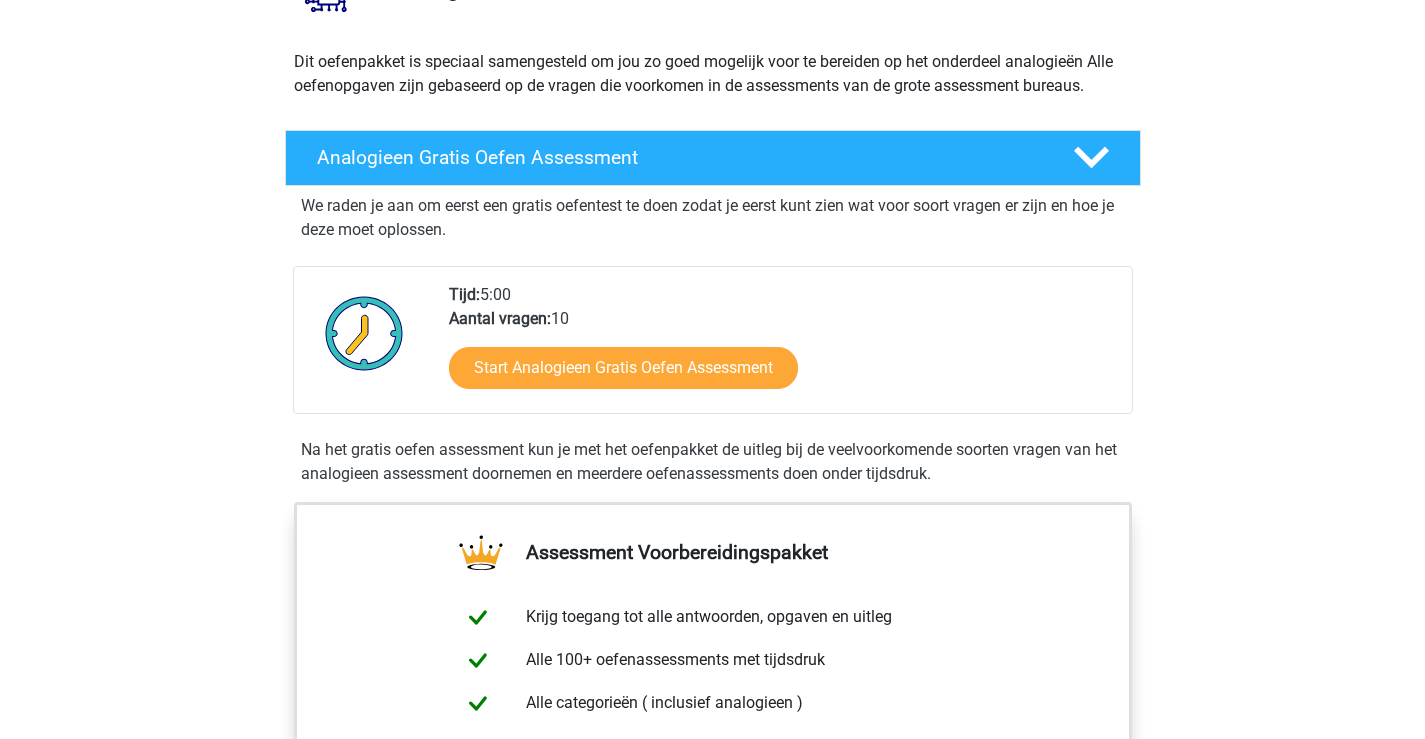 scroll, scrollTop: 100, scrollLeft: 0, axis: vertical 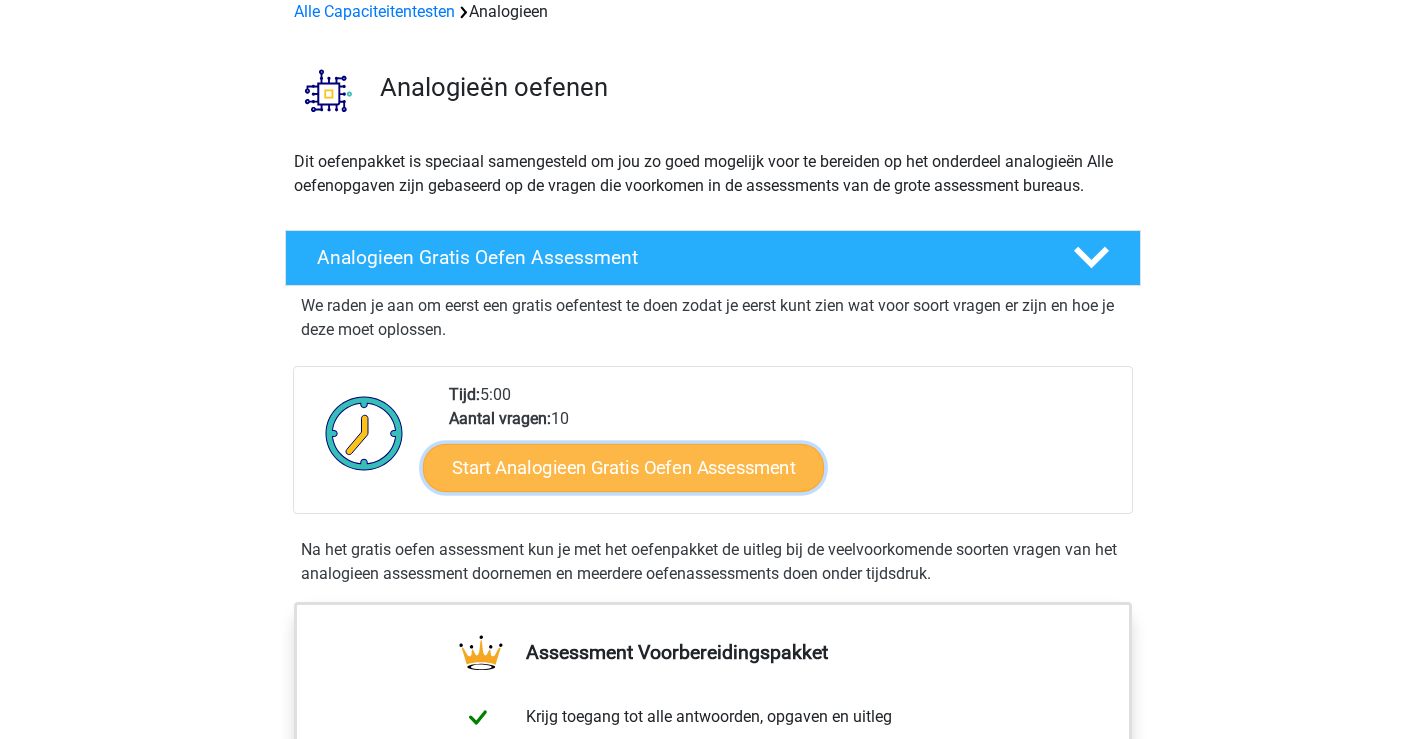 click on "Start Analogieen
Gratis Oefen Assessment" at bounding box center [623, 467] 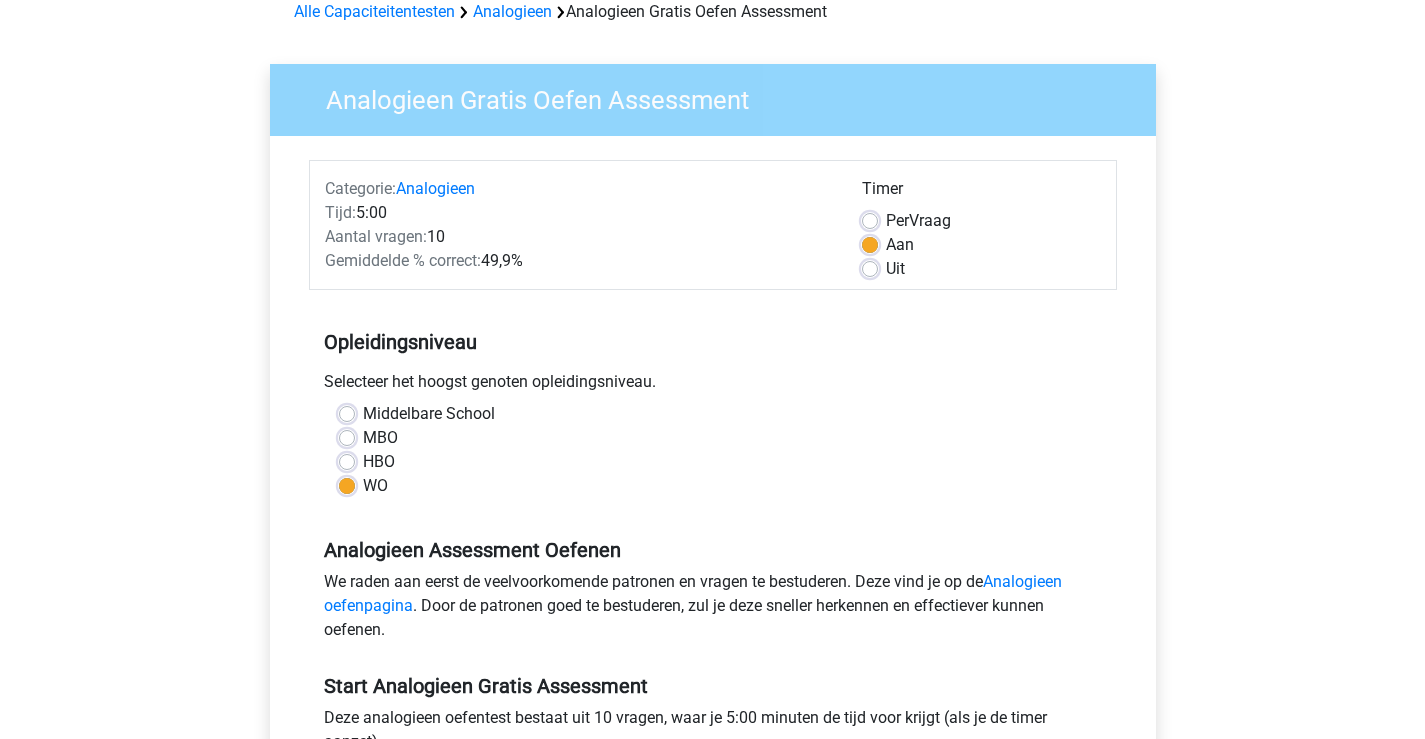 scroll, scrollTop: 300, scrollLeft: 0, axis: vertical 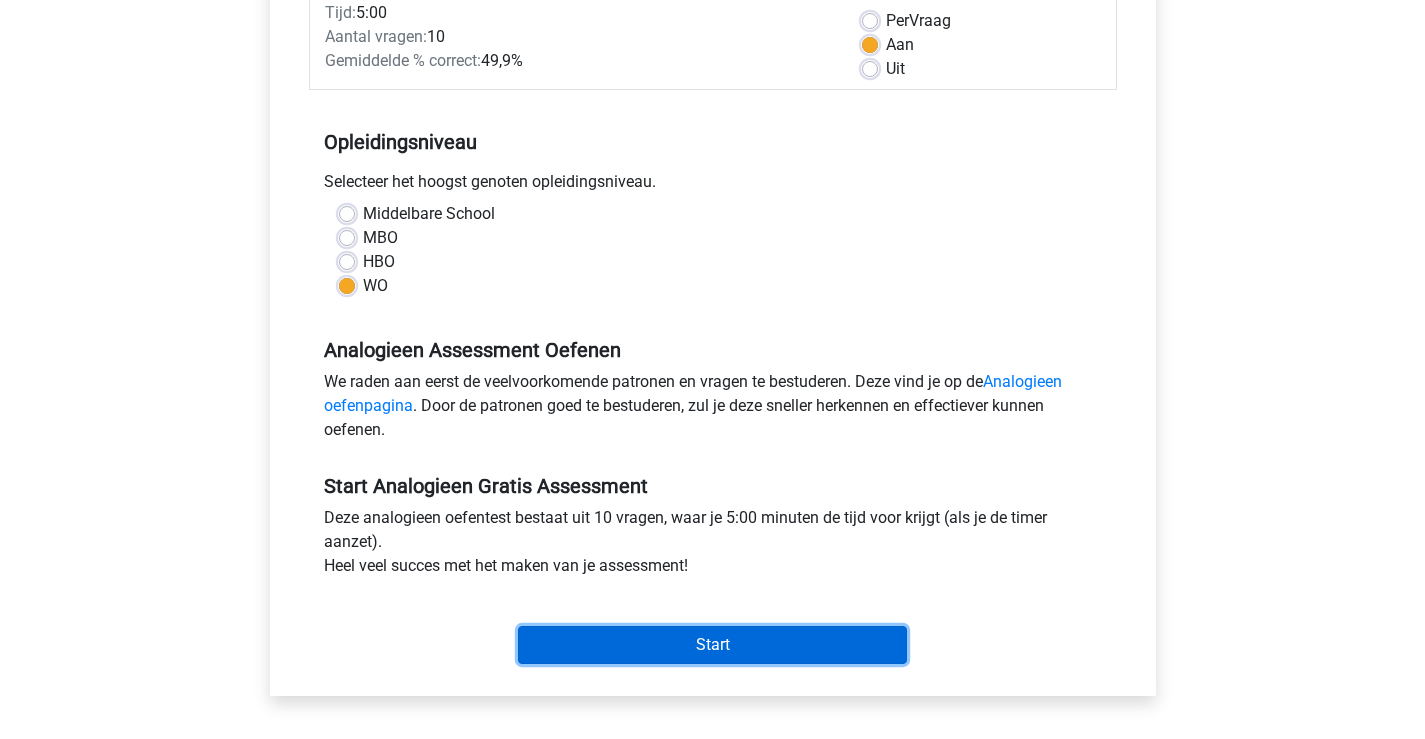 click on "Start" at bounding box center (712, 645) 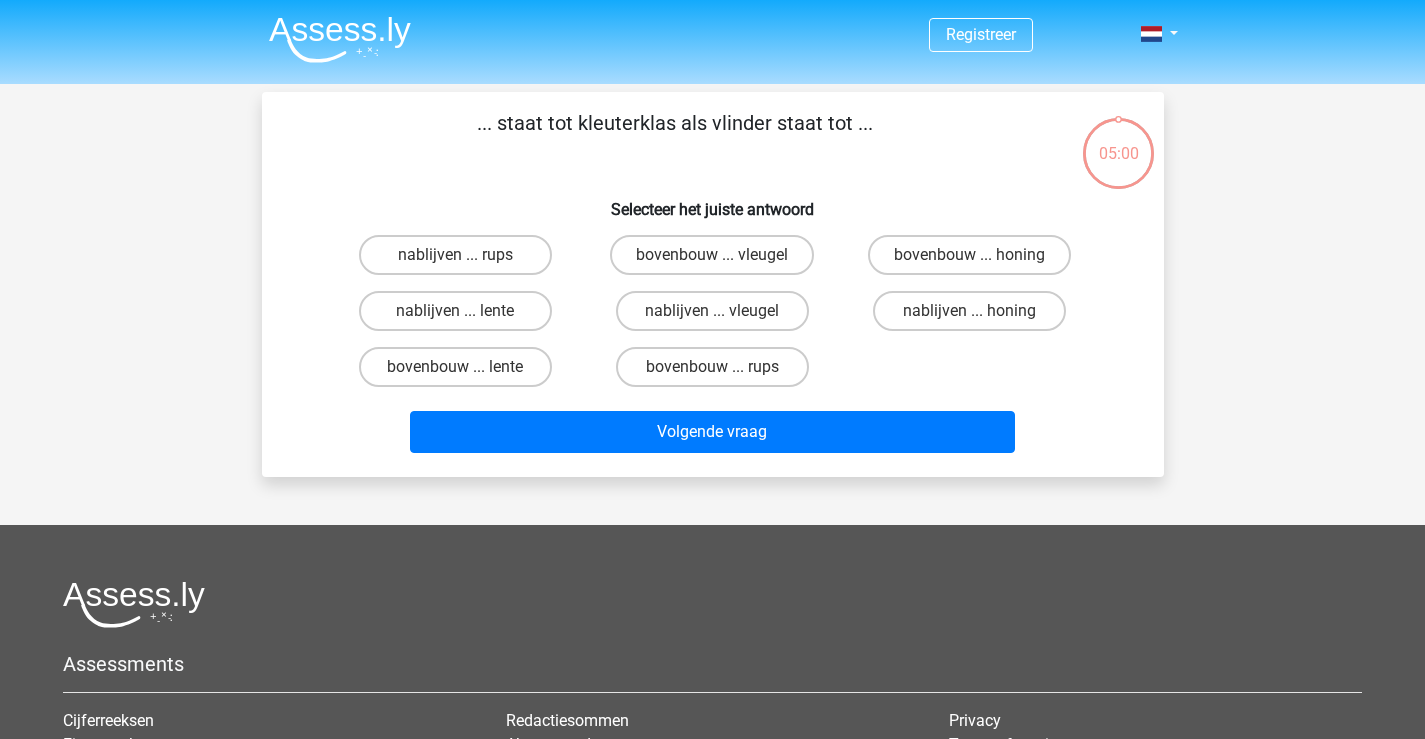 scroll, scrollTop: 0, scrollLeft: 0, axis: both 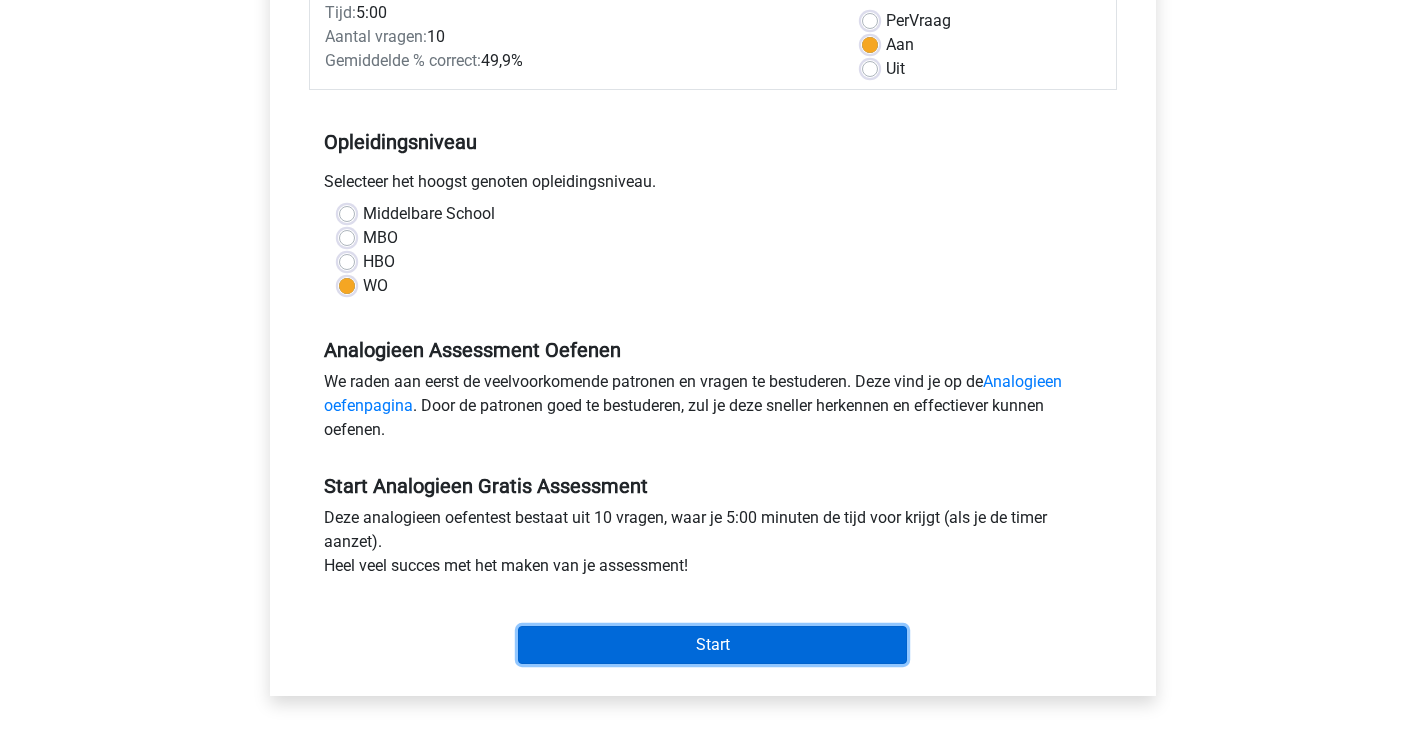 click on "Start" at bounding box center [712, 645] 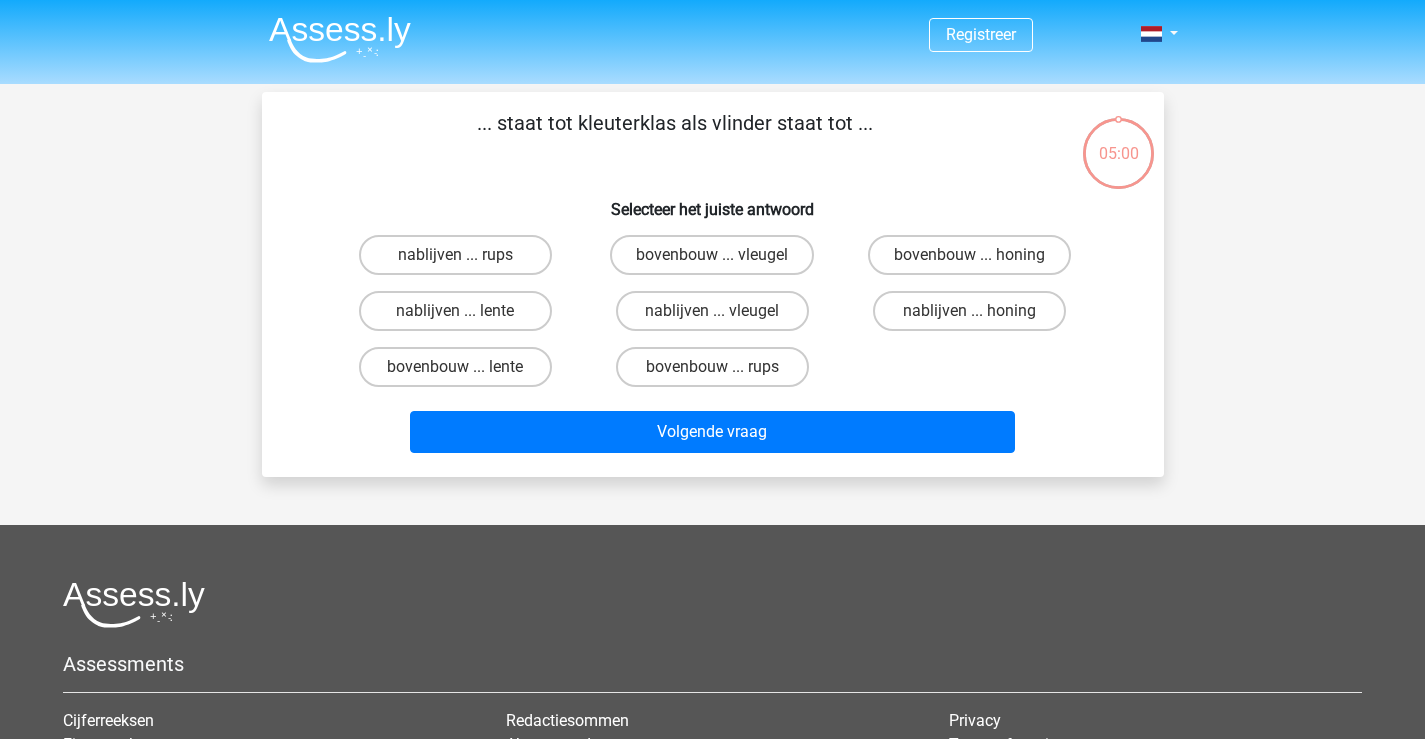 scroll, scrollTop: 0, scrollLeft: 0, axis: both 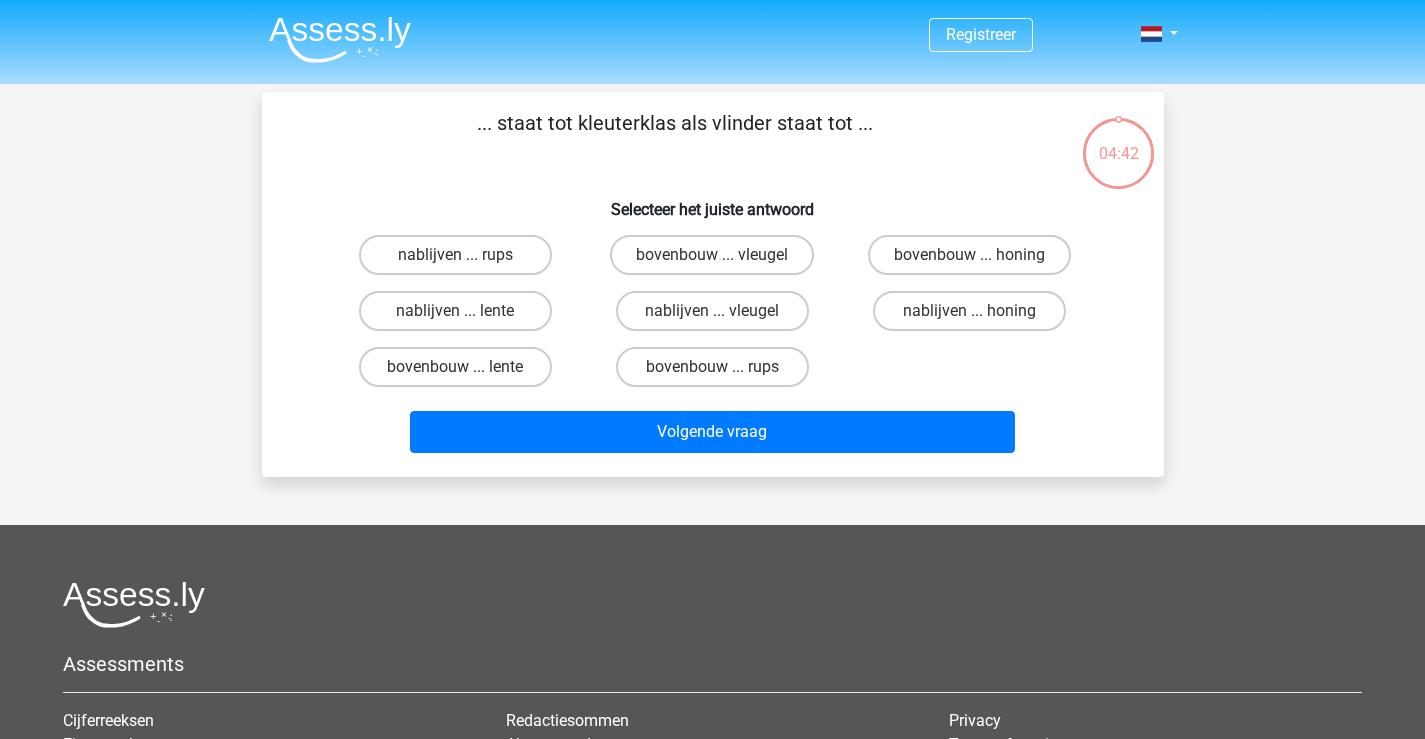 click on "bovenbouw ... rups" at bounding box center [718, 373] 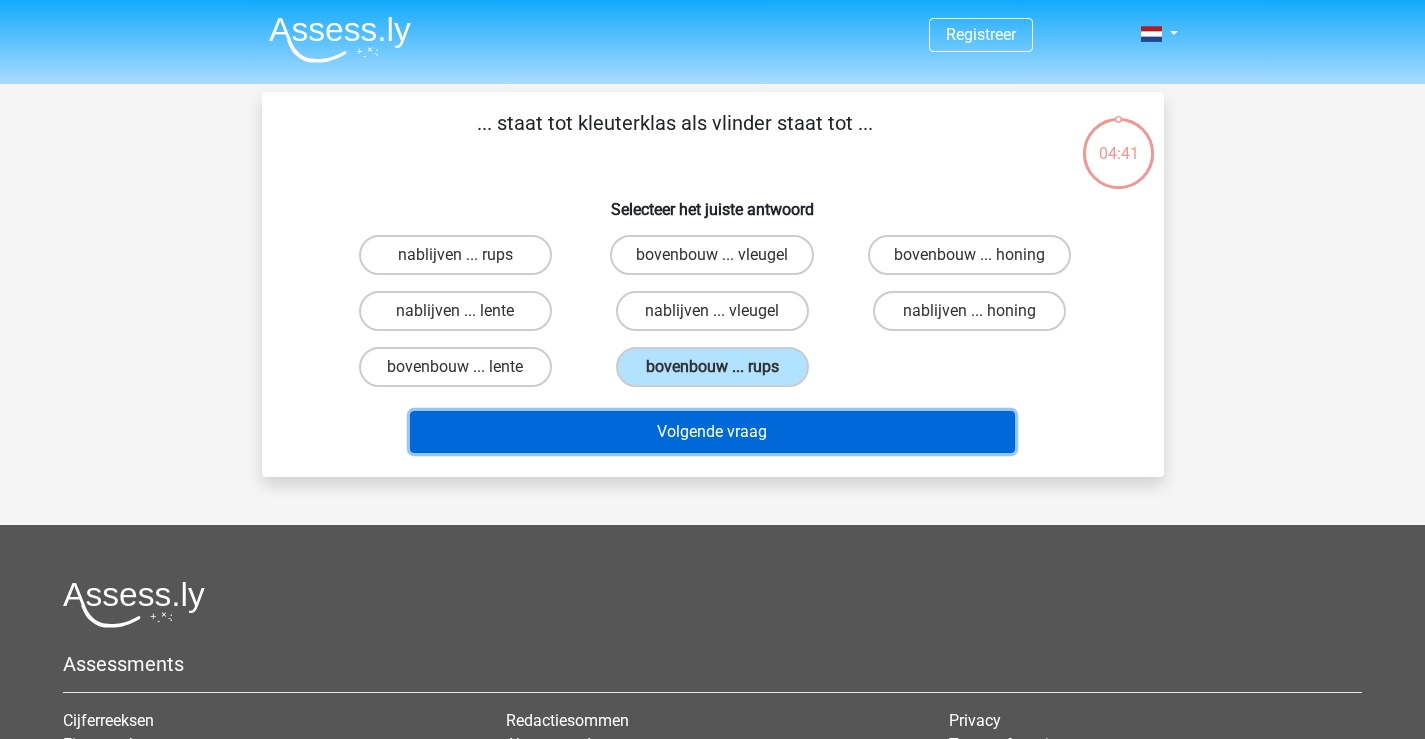 click on "Volgende vraag" at bounding box center [712, 432] 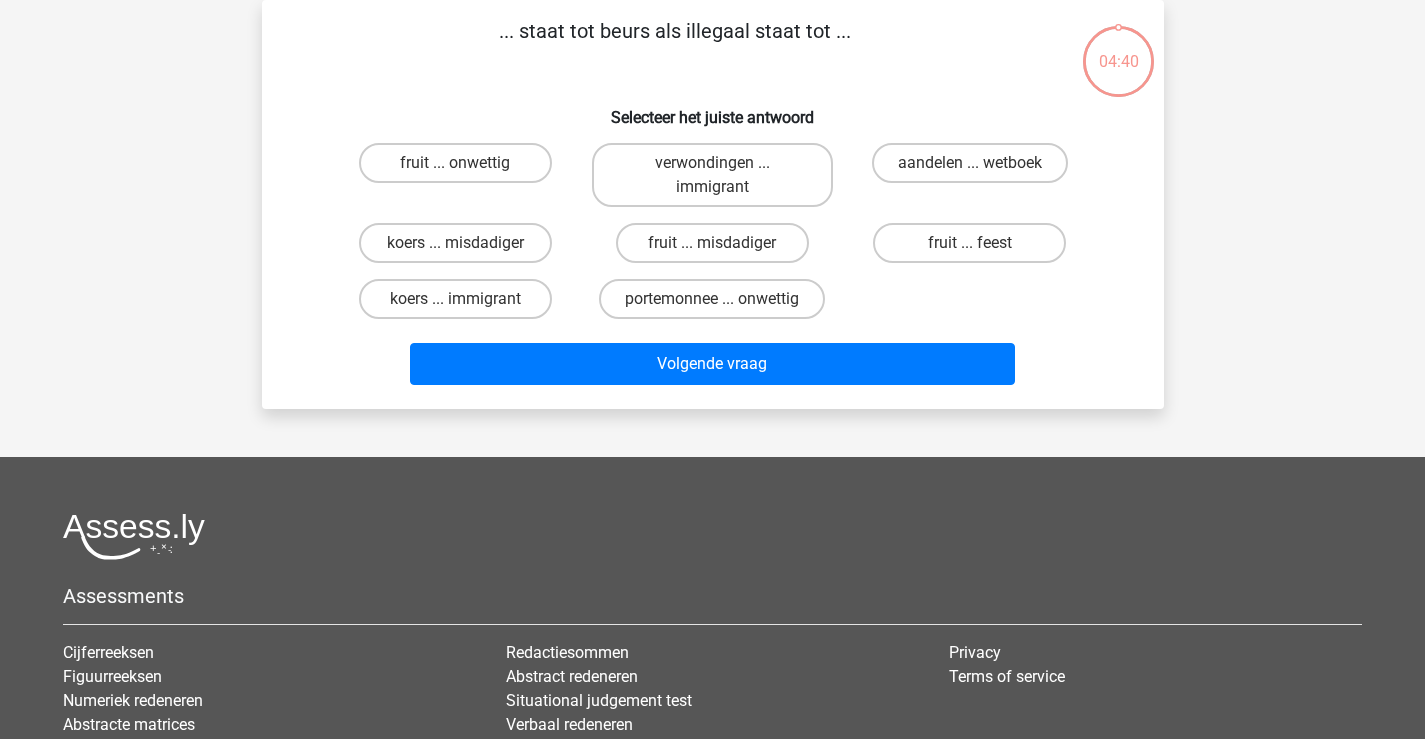 scroll, scrollTop: 0, scrollLeft: 0, axis: both 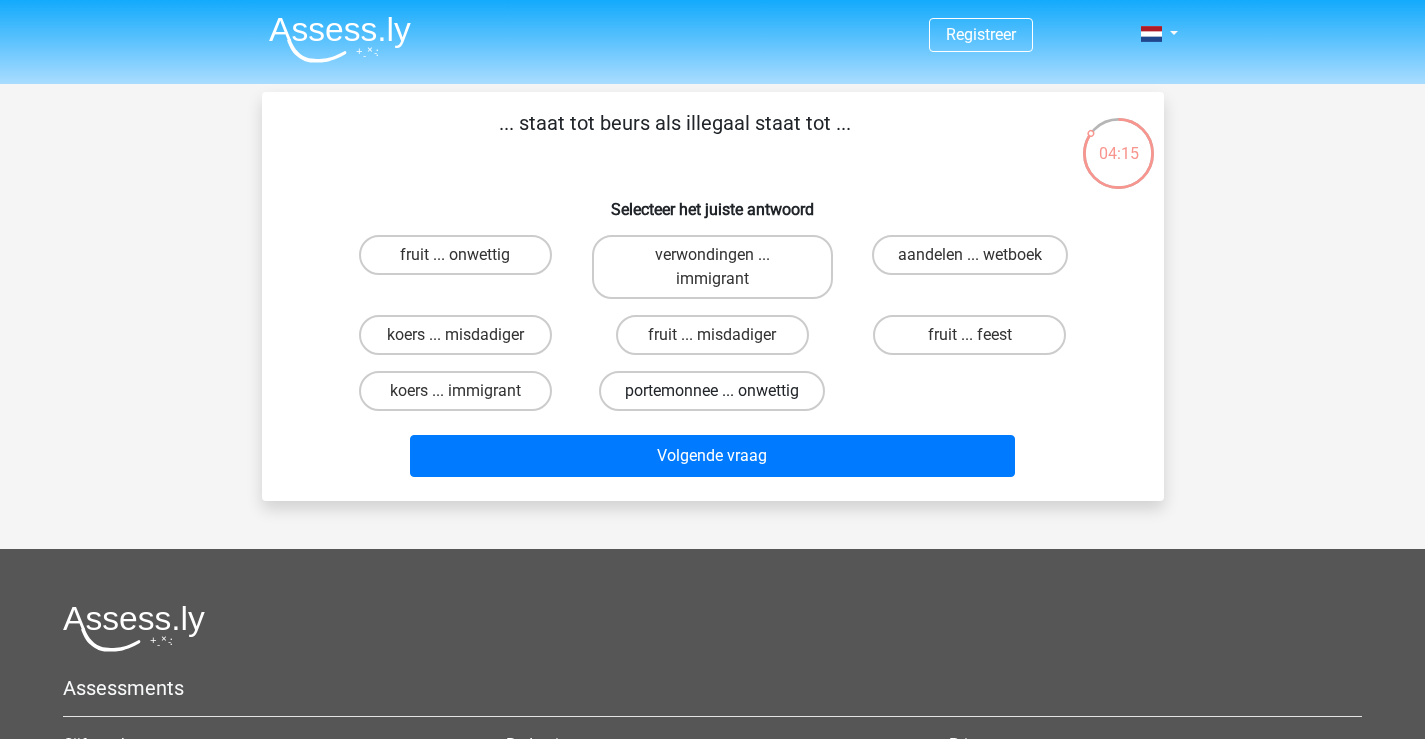 click on "portemonnee ... onwettig" at bounding box center [712, 391] 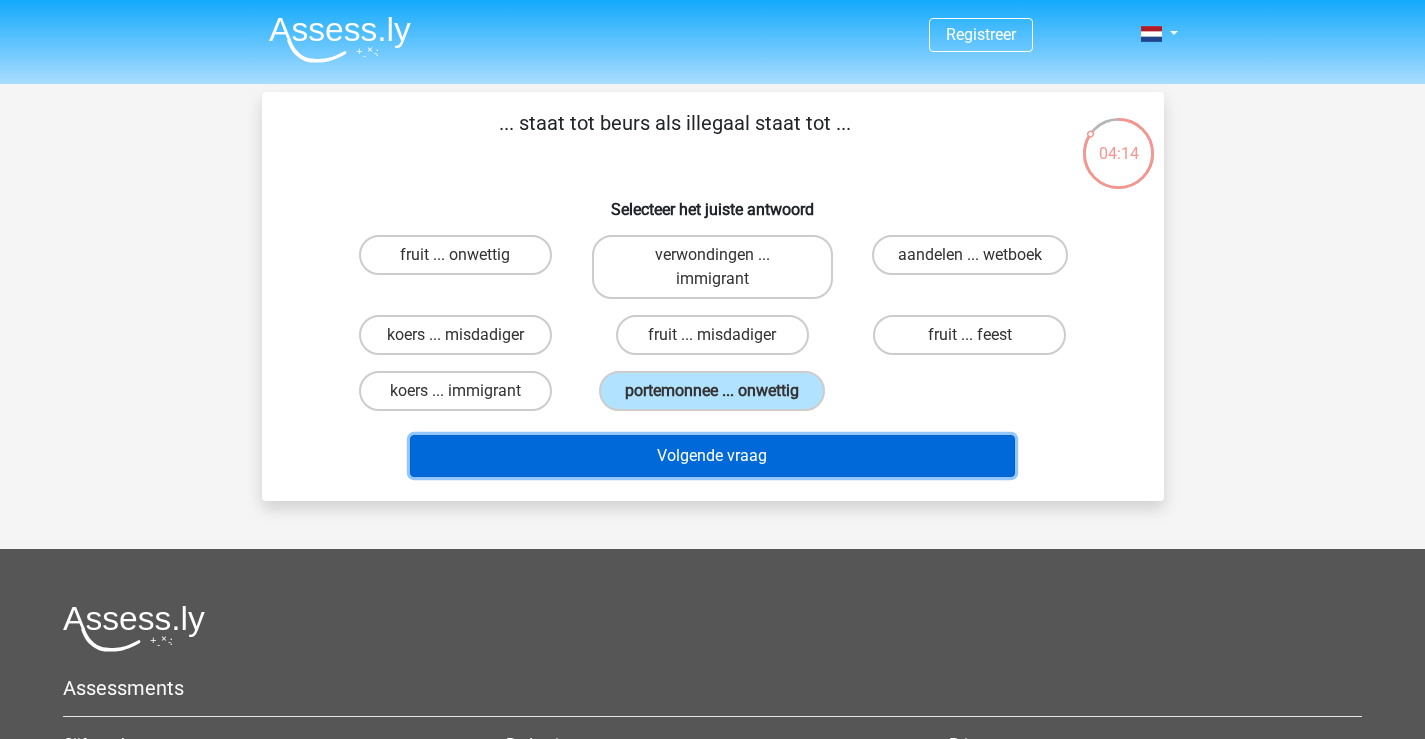 click on "Volgende vraag" at bounding box center (712, 456) 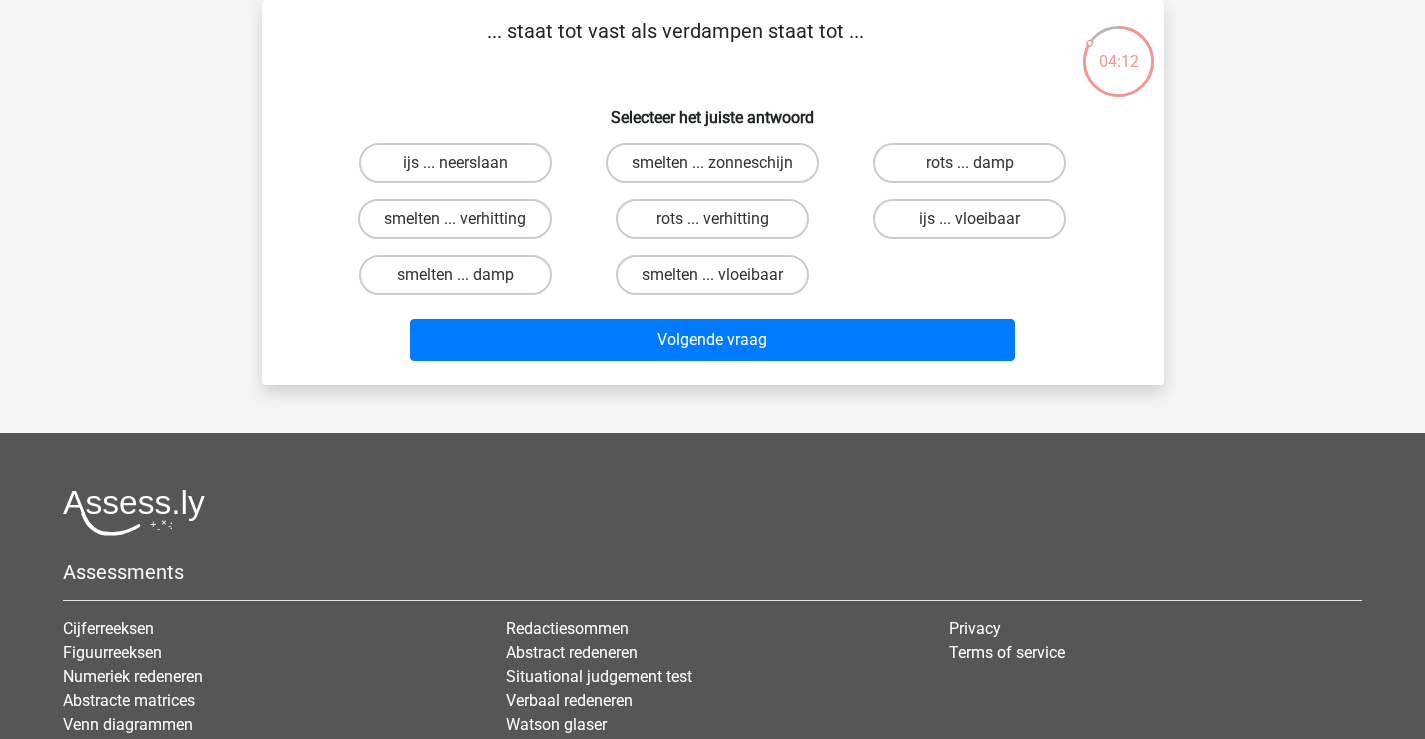 scroll, scrollTop: 0, scrollLeft: 0, axis: both 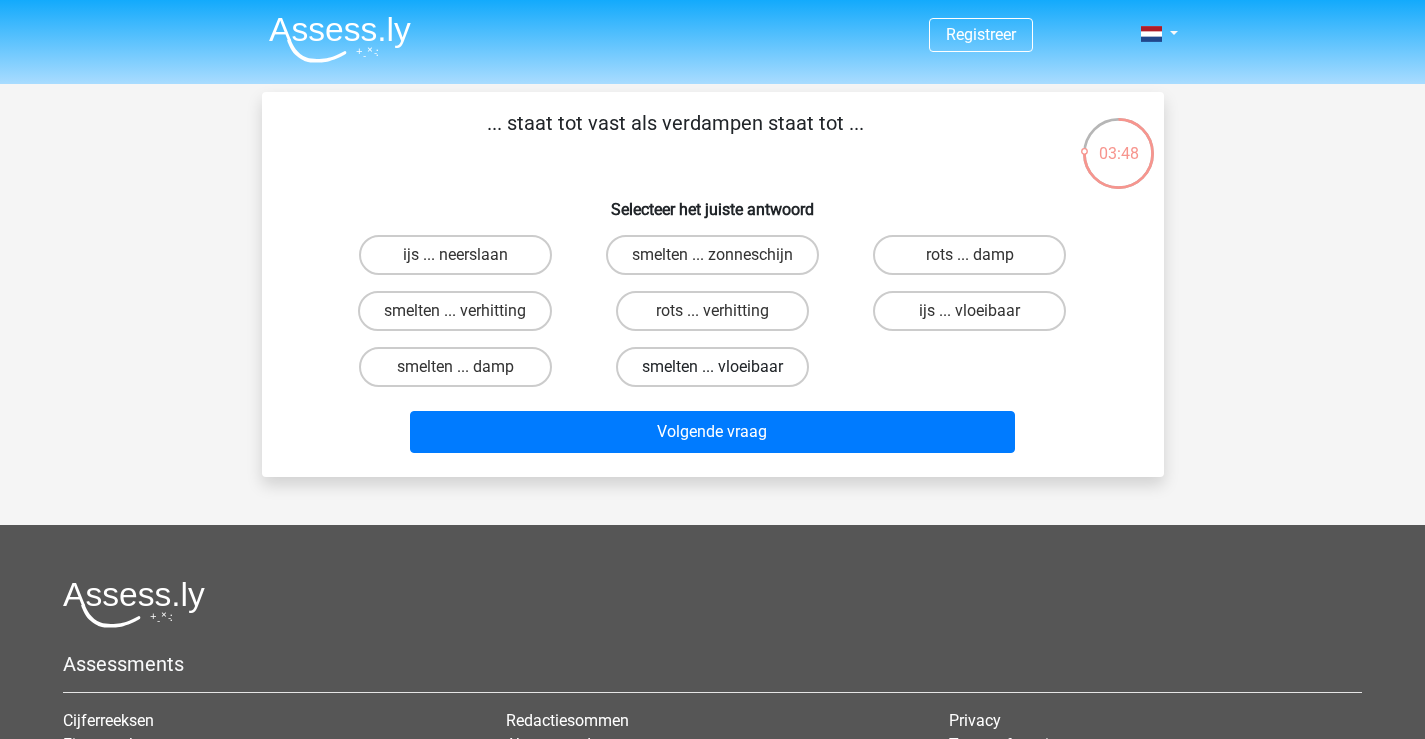click on "smelten ... vloeibaar" at bounding box center (712, 367) 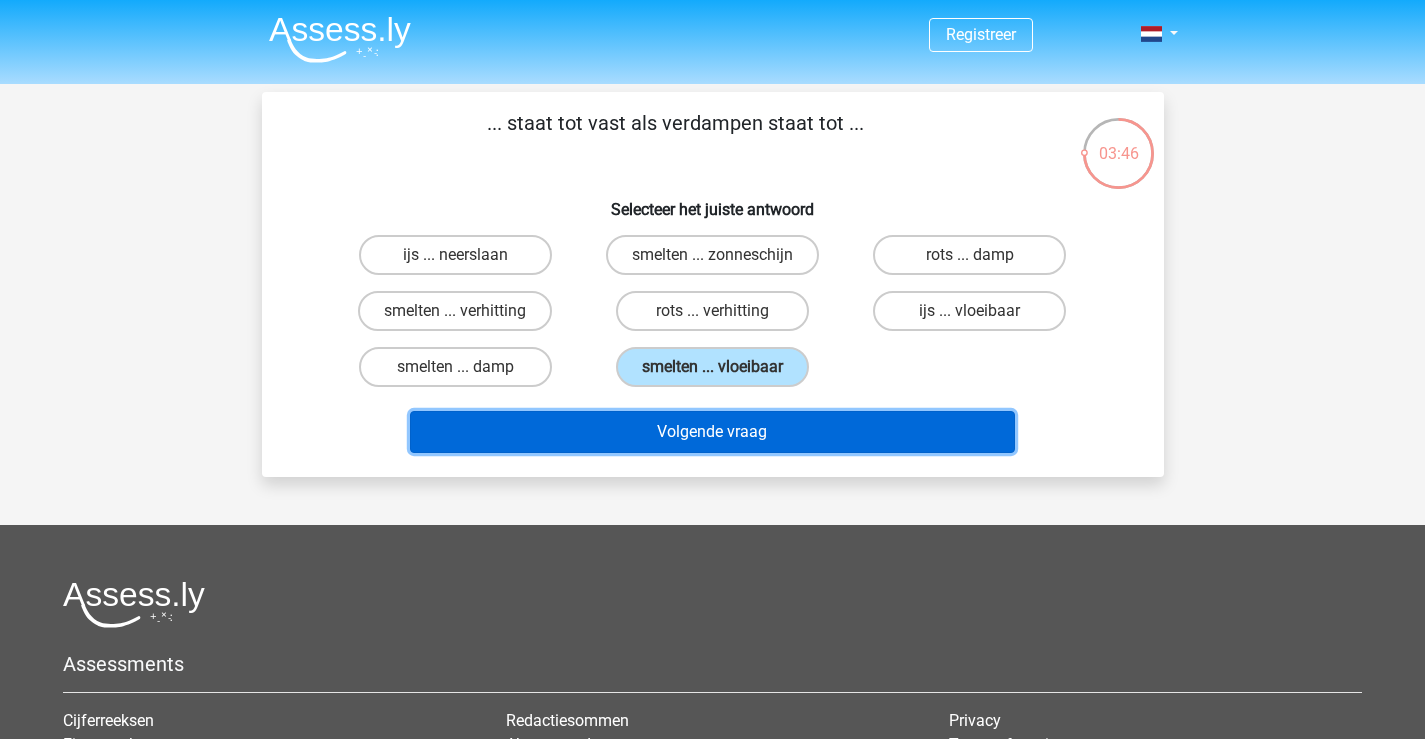 click on "Volgende vraag" at bounding box center (712, 432) 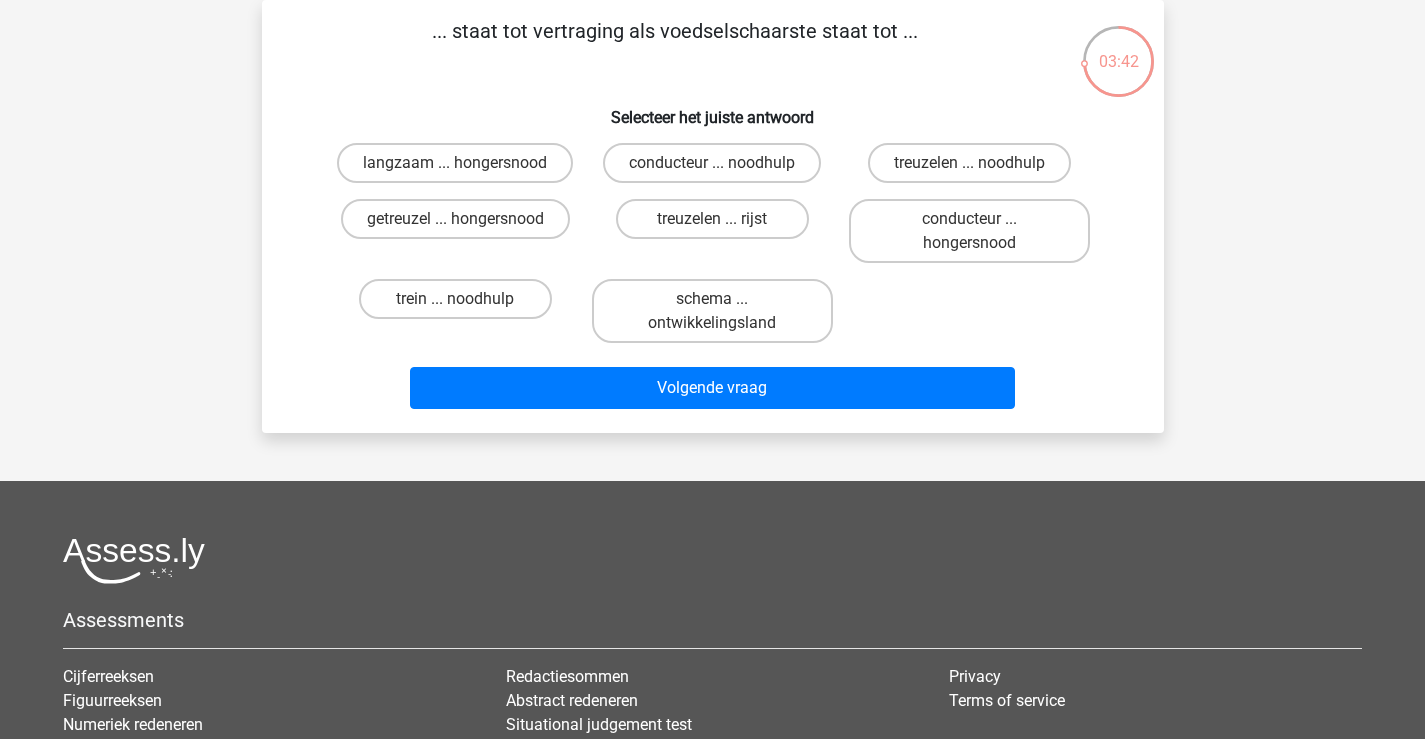 scroll, scrollTop: 0, scrollLeft: 0, axis: both 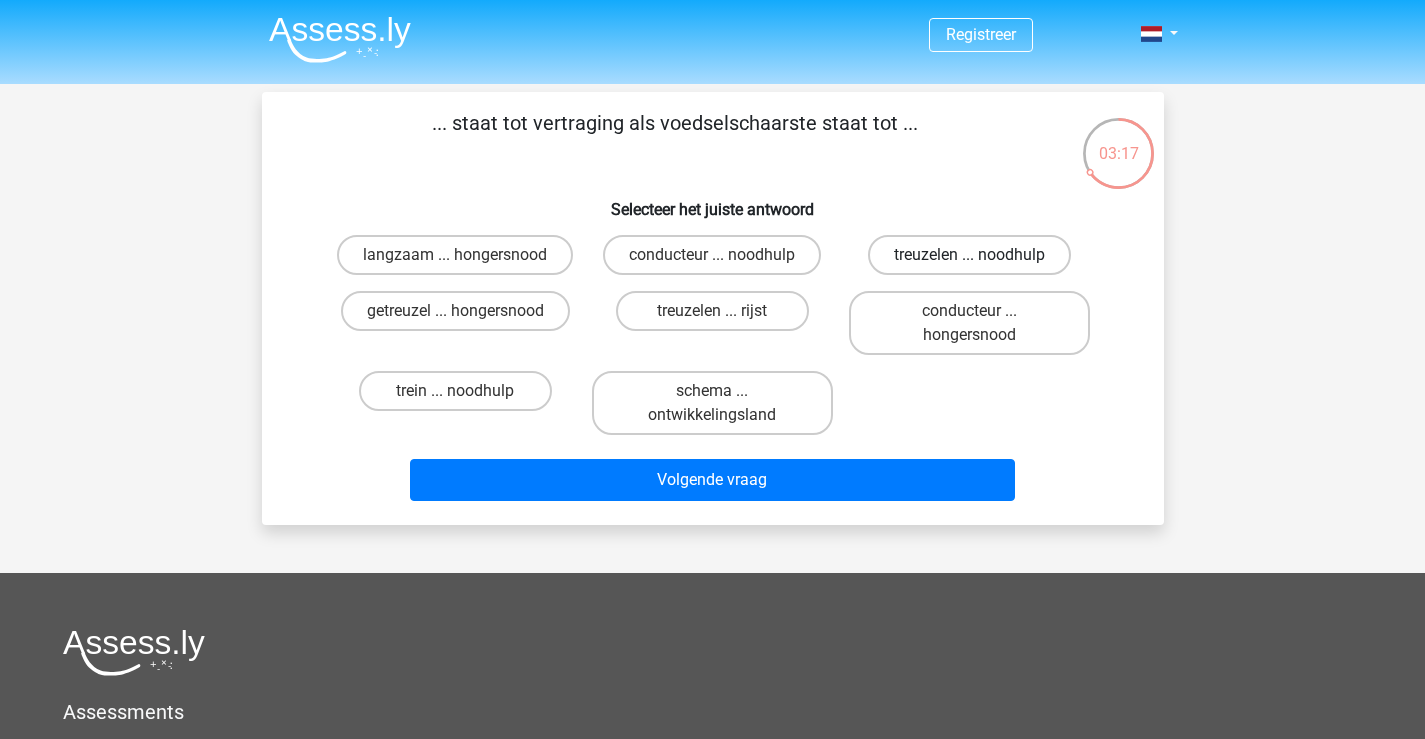 click on "treuzelen ... noodhulp" at bounding box center (969, 255) 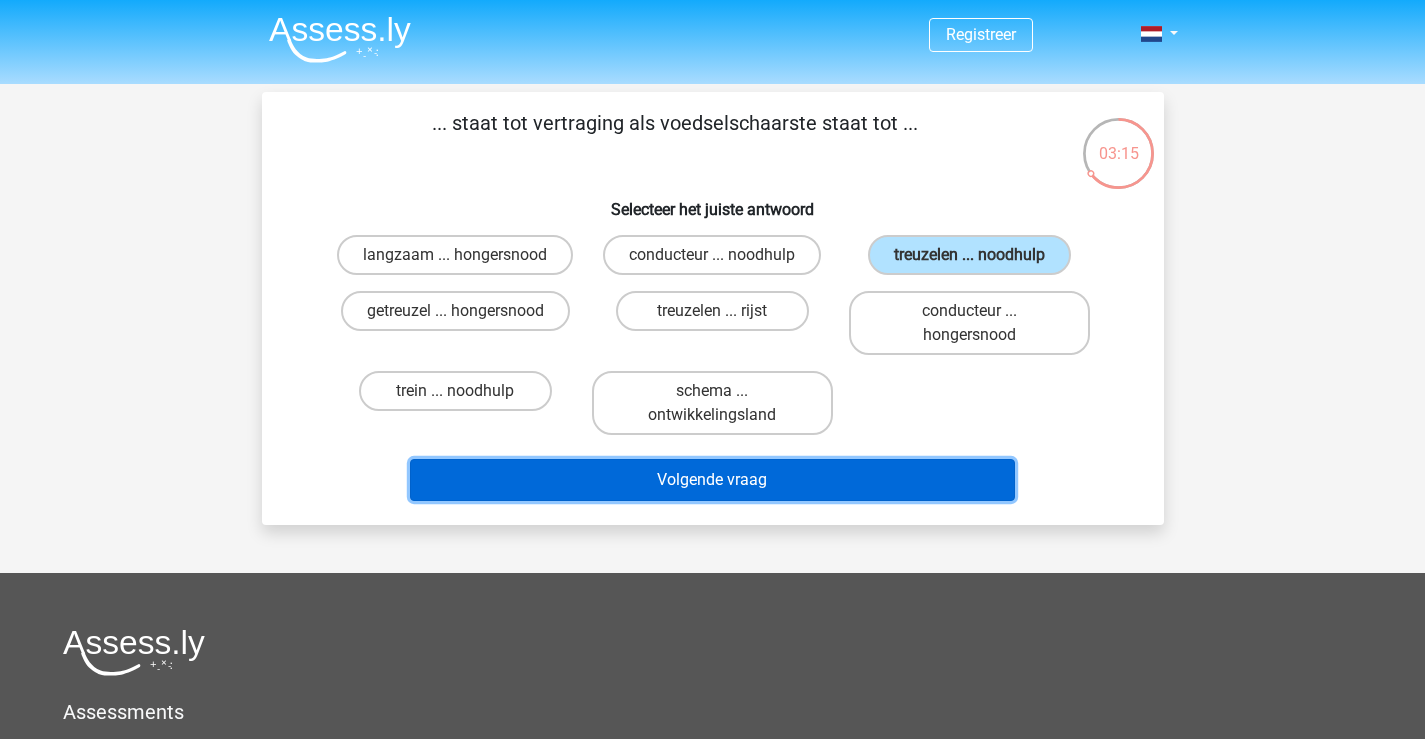 click on "Volgende vraag" at bounding box center (712, 480) 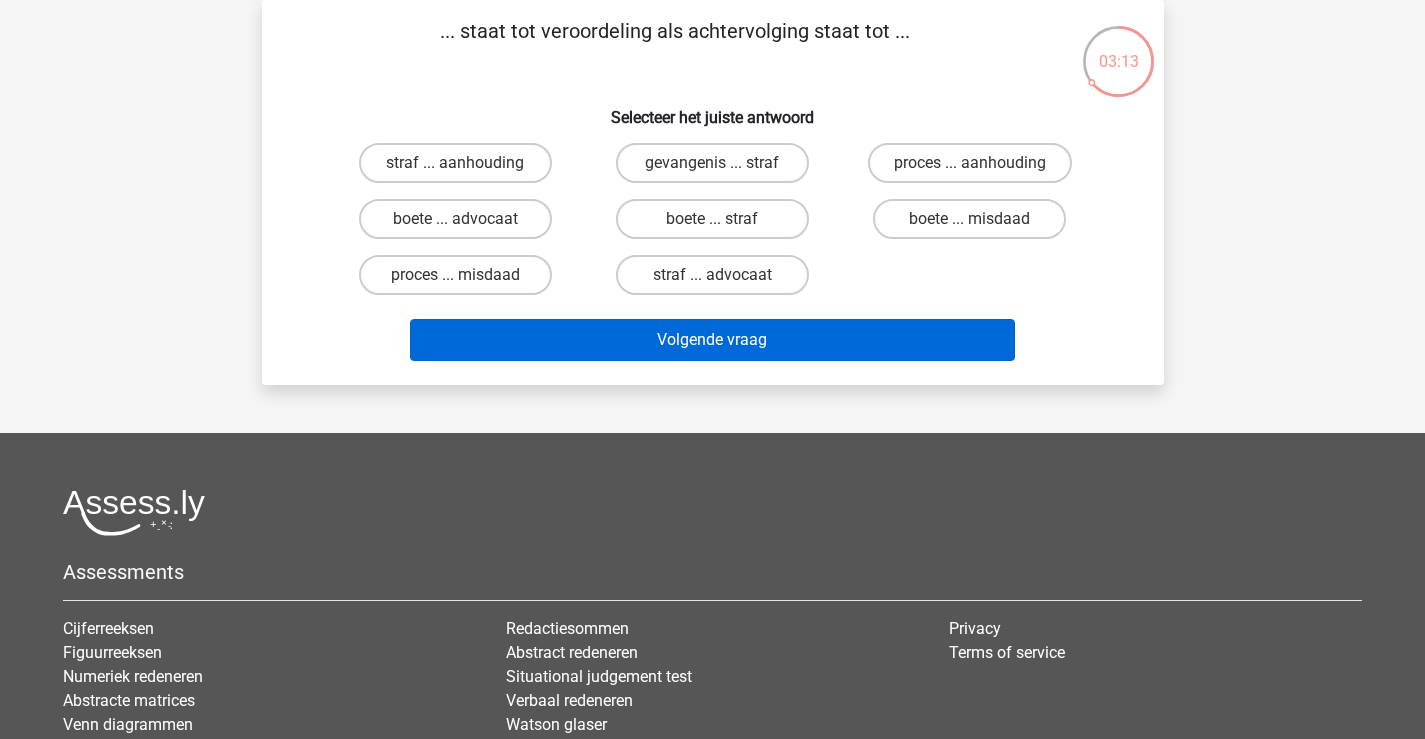 scroll, scrollTop: 0, scrollLeft: 0, axis: both 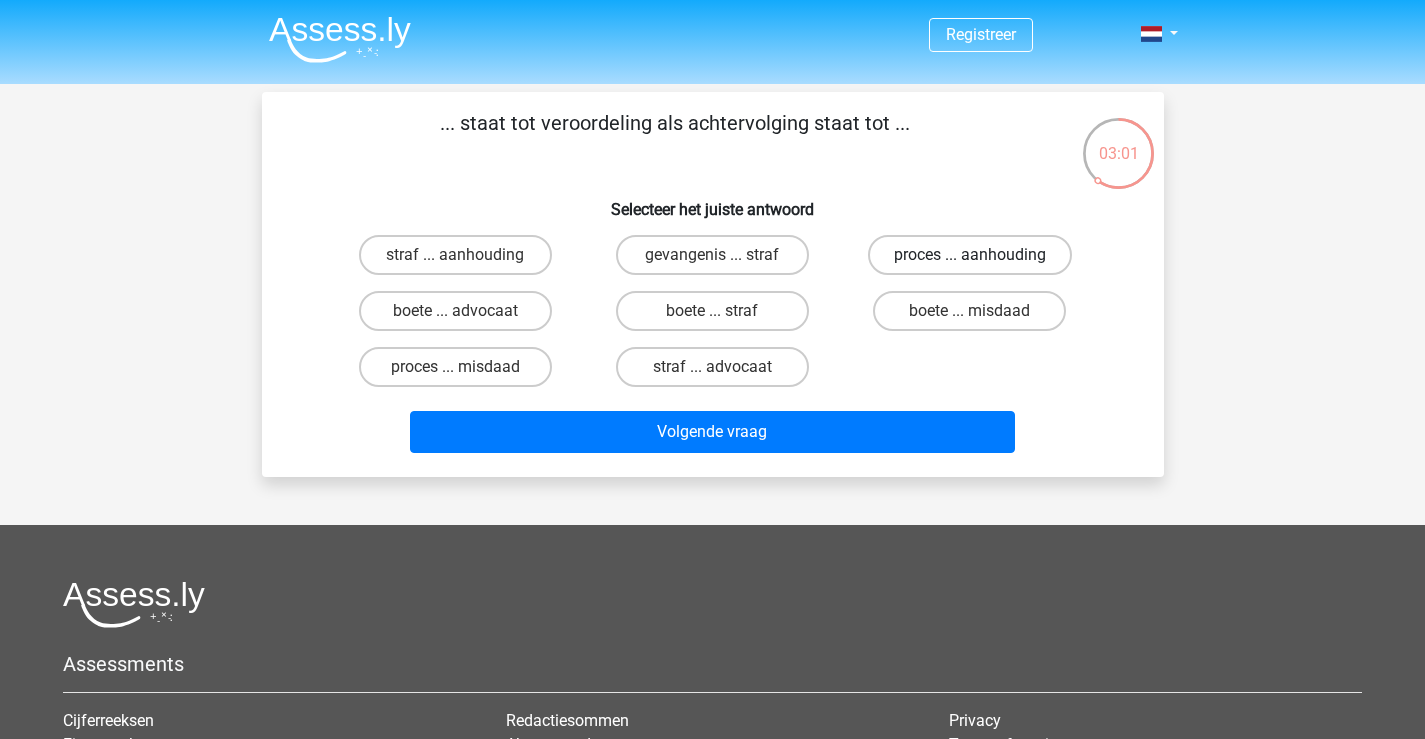 click on "proces ... aanhouding" at bounding box center [970, 255] 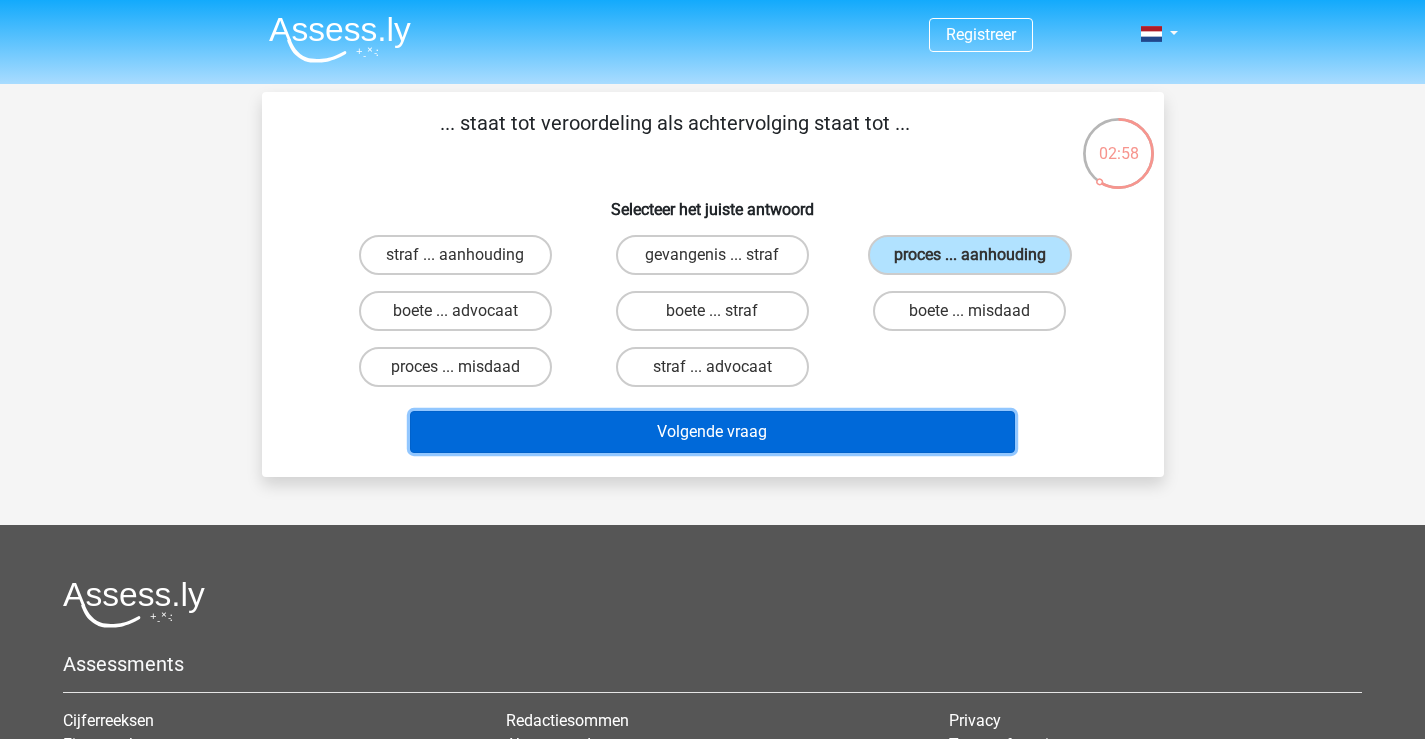 click on "Volgende vraag" at bounding box center (712, 432) 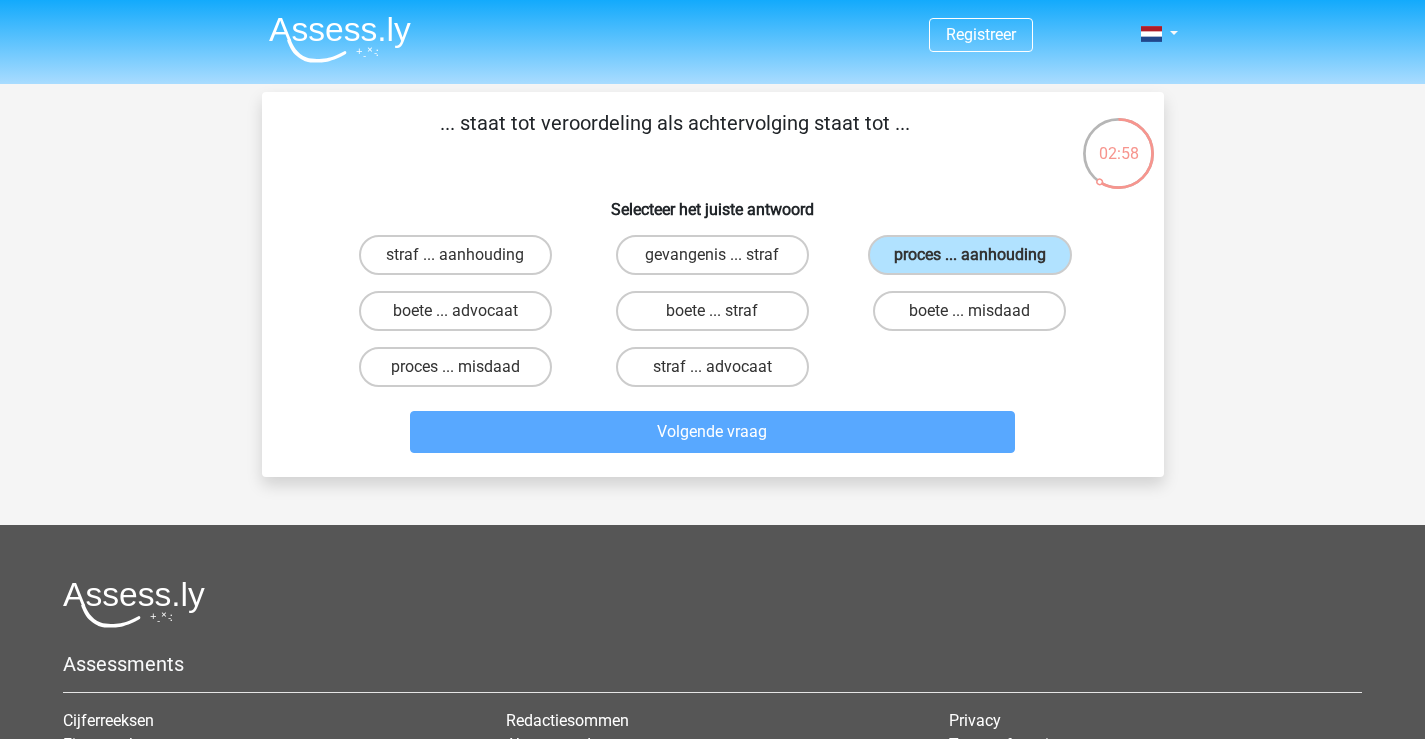 scroll, scrollTop: 92, scrollLeft: 0, axis: vertical 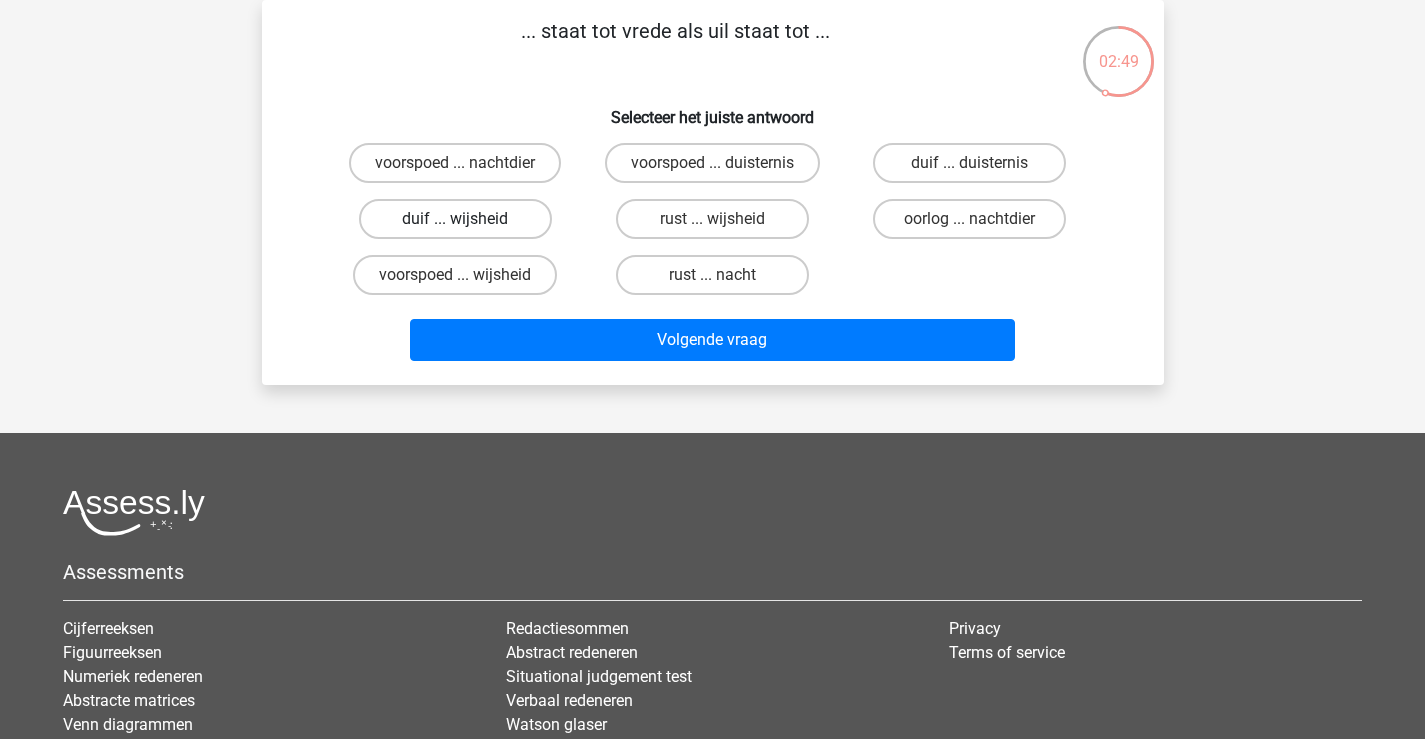 click on "duif ... wijsheid" at bounding box center (455, 219) 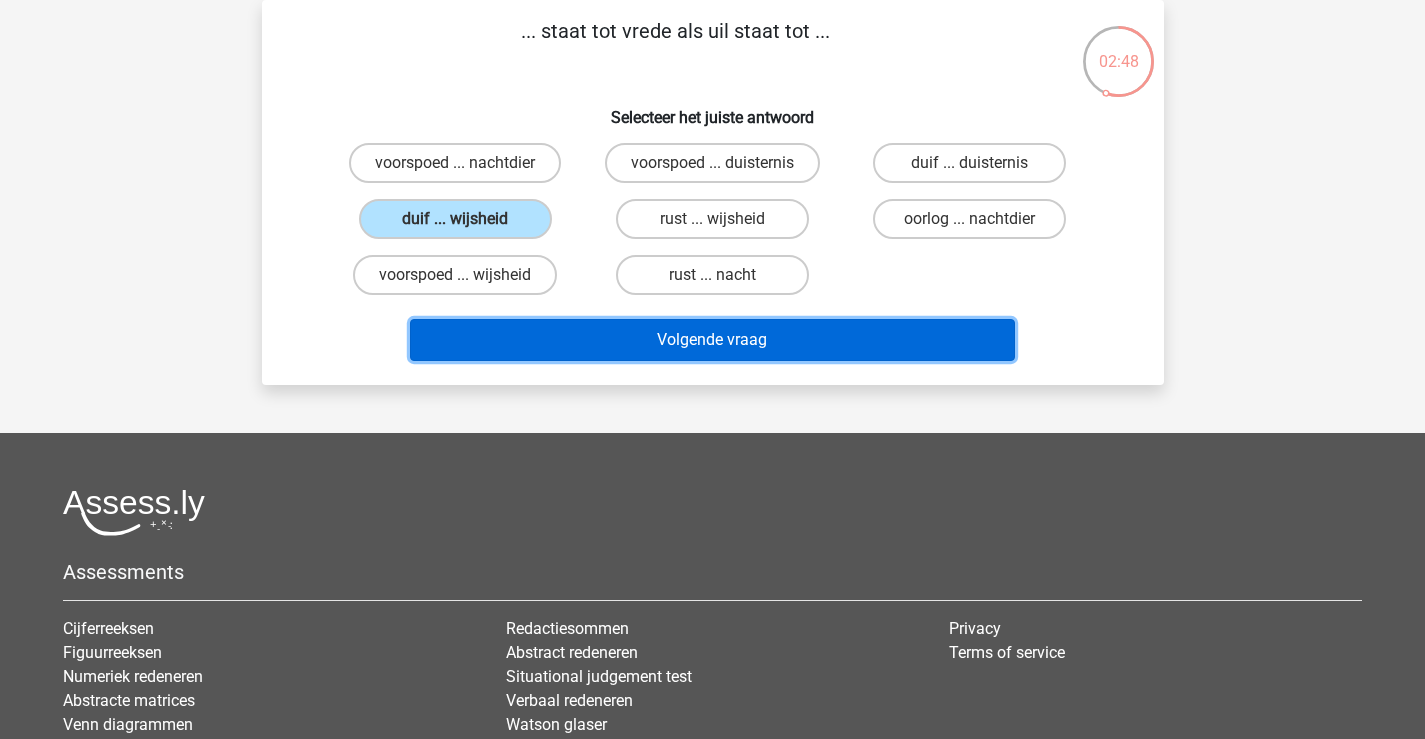 click on "Volgende vraag" at bounding box center [712, 340] 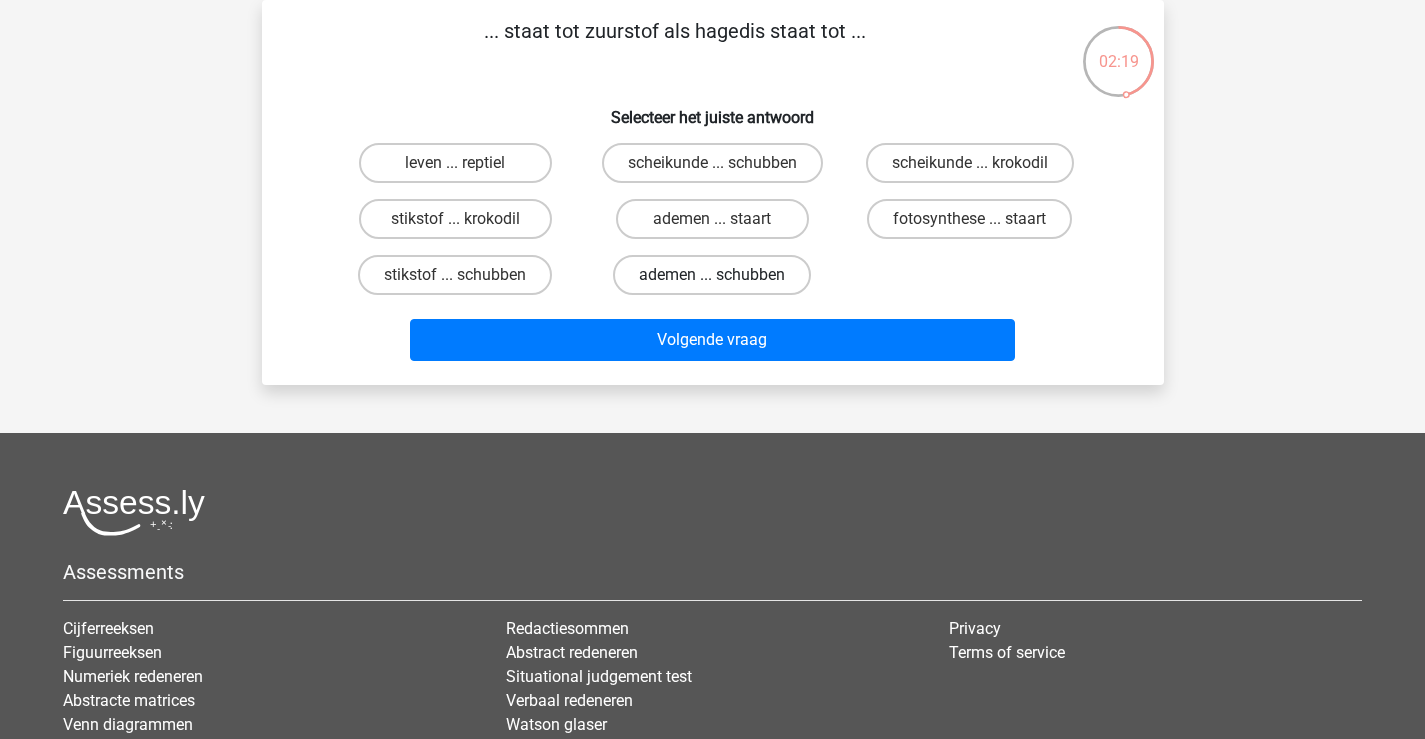 click on "ademen ... schubben" at bounding box center (712, 275) 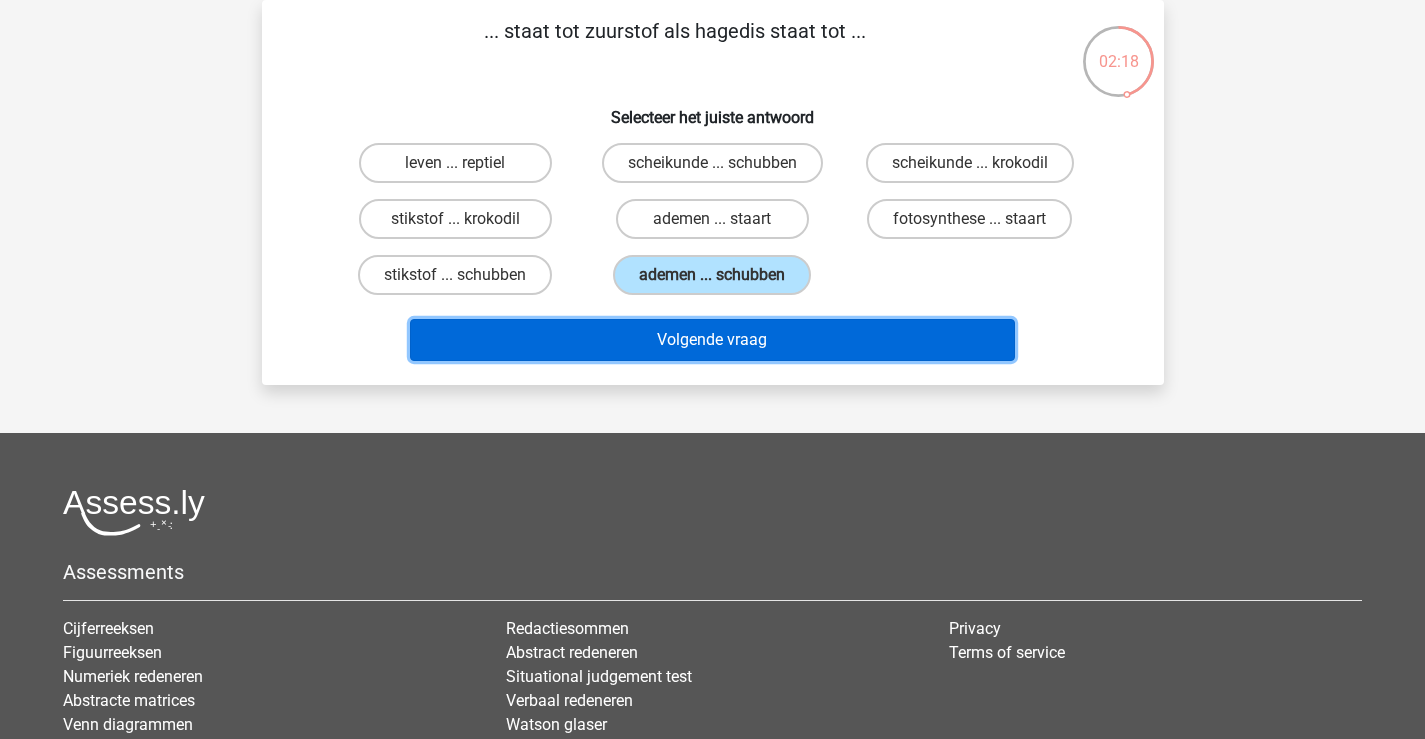 click on "Volgende vraag" at bounding box center (712, 340) 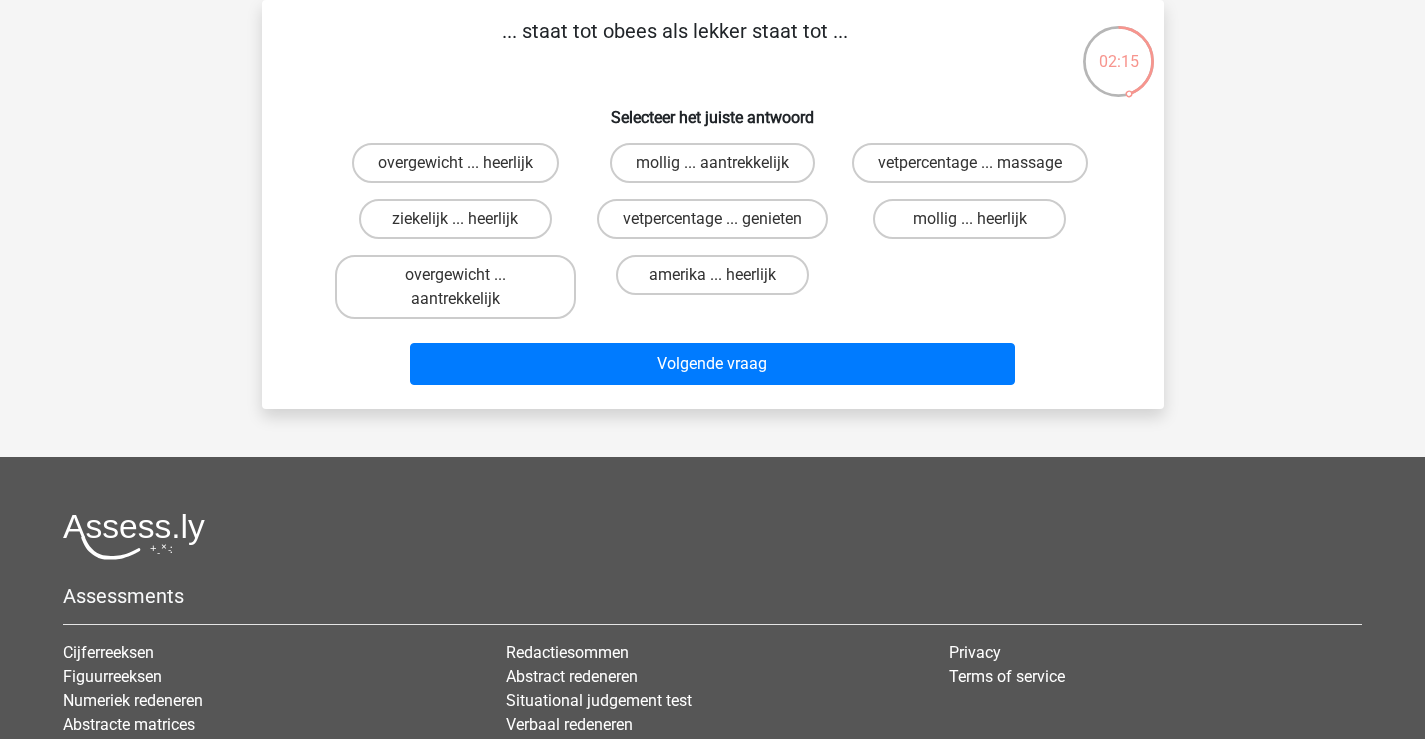 scroll, scrollTop: 0, scrollLeft: 0, axis: both 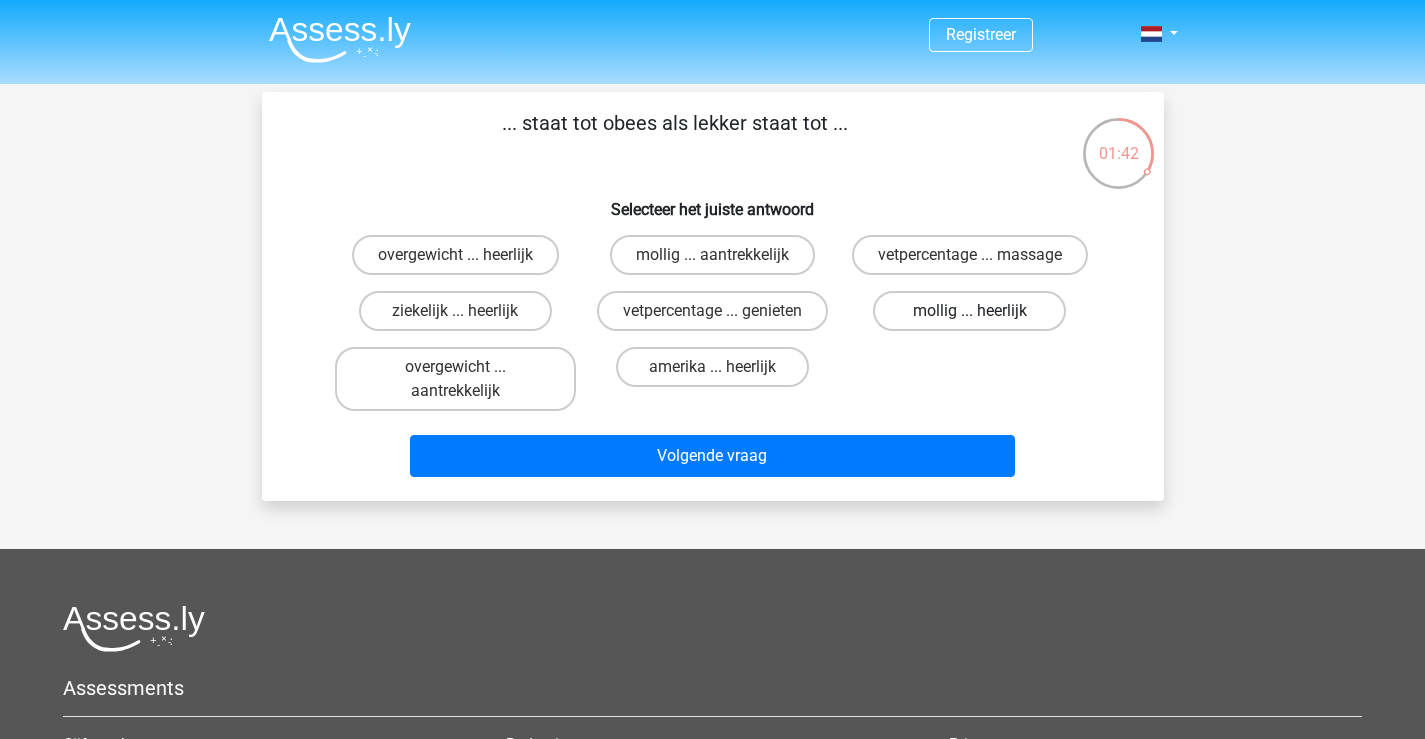 click on "mollig ... heerlijk" at bounding box center (969, 311) 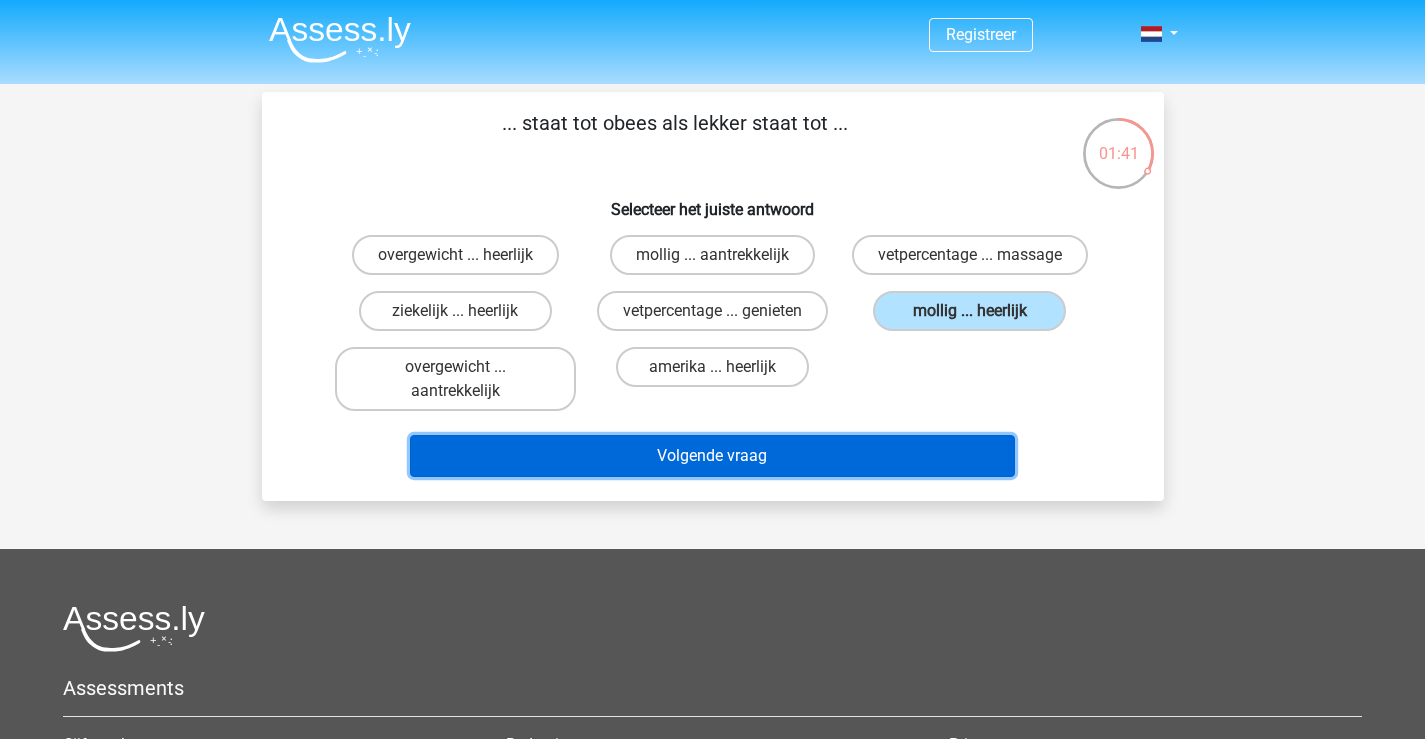click on "Volgende vraag" at bounding box center [712, 456] 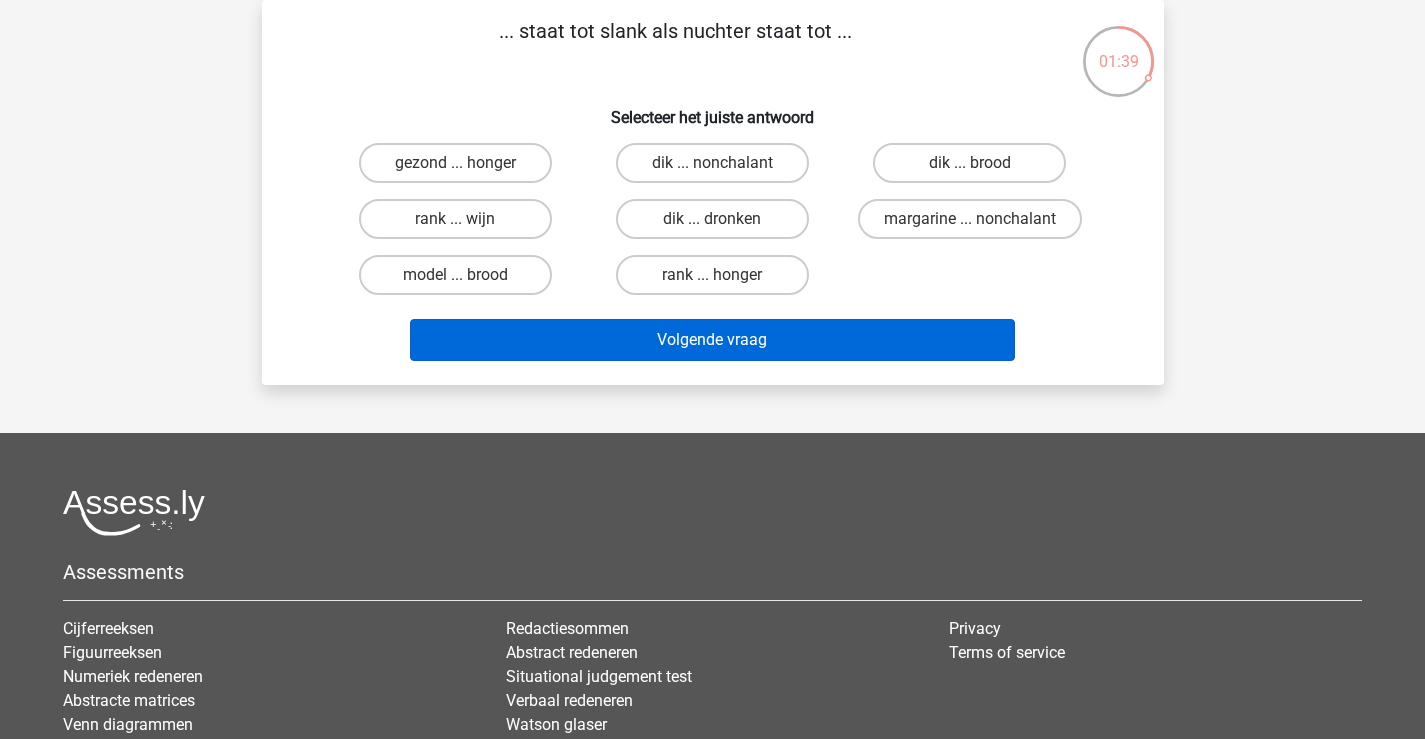 scroll, scrollTop: 0, scrollLeft: 0, axis: both 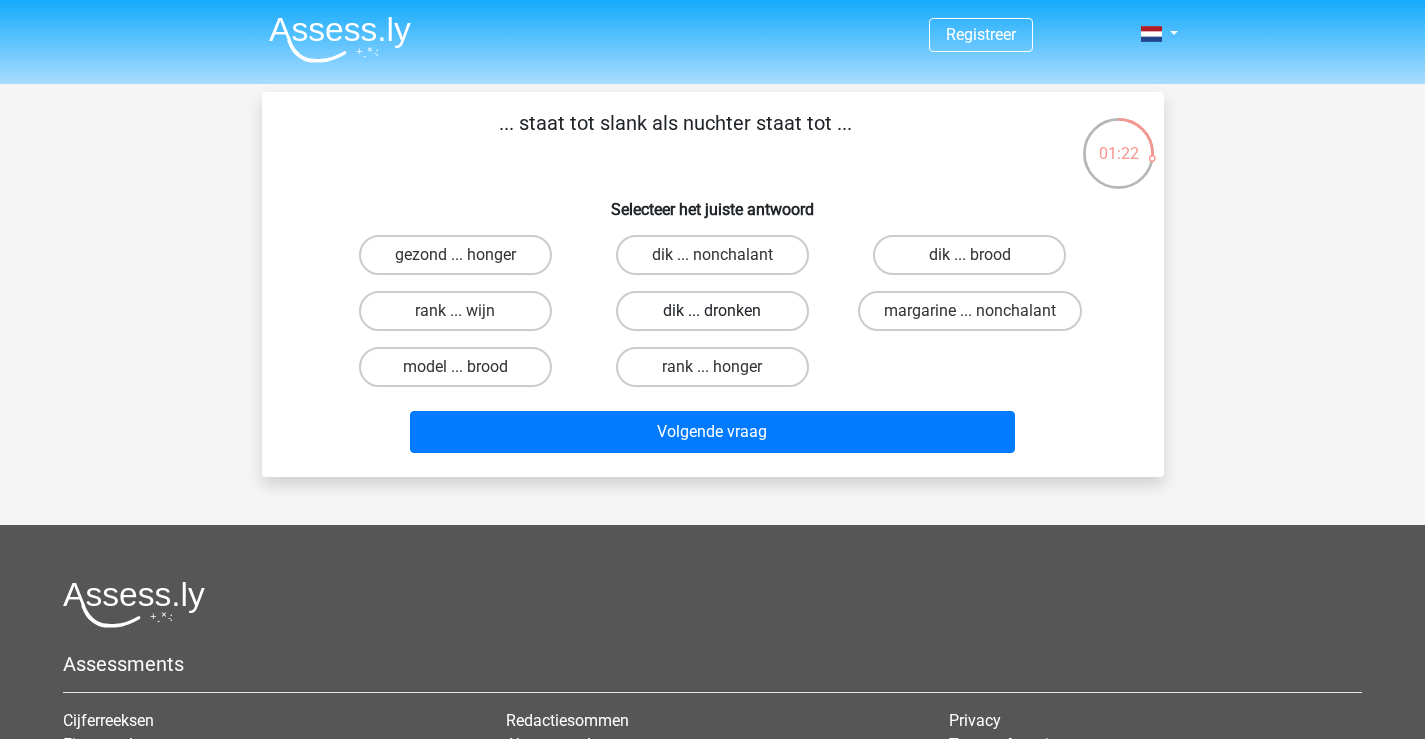 click on "dik ... dronken" at bounding box center [712, 311] 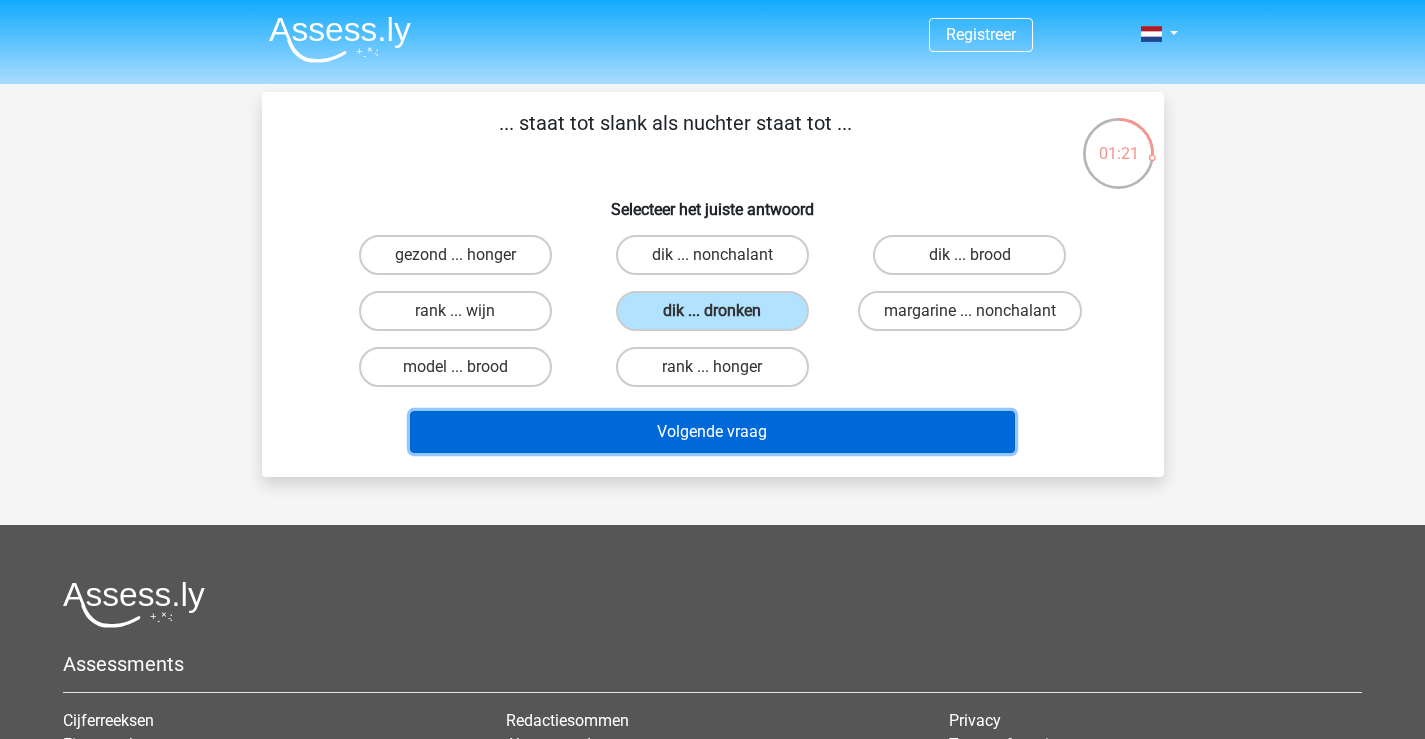 click on "Volgende vraag" at bounding box center (712, 432) 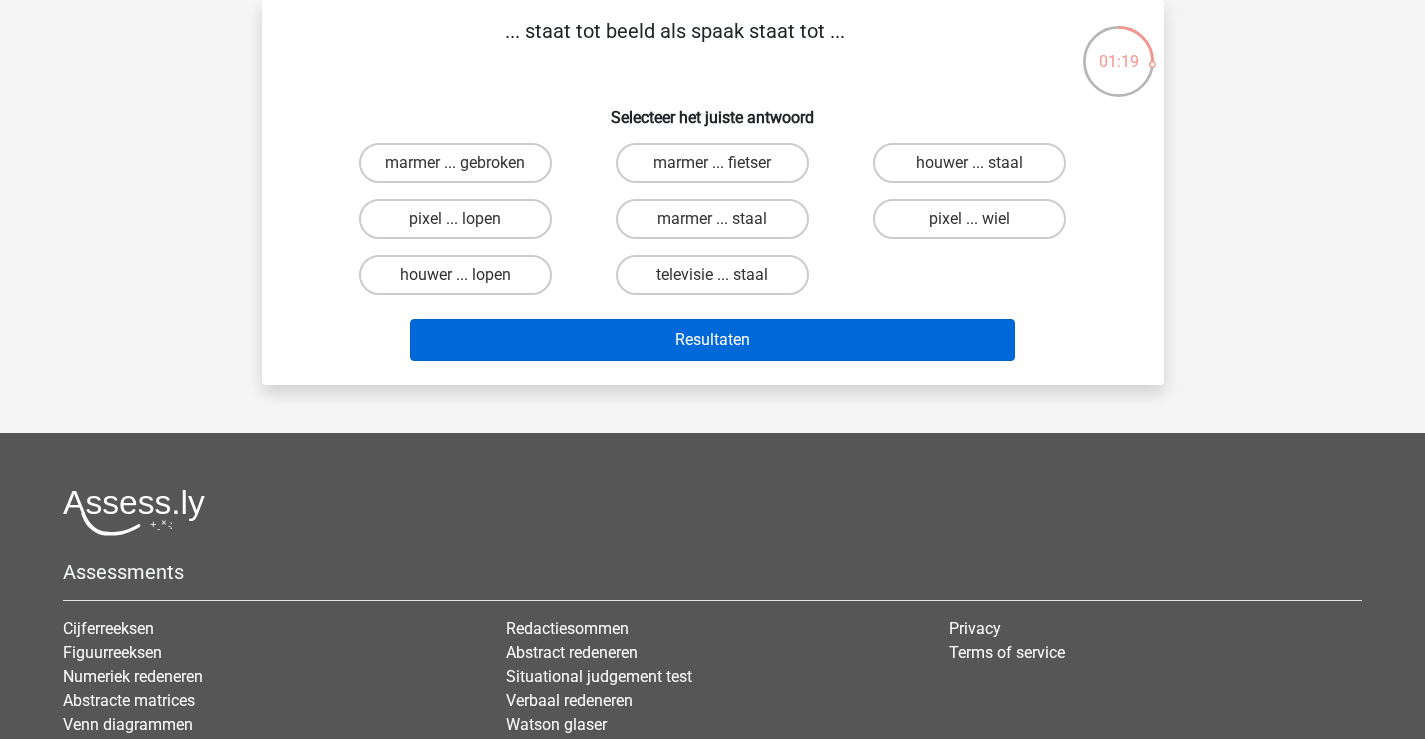 scroll, scrollTop: 0, scrollLeft: 0, axis: both 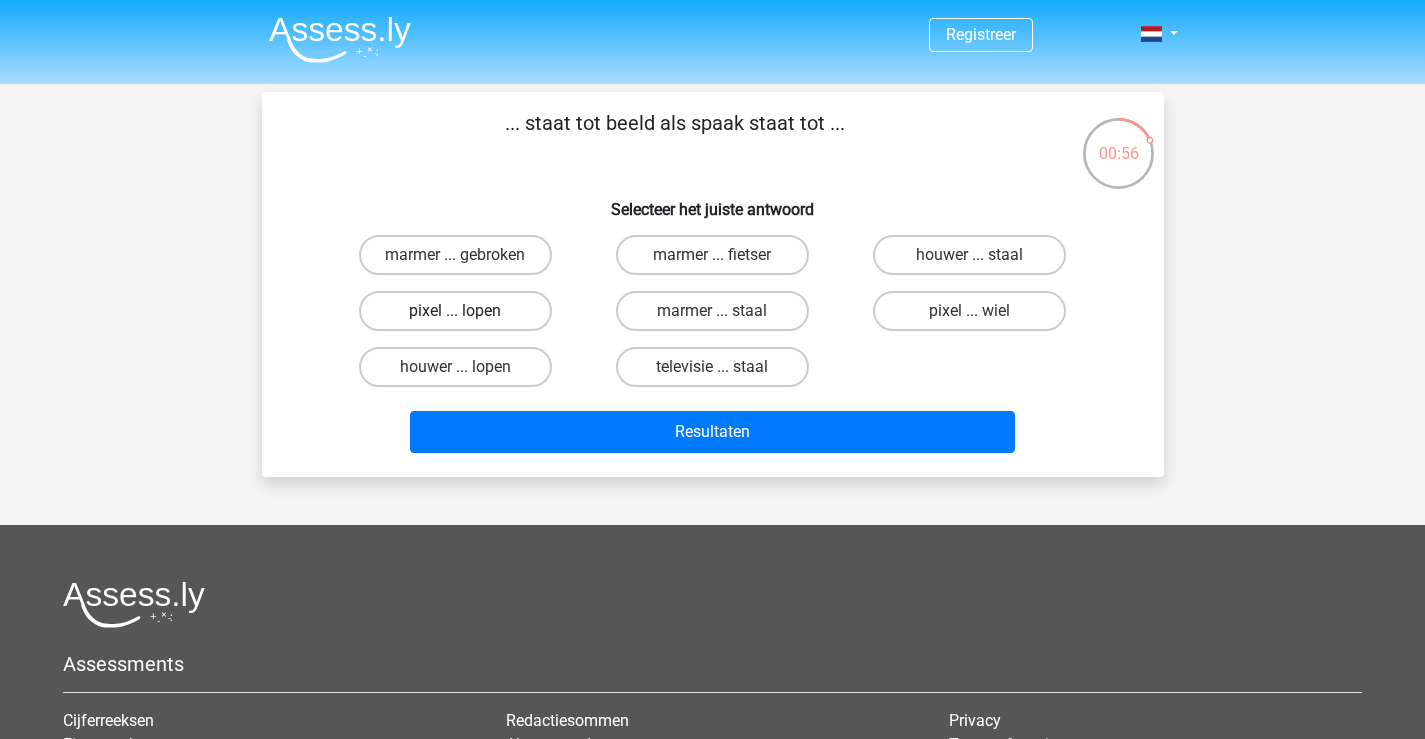 click on "pixel ... lopen" at bounding box center (455, 311) 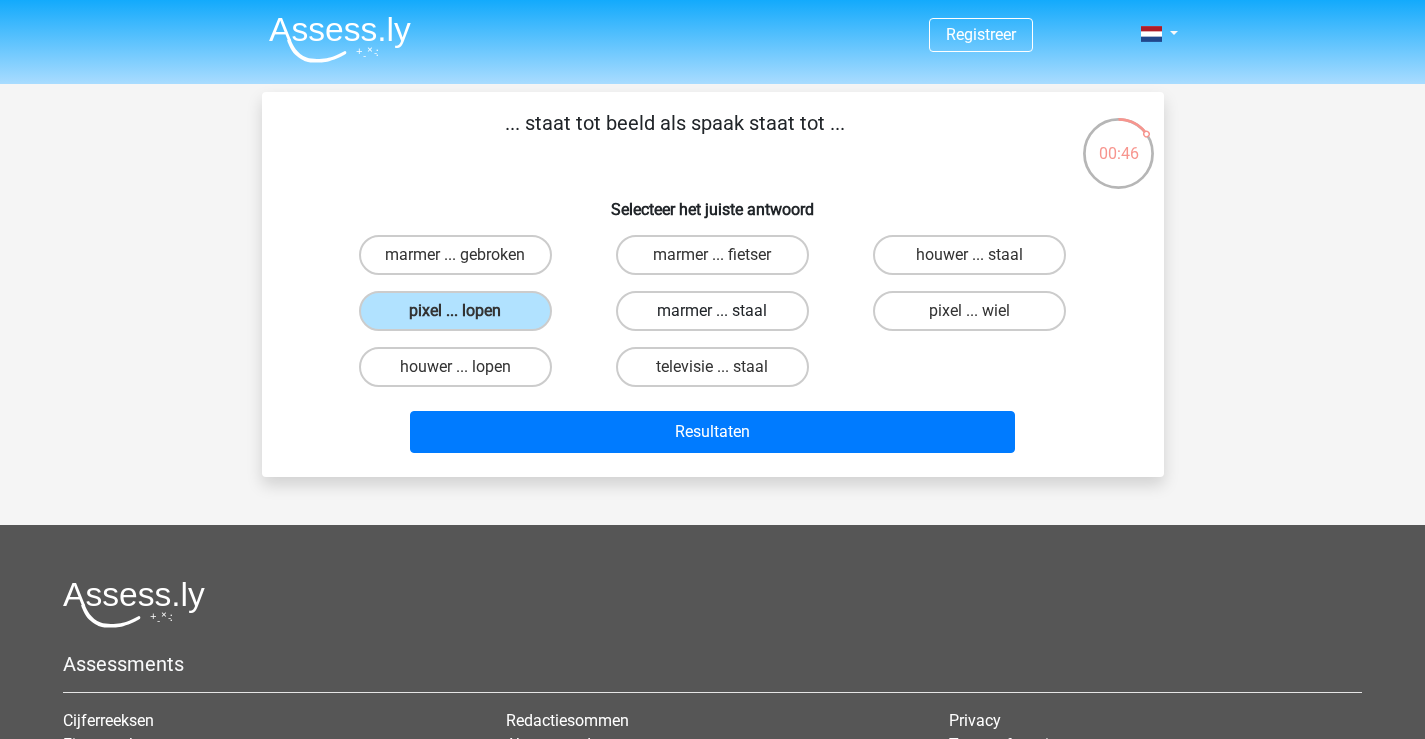 click on "marmer ... staal" at bounding box center (712, 311) 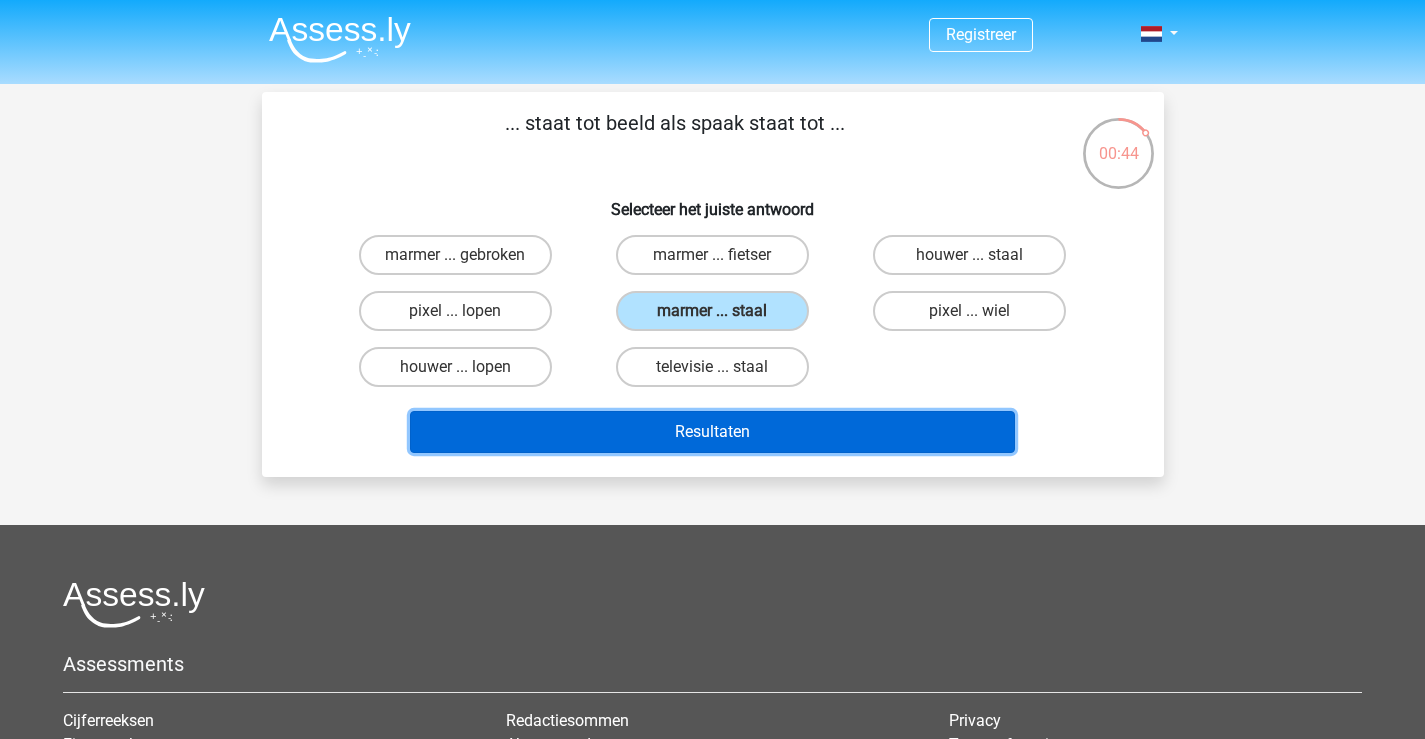 click on "Resultaten" at bounding box center (712, 432) 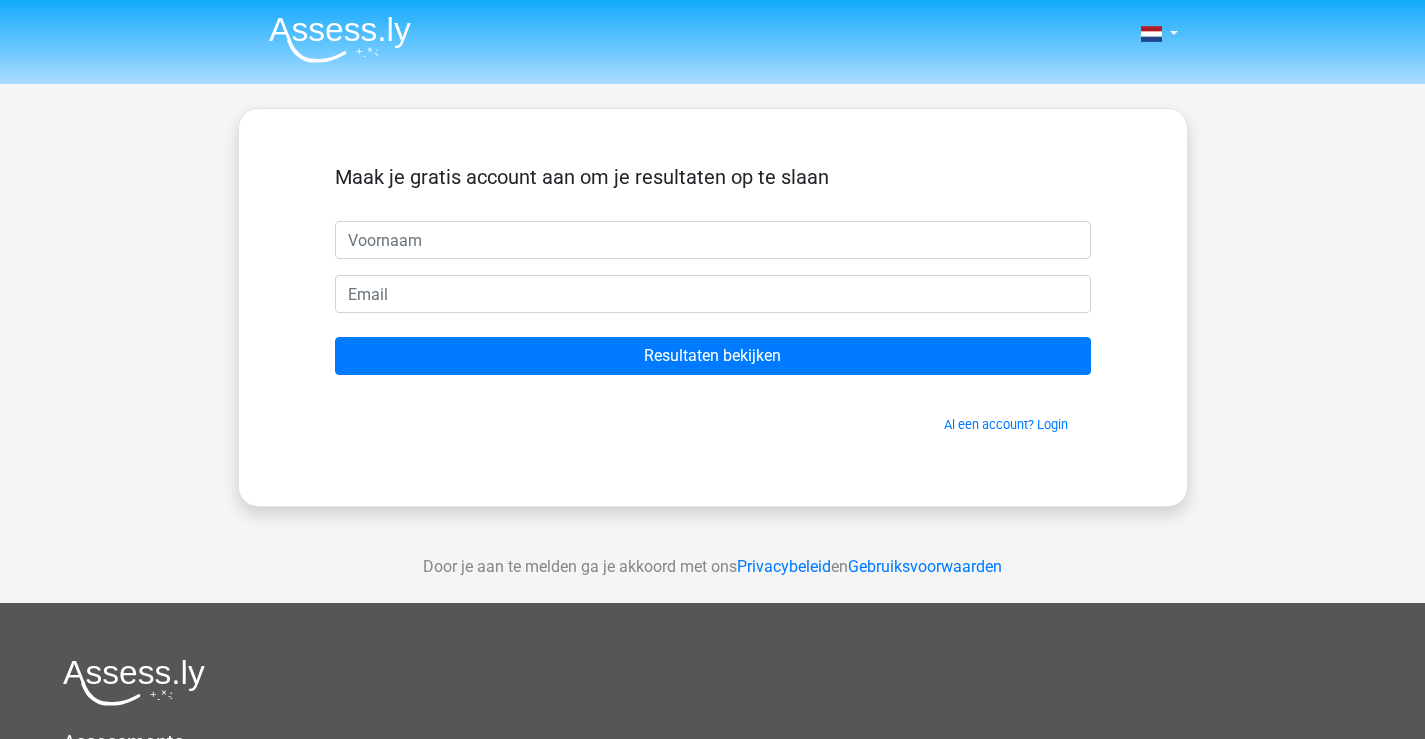 scroll, scrollTop: 0, scrollLeft: 0, axis: both 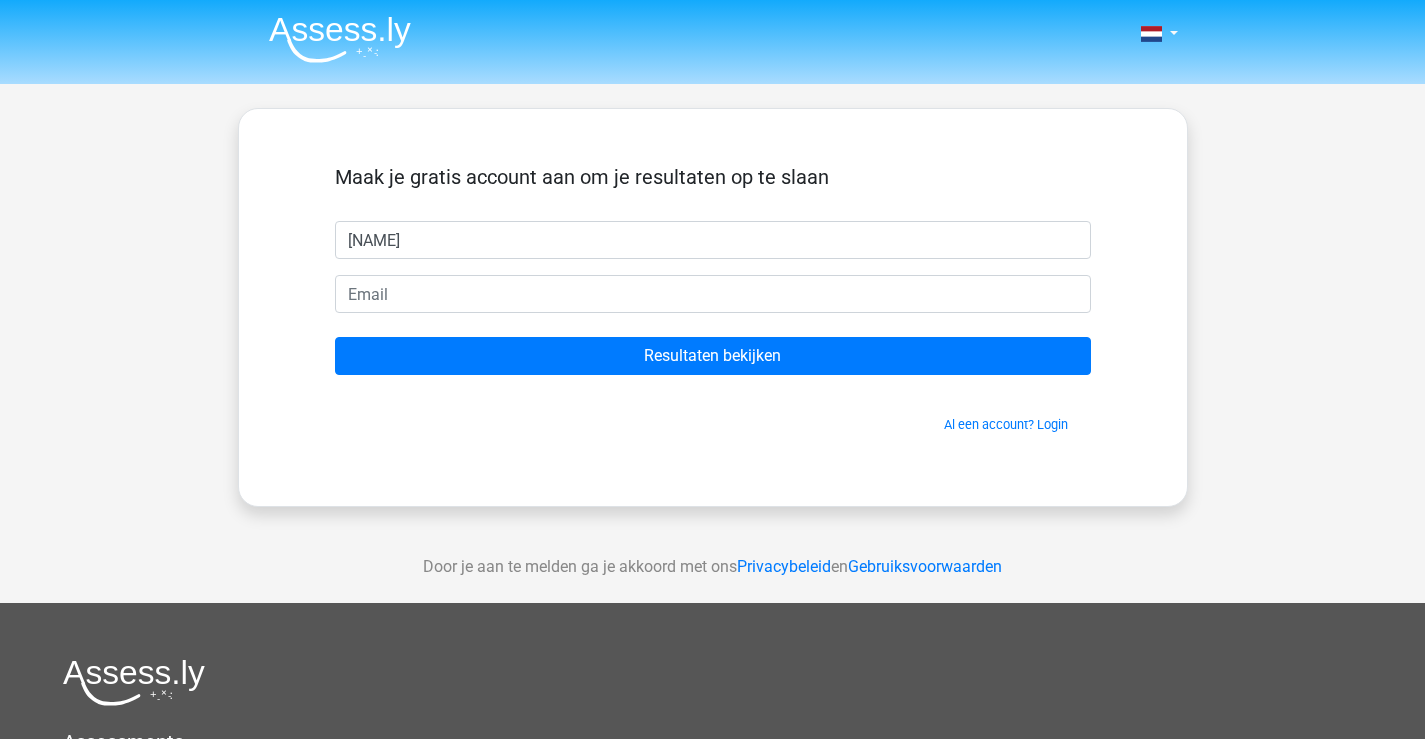type on "[NAME]" 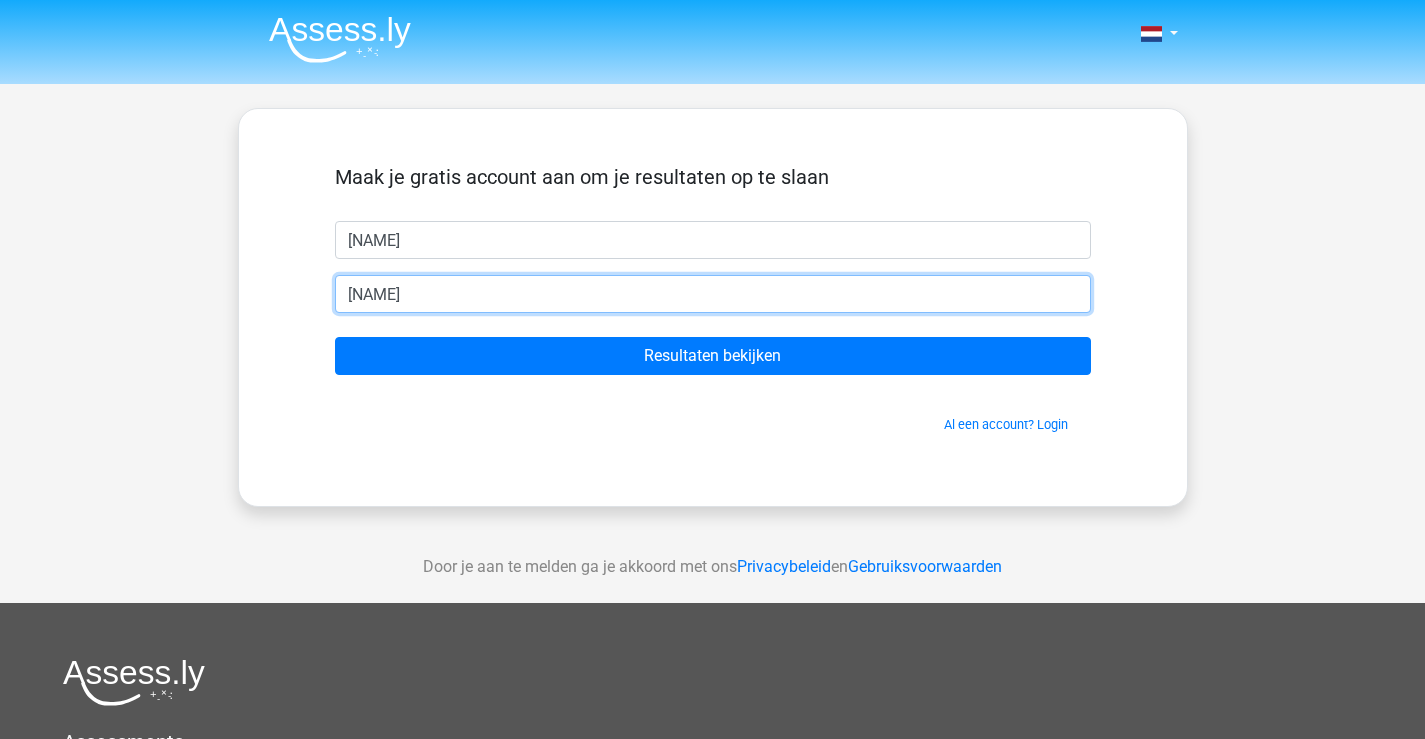 type on "[EMAIL]" 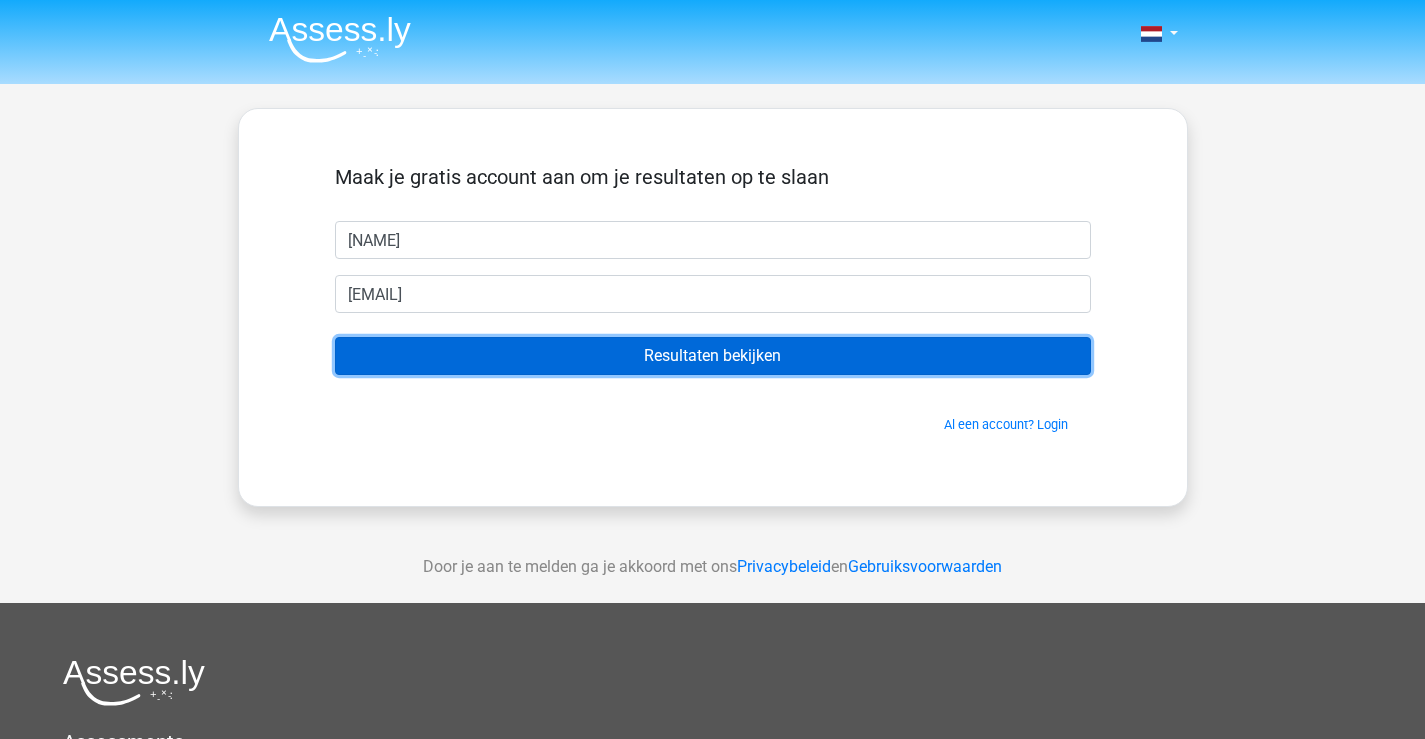 click on "Resultaten bekijken" at bounding box center [713, 356] 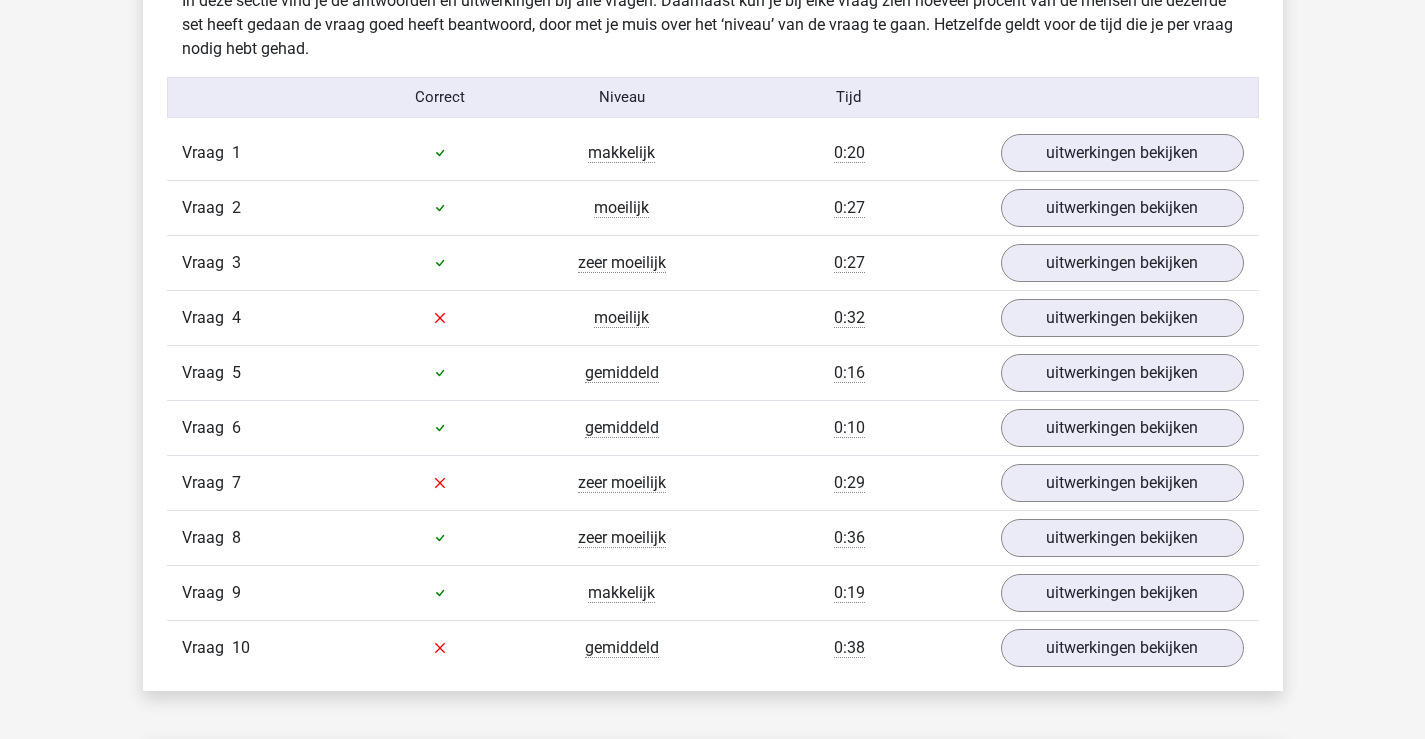 scroll, scrollTop: 1700, scrollLeft: 0, axis: vertical 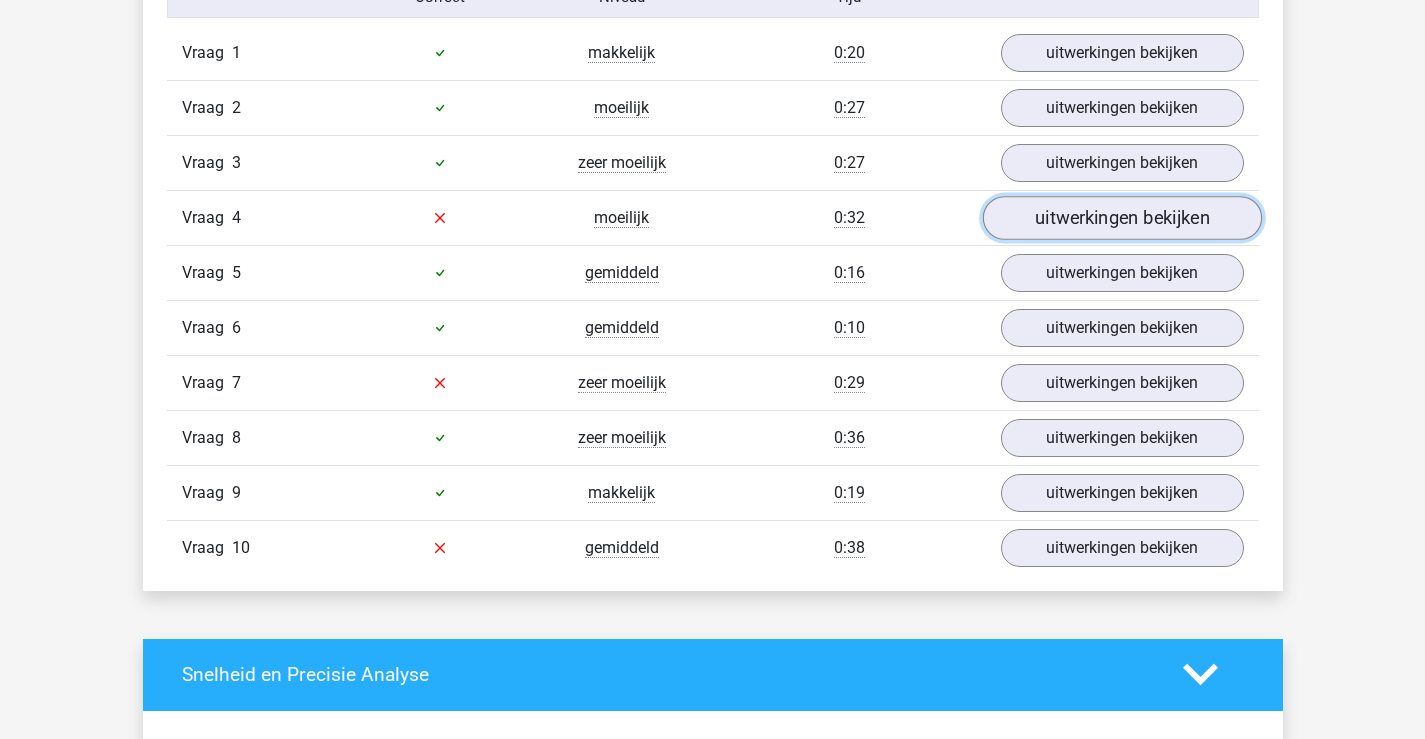 click on "uitwerkingen bekijken" at bounding box center [1121, 218] 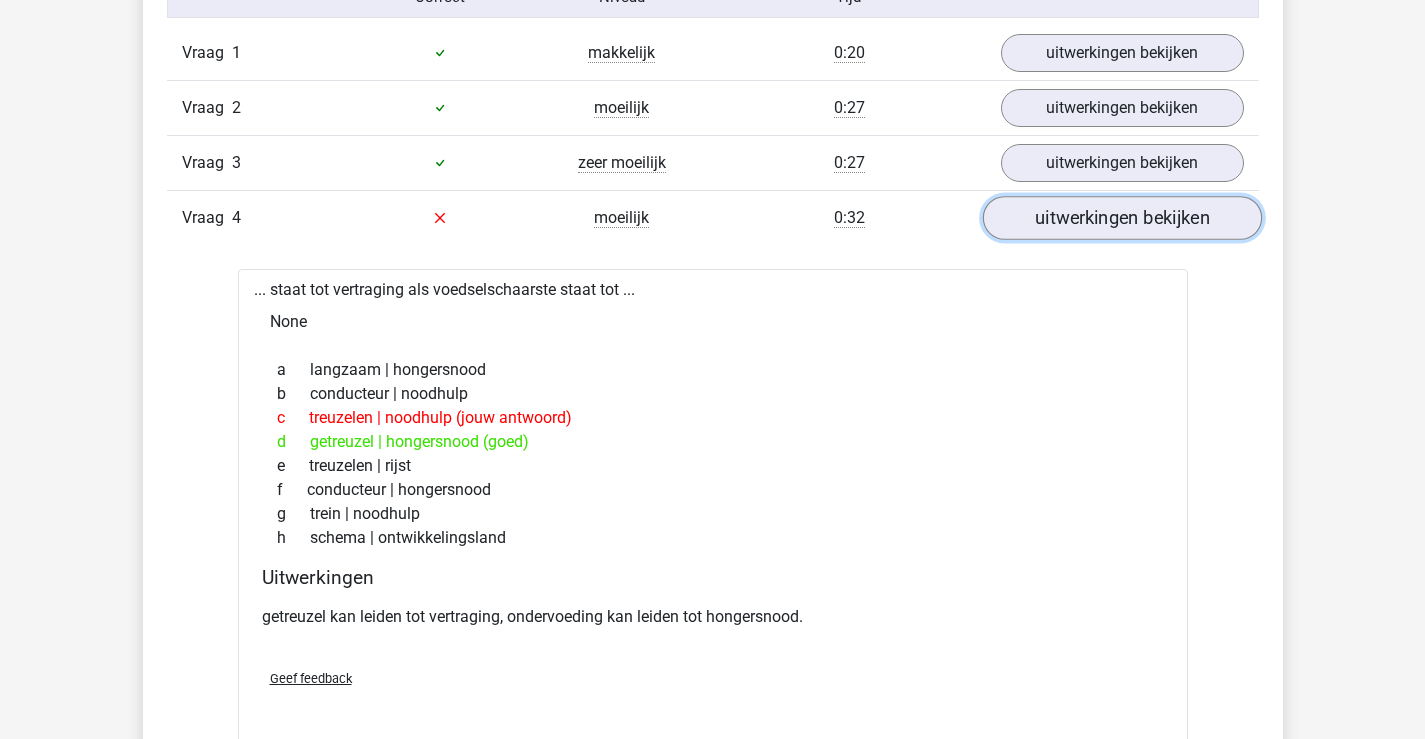 click on "uitwerkingen bekijken" at bounding box center [1121, 218] 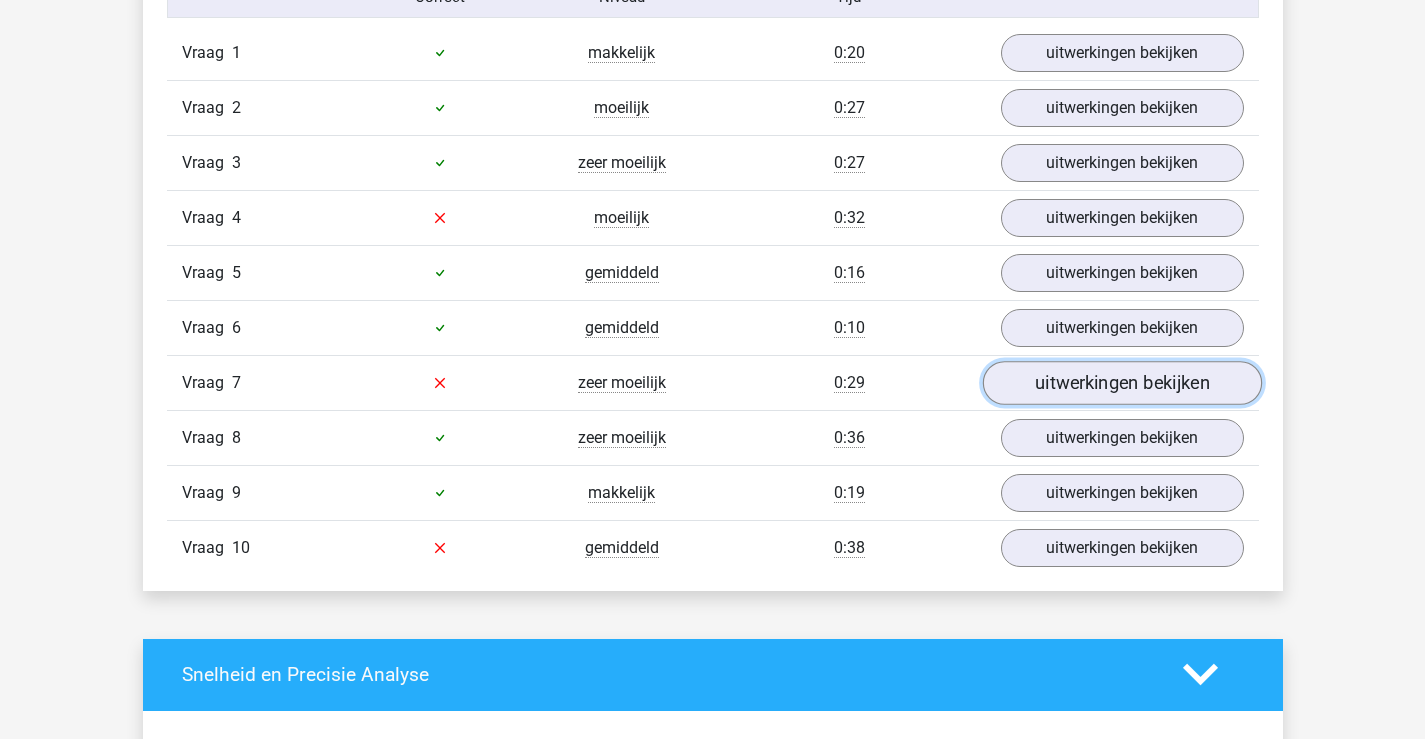 click on "uitwerkingen bekijken" at bounding box center (1121, 383) 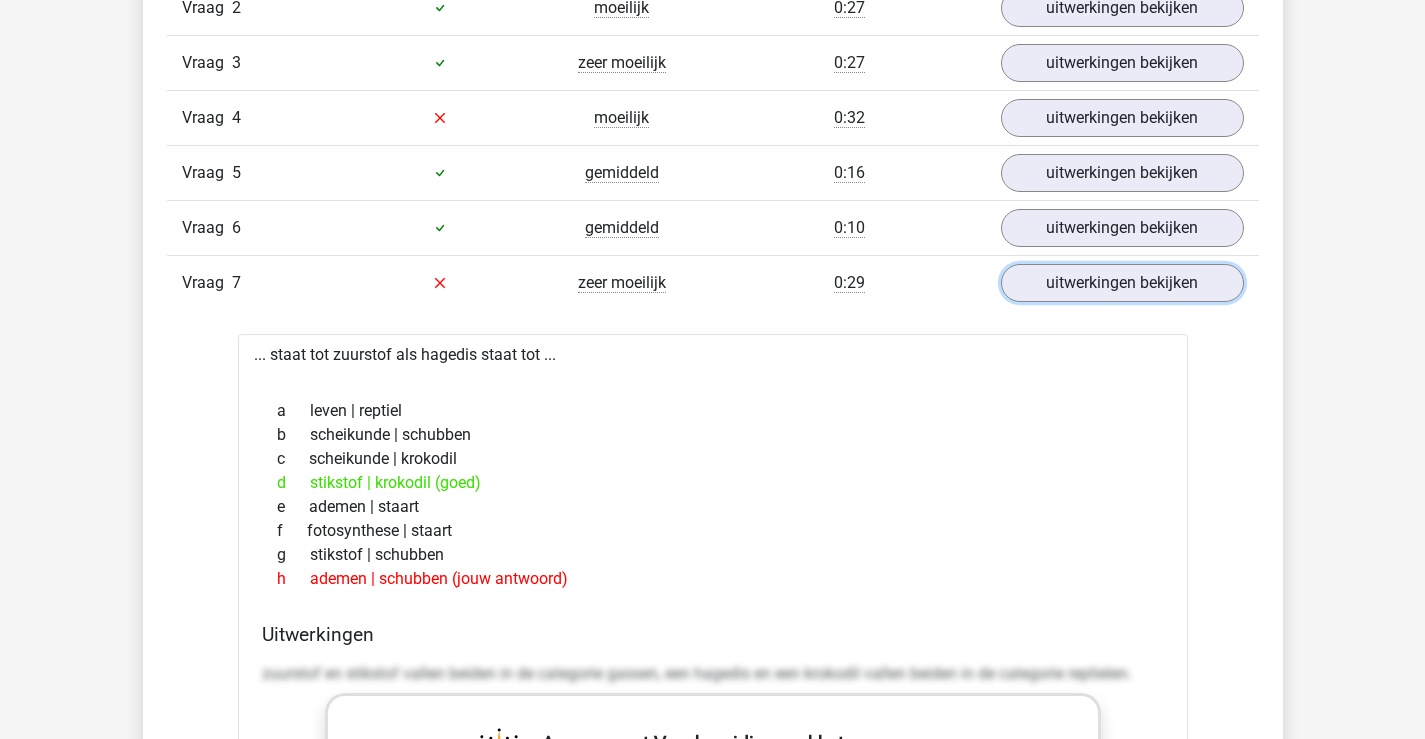scroll, scrollTop: 1900, scrollLeft: 0, axis: vertical 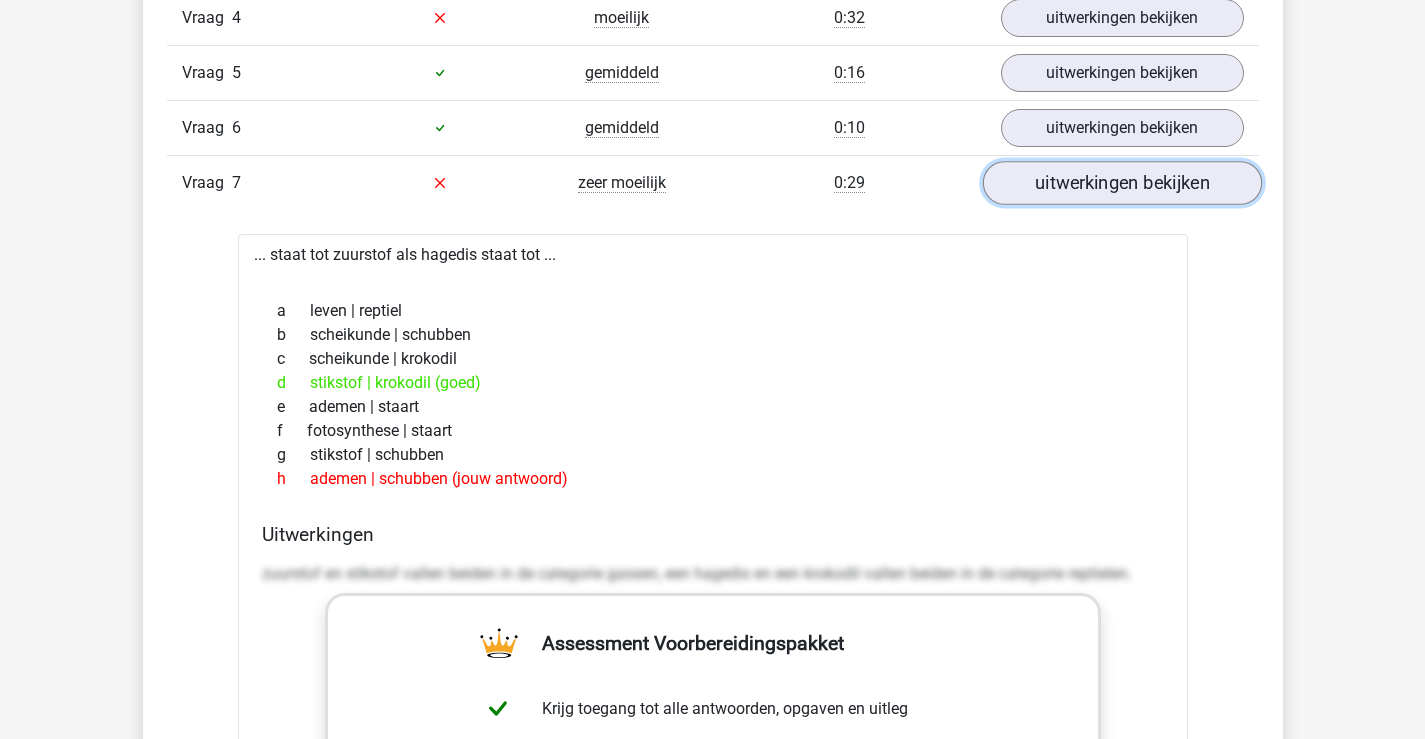 click on "uitwerkingen bekijken" at bounding box center [1121, 183] 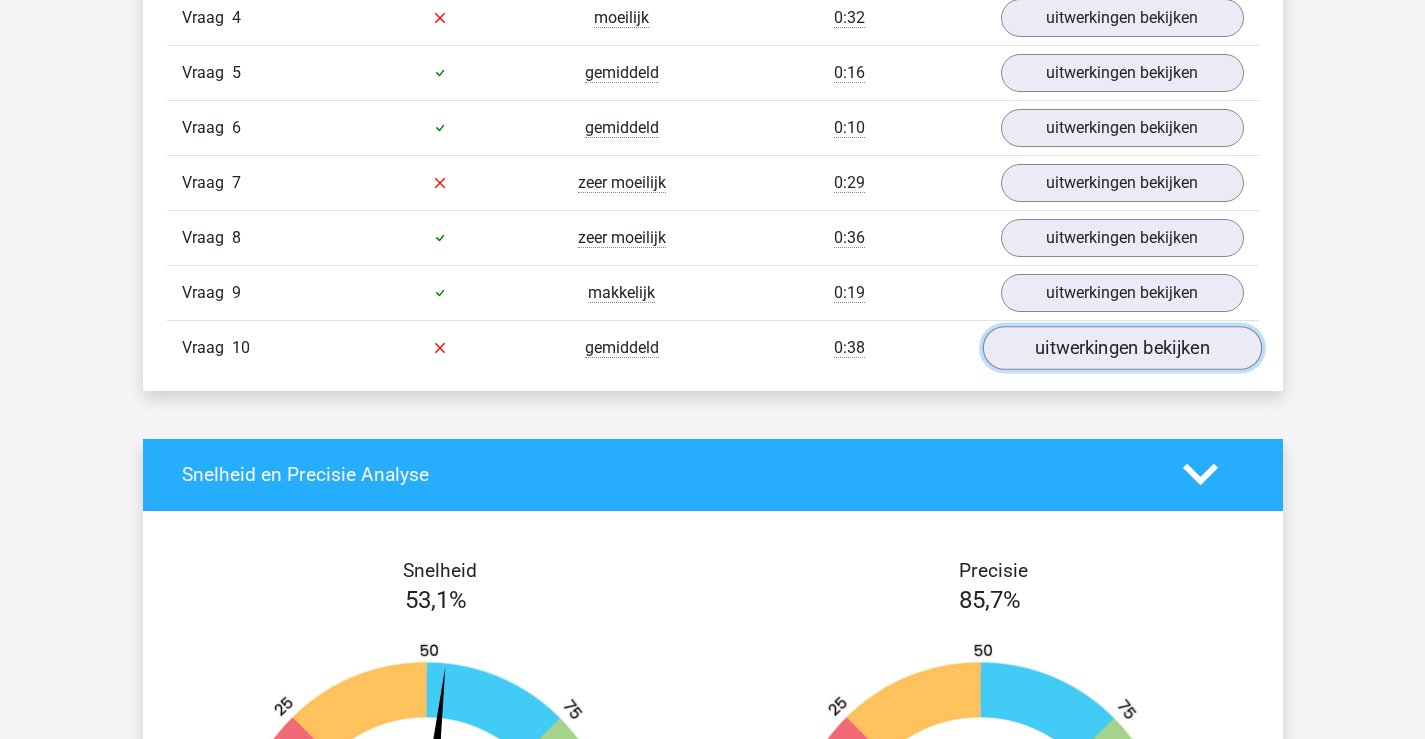 click on "uitwerkingen bekijken" at bounding box center (1121, 348) 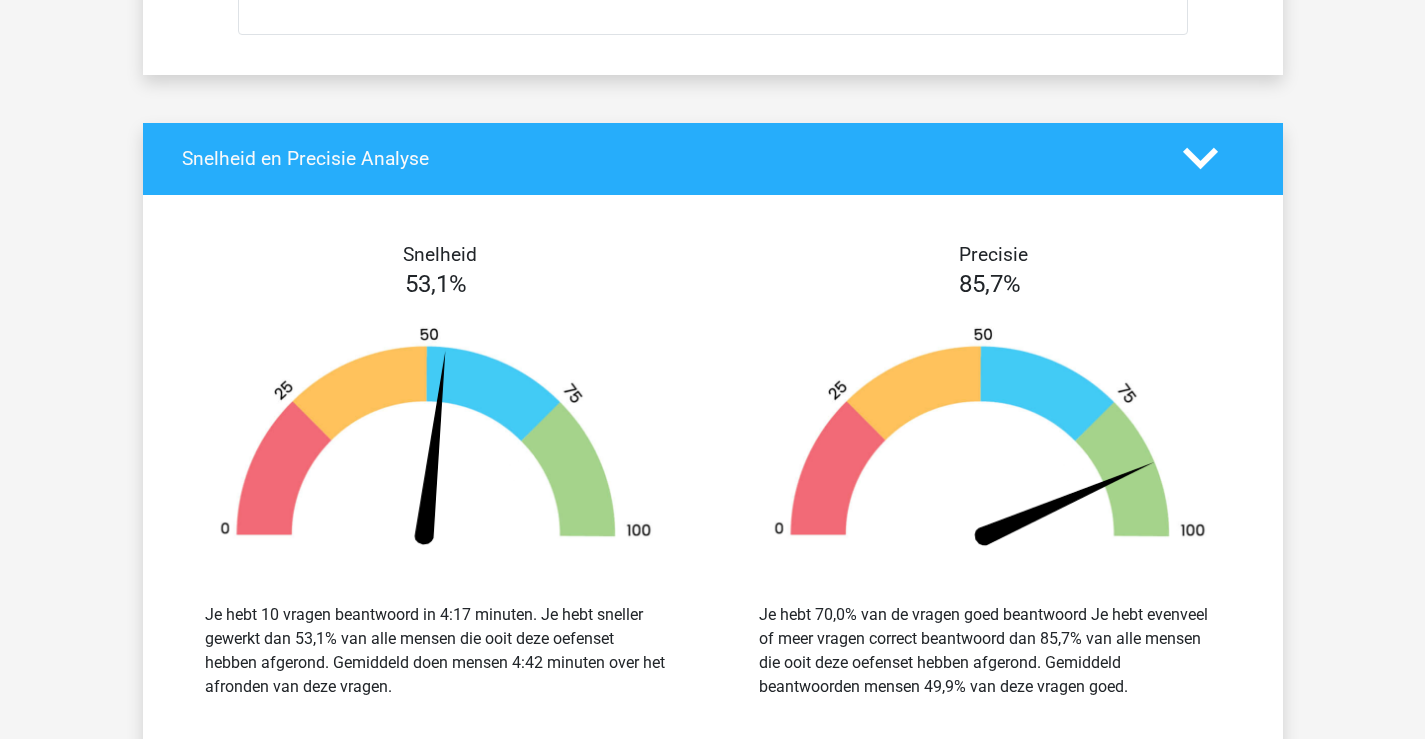 scroll, scrollTop: 3400, scrollLeft: 0, axis: vertical 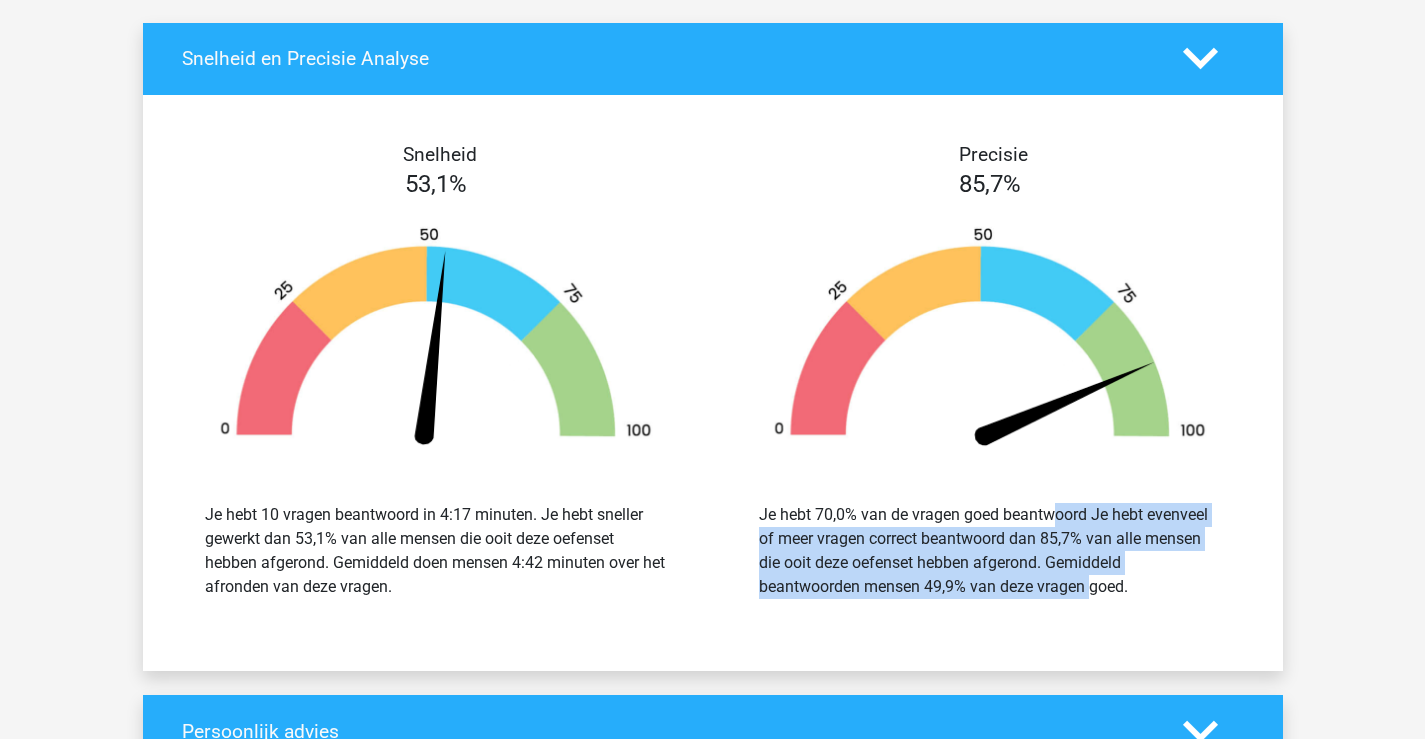 drag, startPoint x: 933, startPoint y: 520, endPoint x: 979, endPoint y: 593, distance: 86.28442 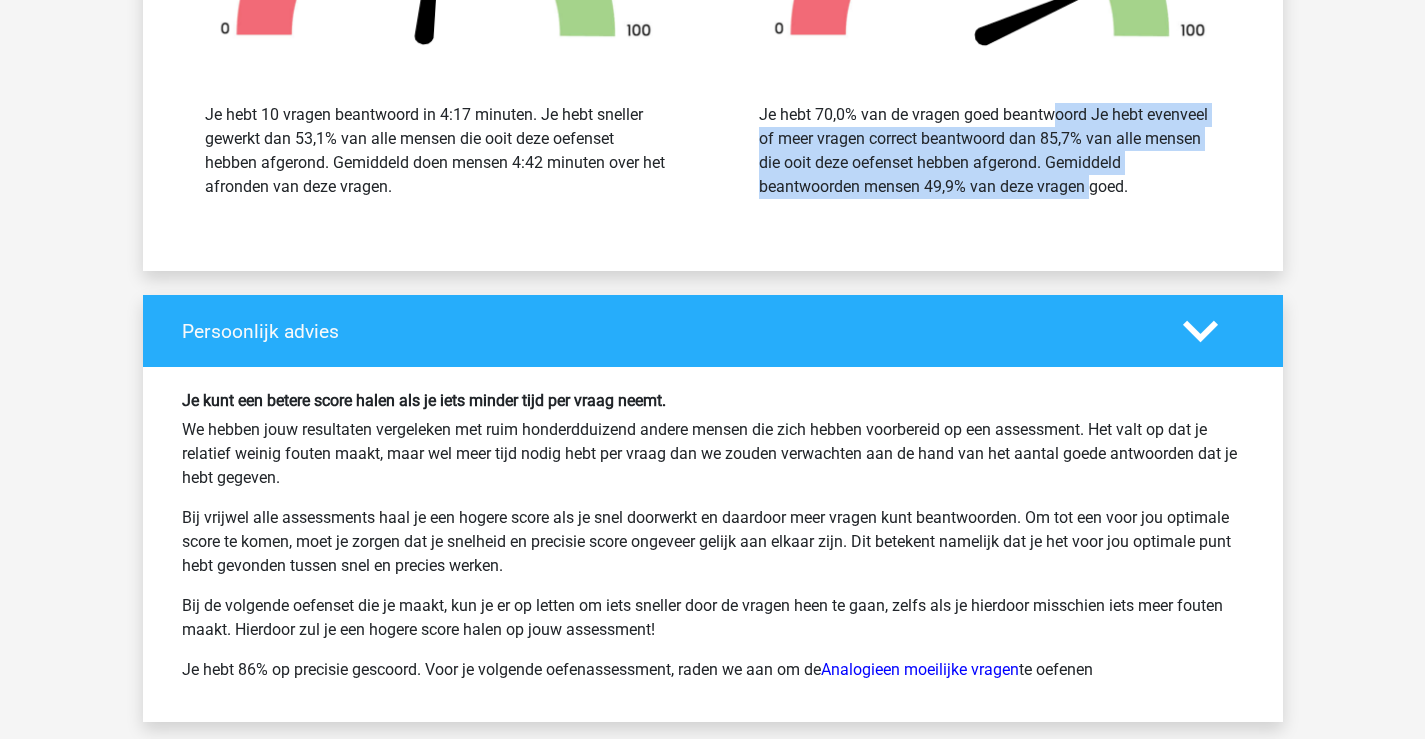 scroll, scrollTop: 3900, scrollLeft: 0, axis: vertical 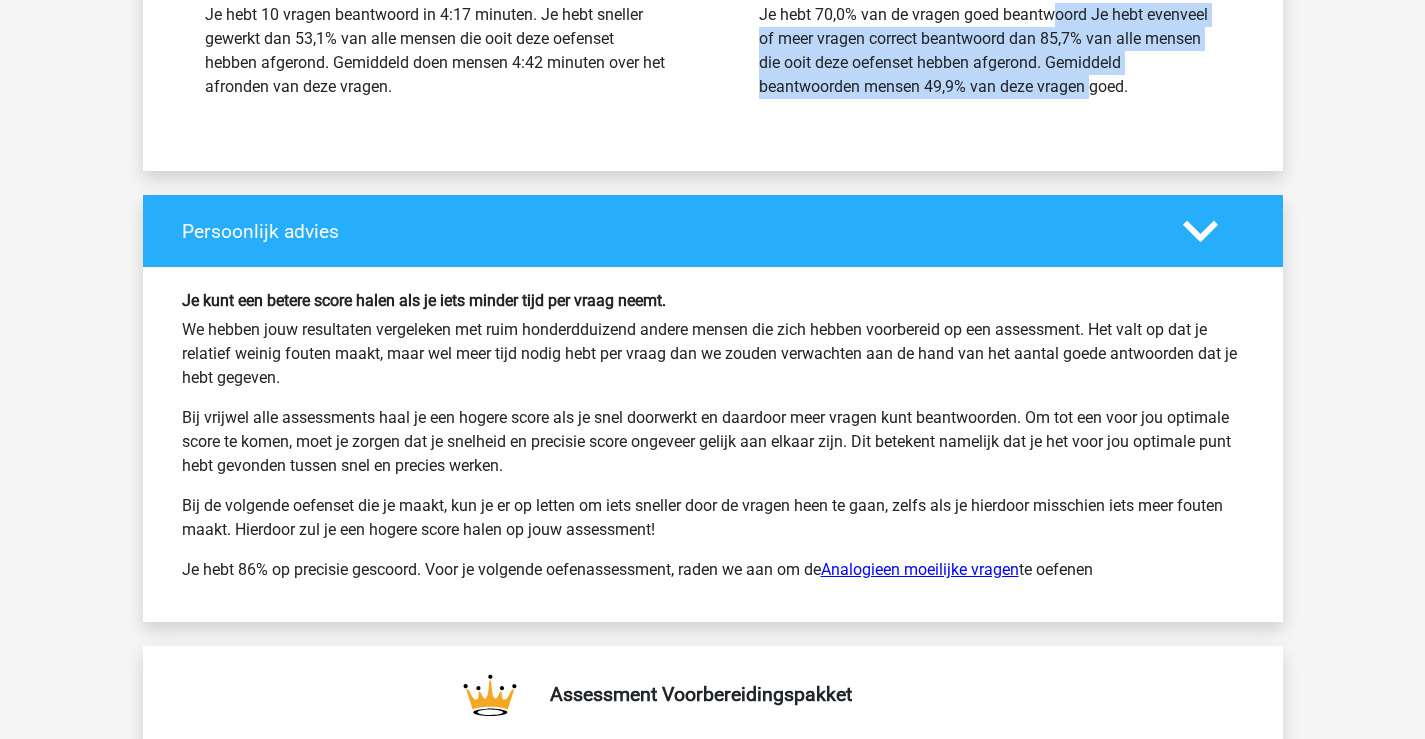 click on "Analogieen moeilijke vragen" at bounding box center [920, 569] 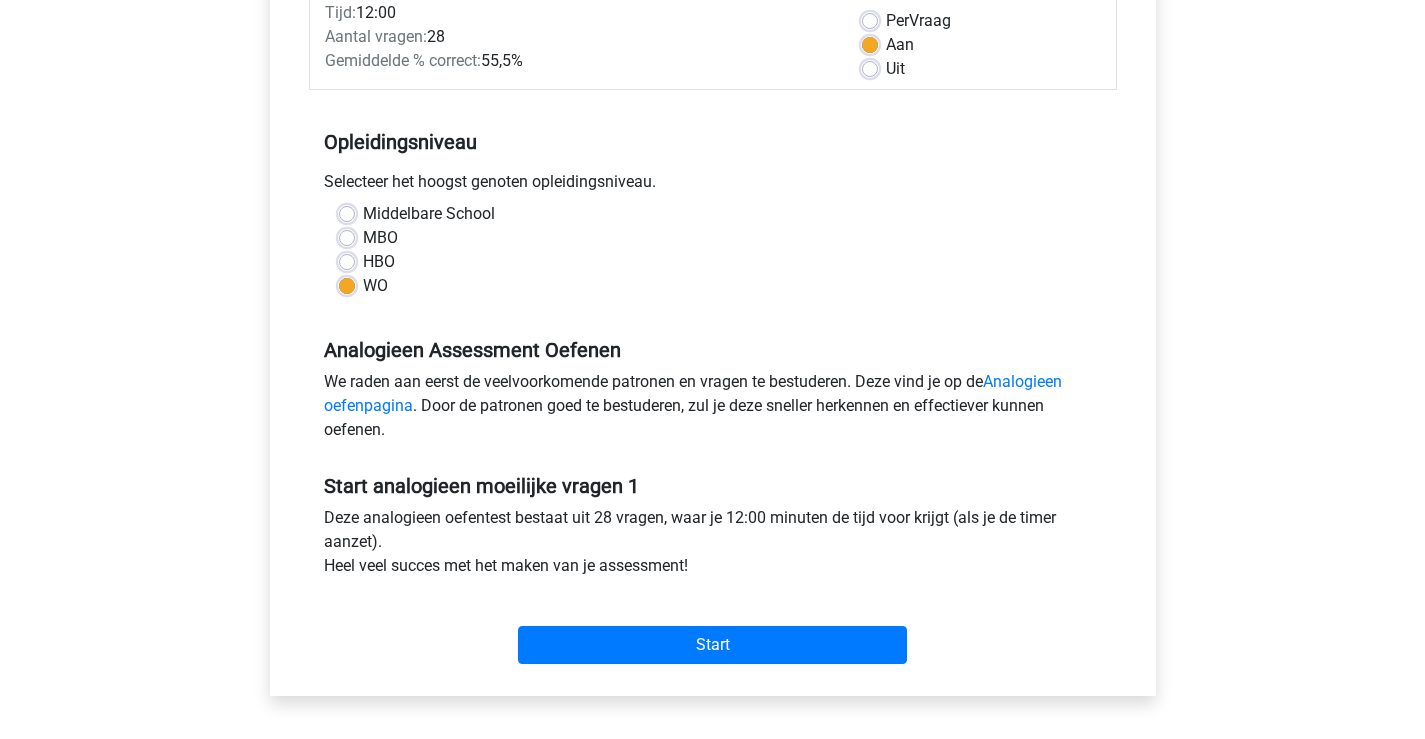 scroll, scrollTop: 0, scrollLeft: 0, axis: both 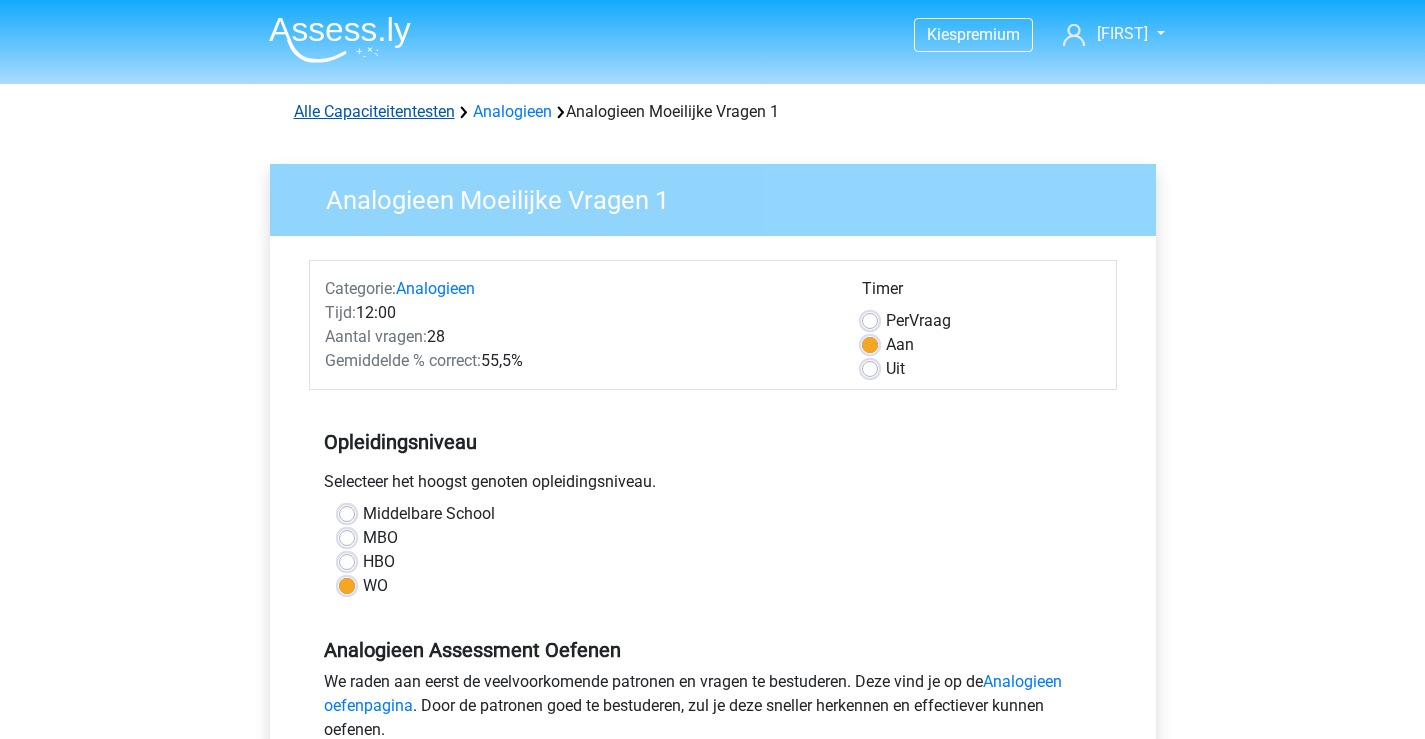click on "Alle Capaciteitentesten" at bounding box center [374, 111] 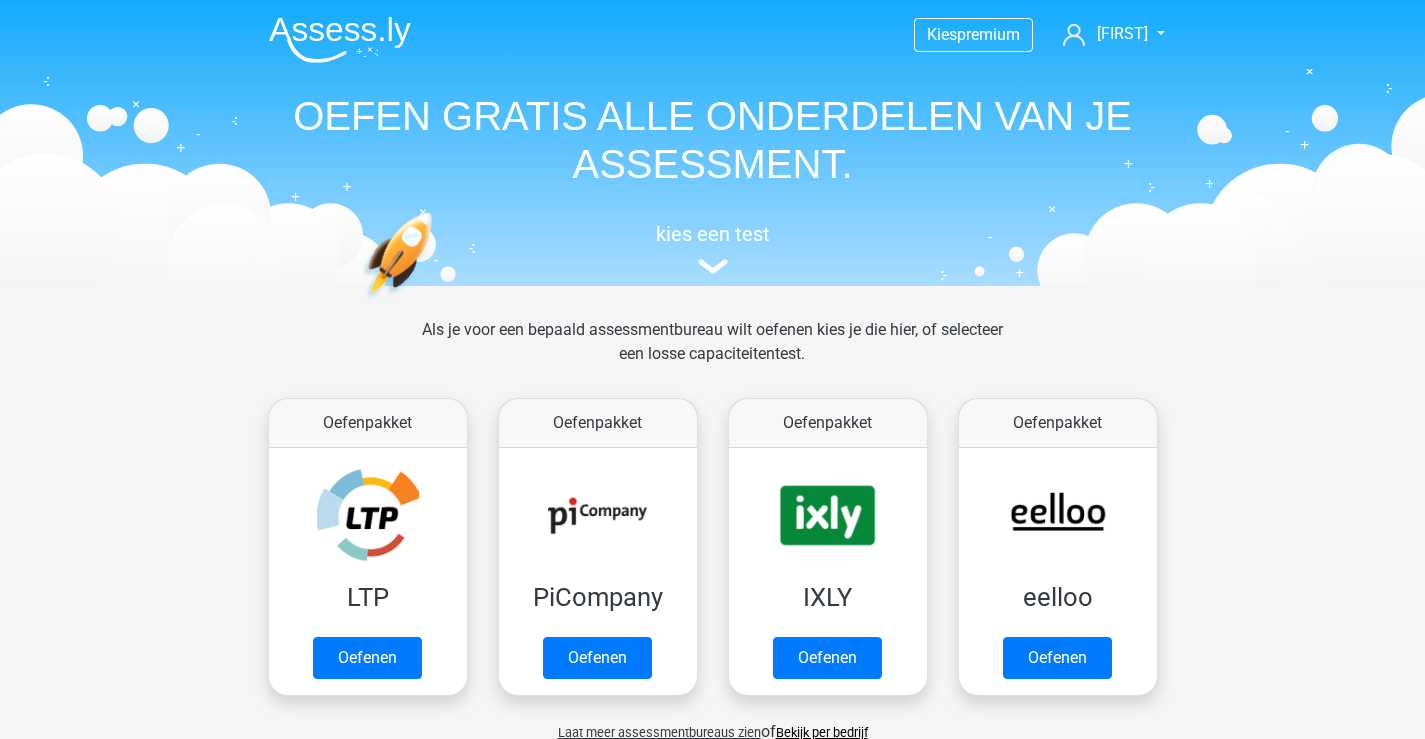scroll, scrollTop: 772, scrollLeft: 0, axis: vertical 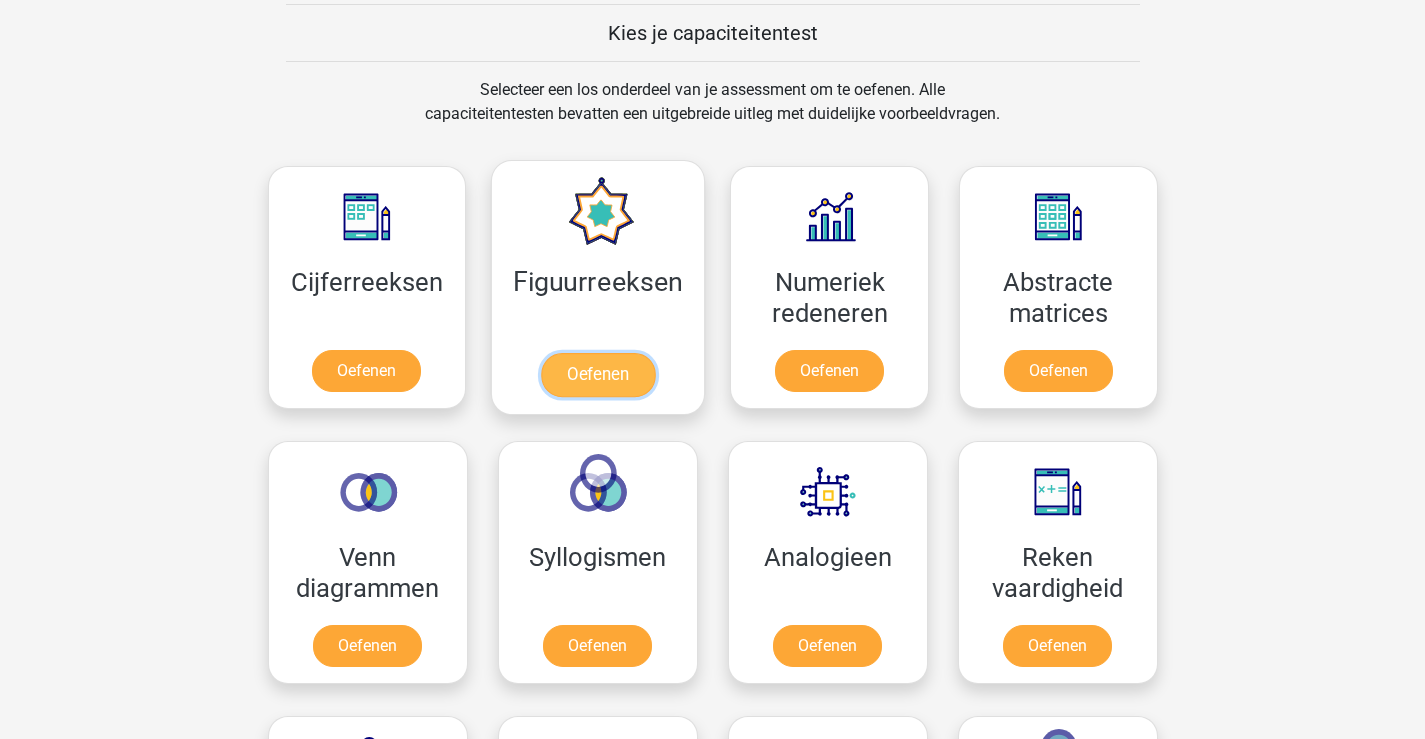 click on "Oefenen" at bounding box center (598, 375) 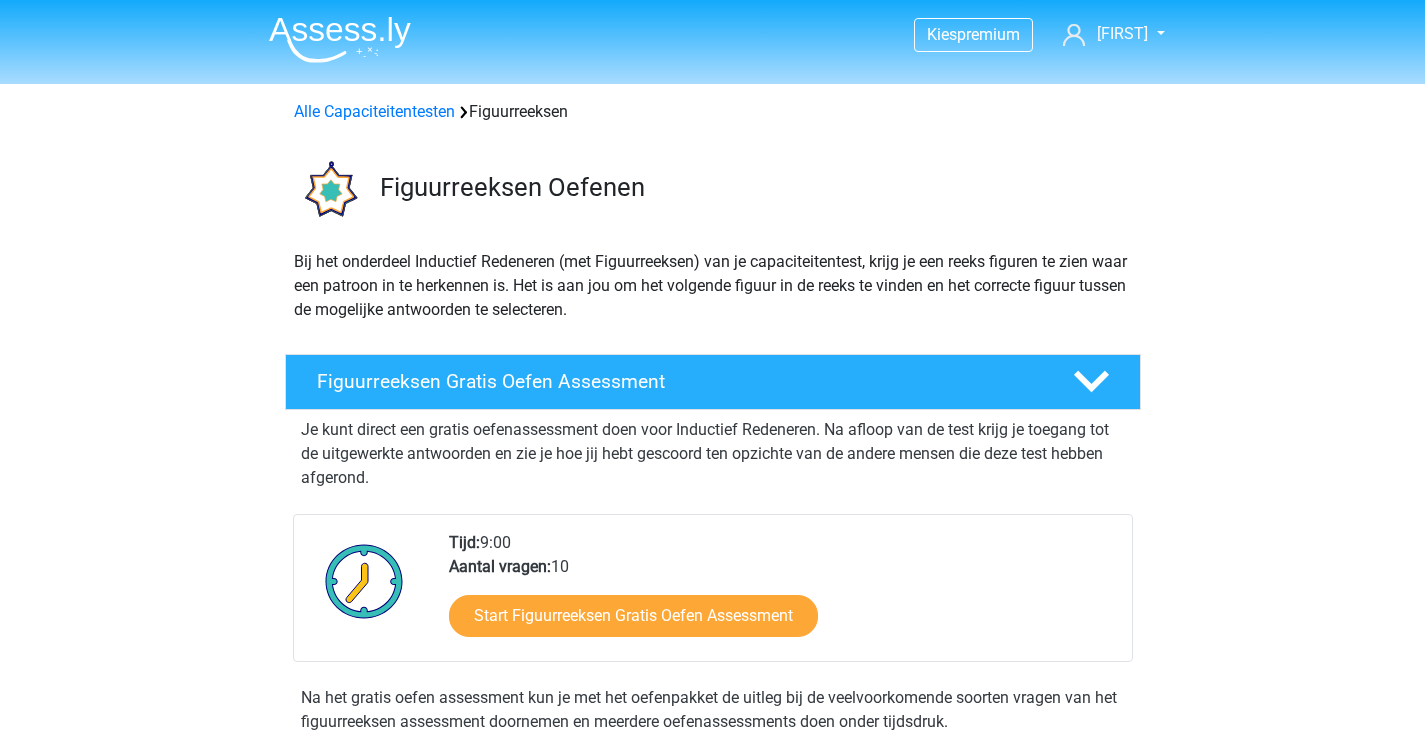 scroll, scrollTop: 0, scrollLeft: 0, axis: both 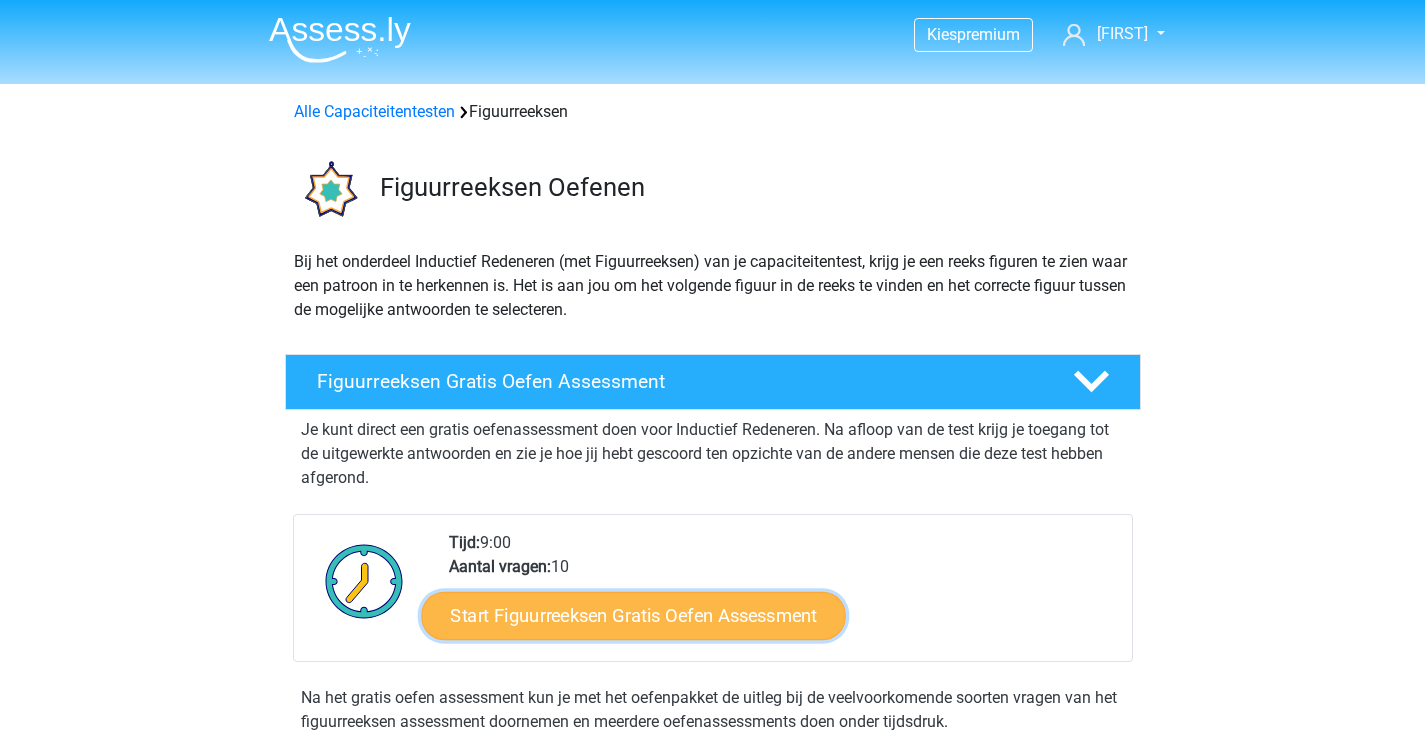 click on "Start Figuurreeksen
Gratis Oefen Assessment" at bounding box center (633, 615) 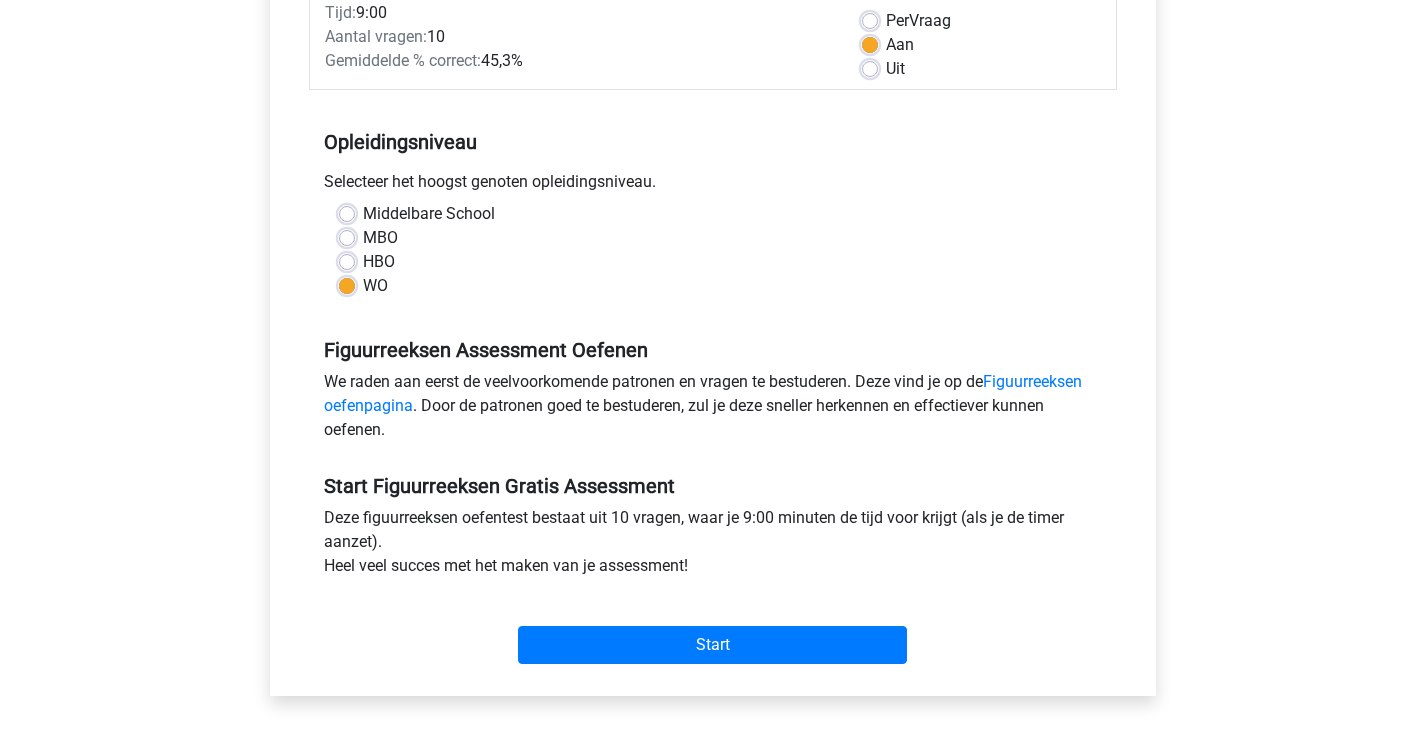 scroll, scrollTop: 400, scrollLeft: 0, axis: vertical 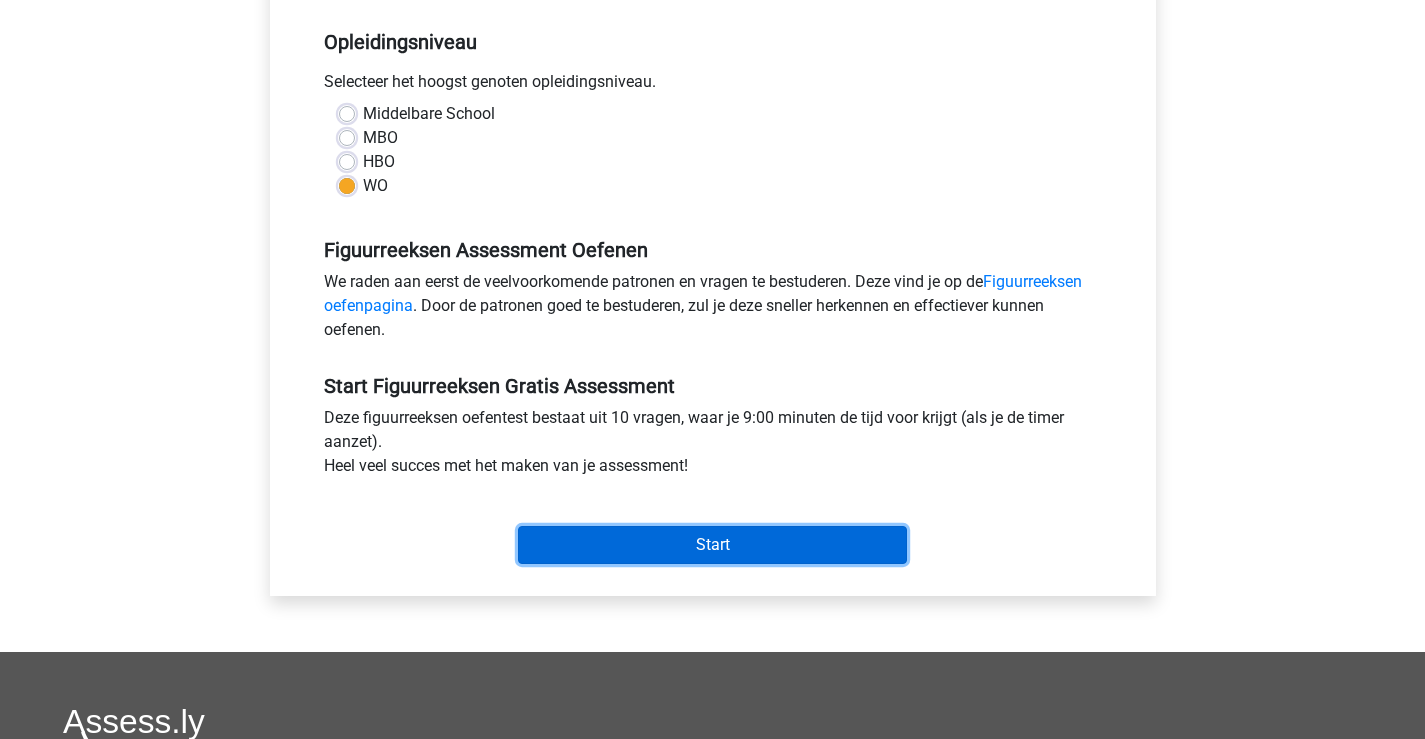 click on "Start" at bounding box center (712, 545) 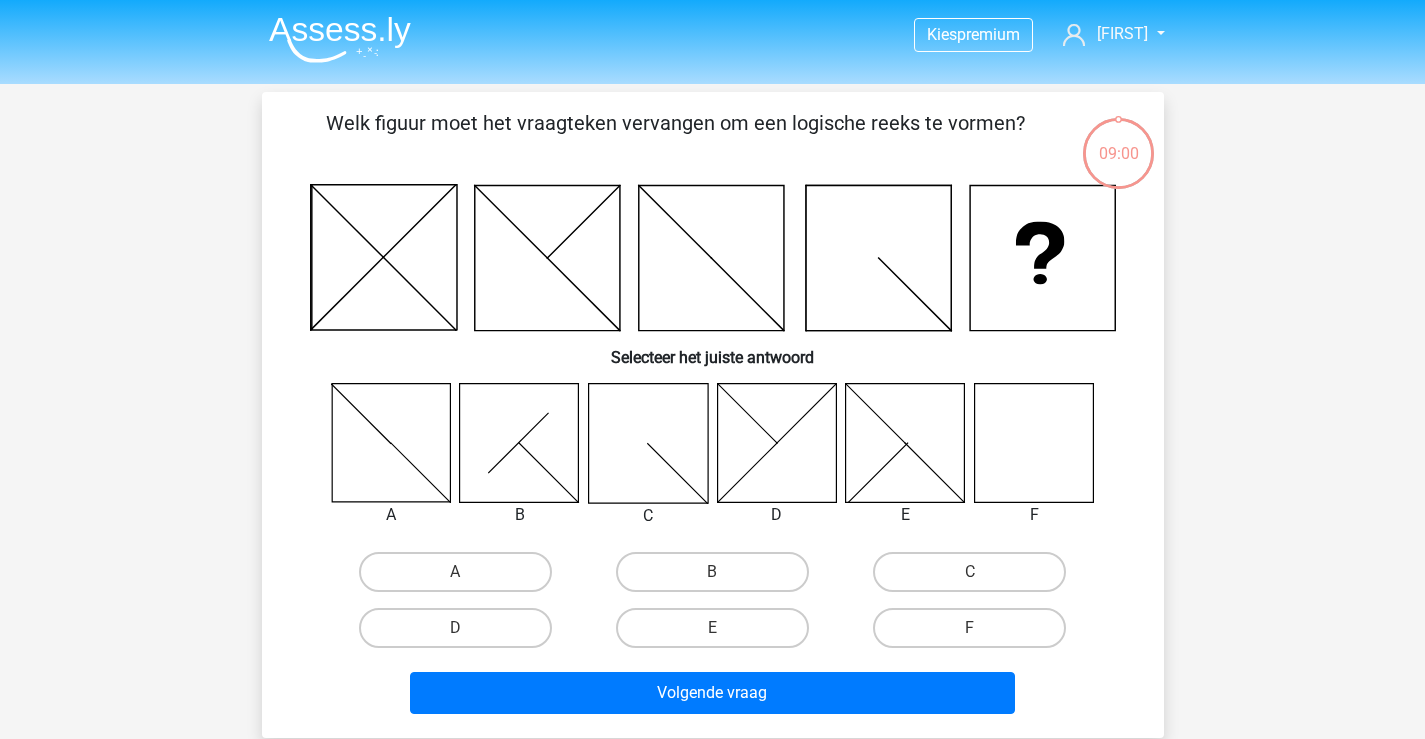 scroll, scrollTop: 0, scrollLeft: 0, axis: both 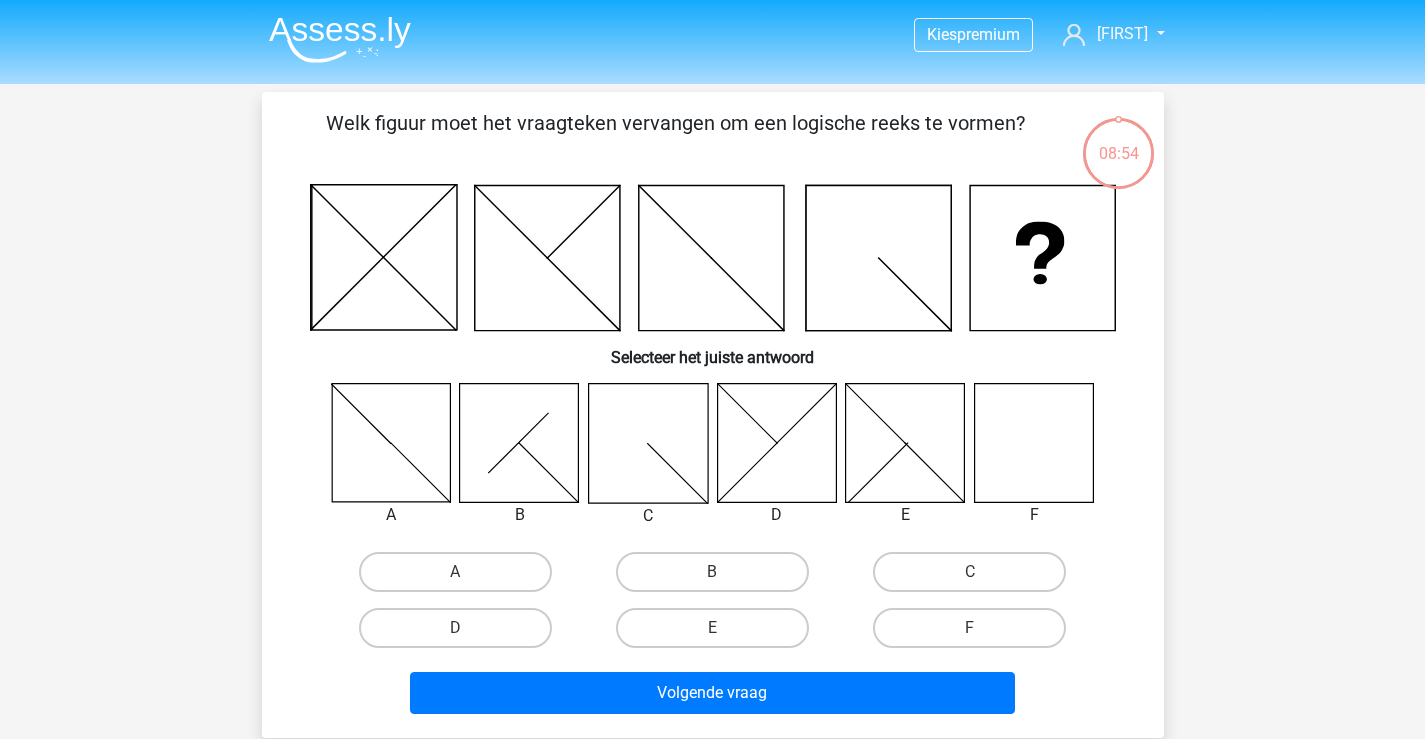 click 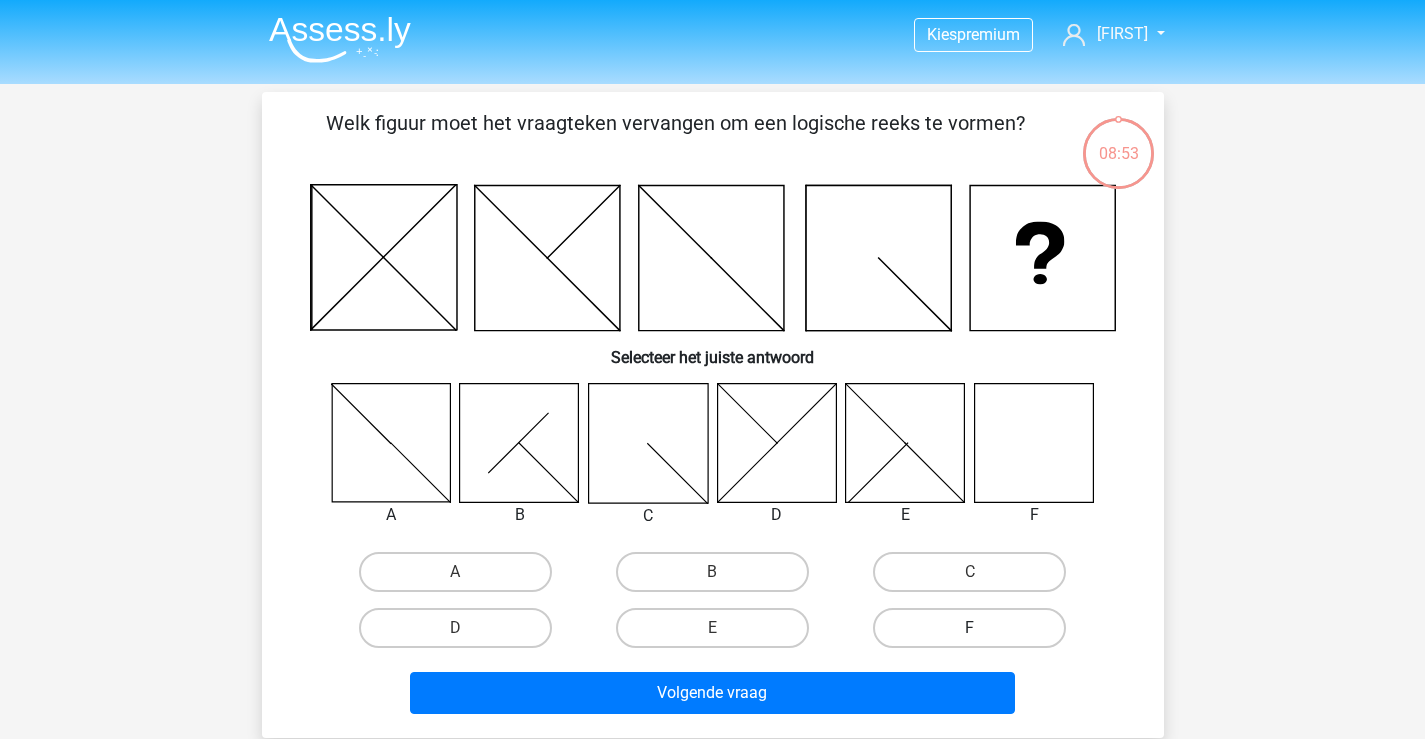 click on "F" at bounding box center [969, 628] 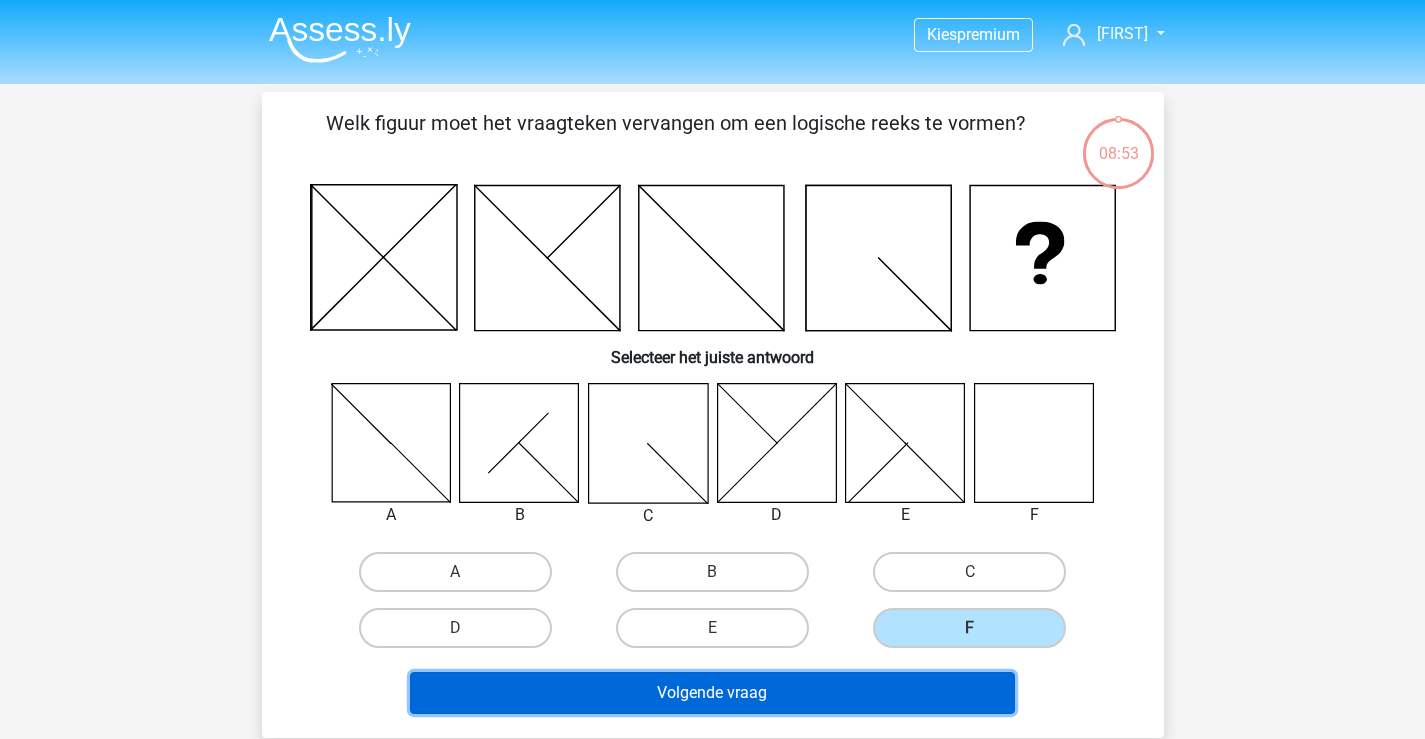 click on "Volgende vraag" at bounding box center [712, 693] 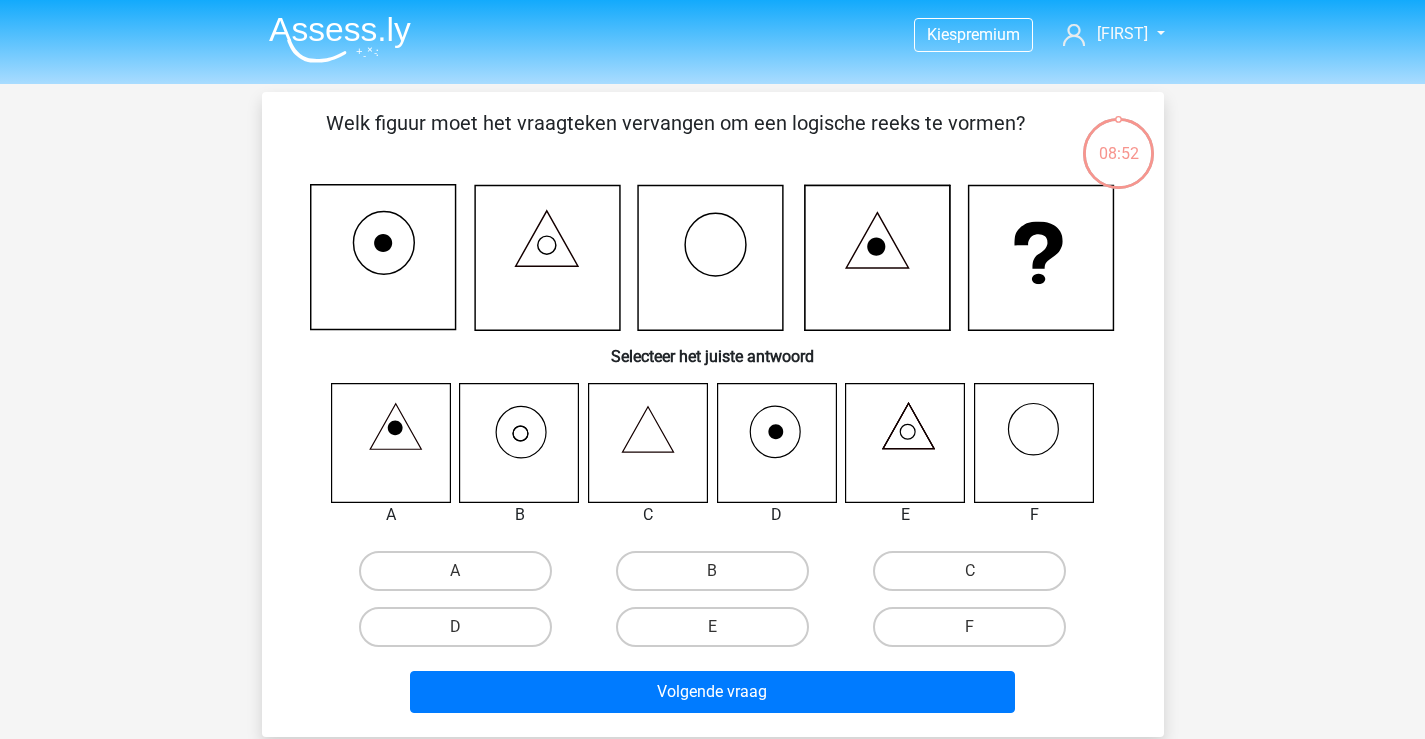 scroll, scrollTop: 92, scrollLeft: 0, axis: vertical 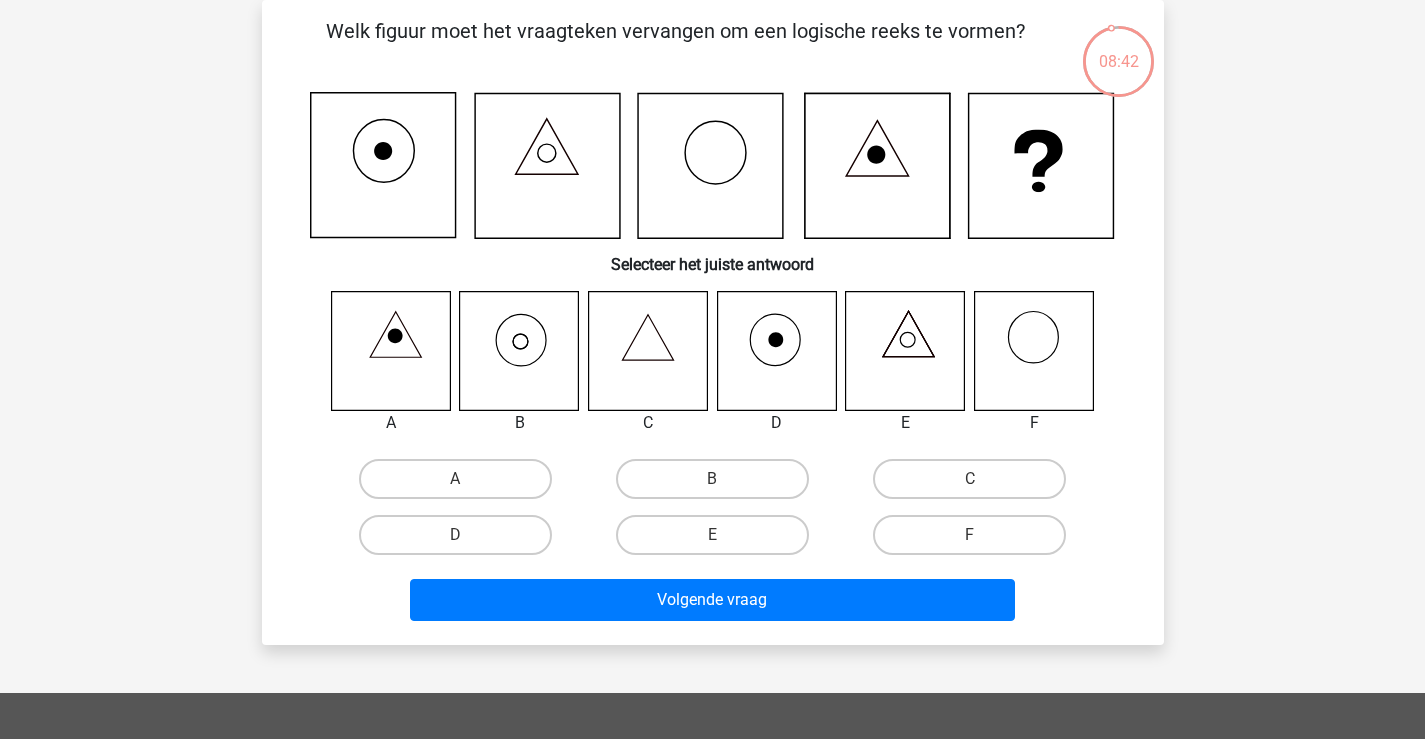 click 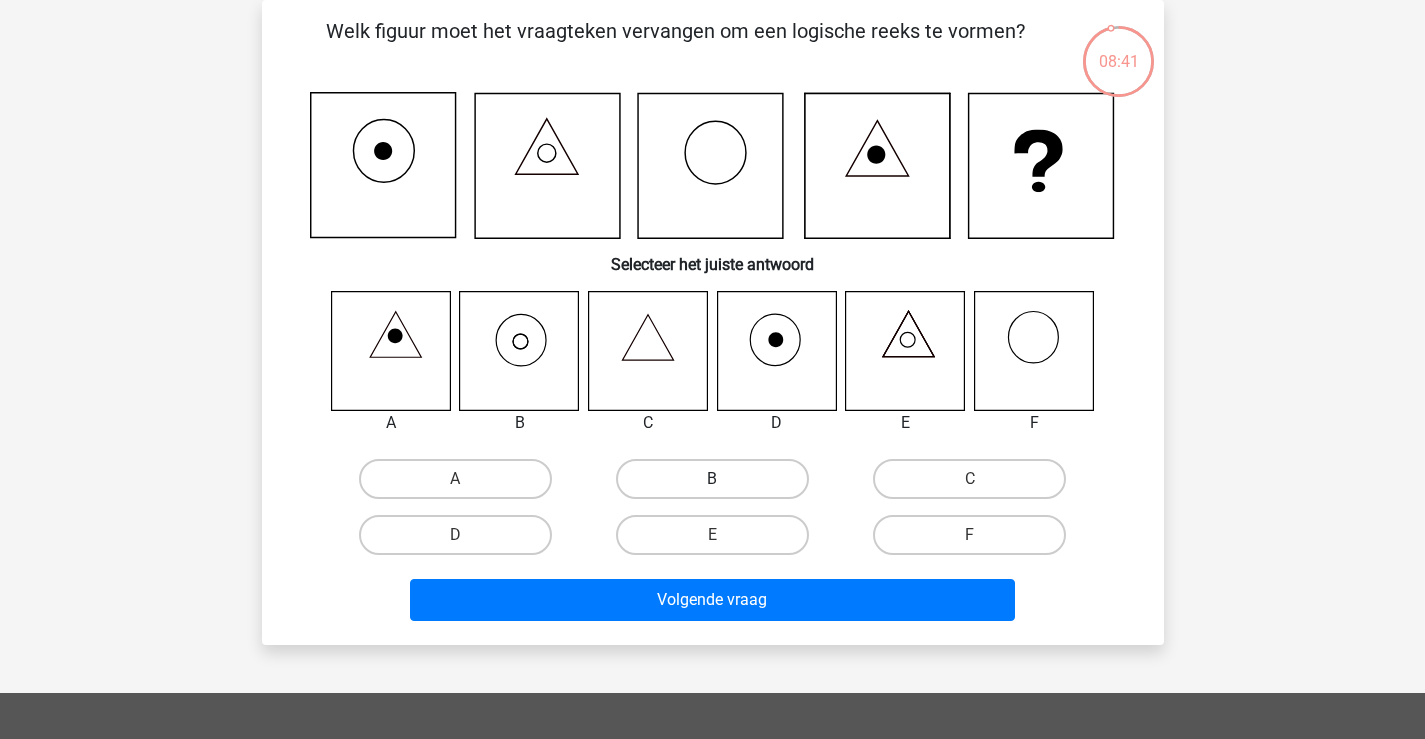 click on "B" at bounding box center (712, 479) 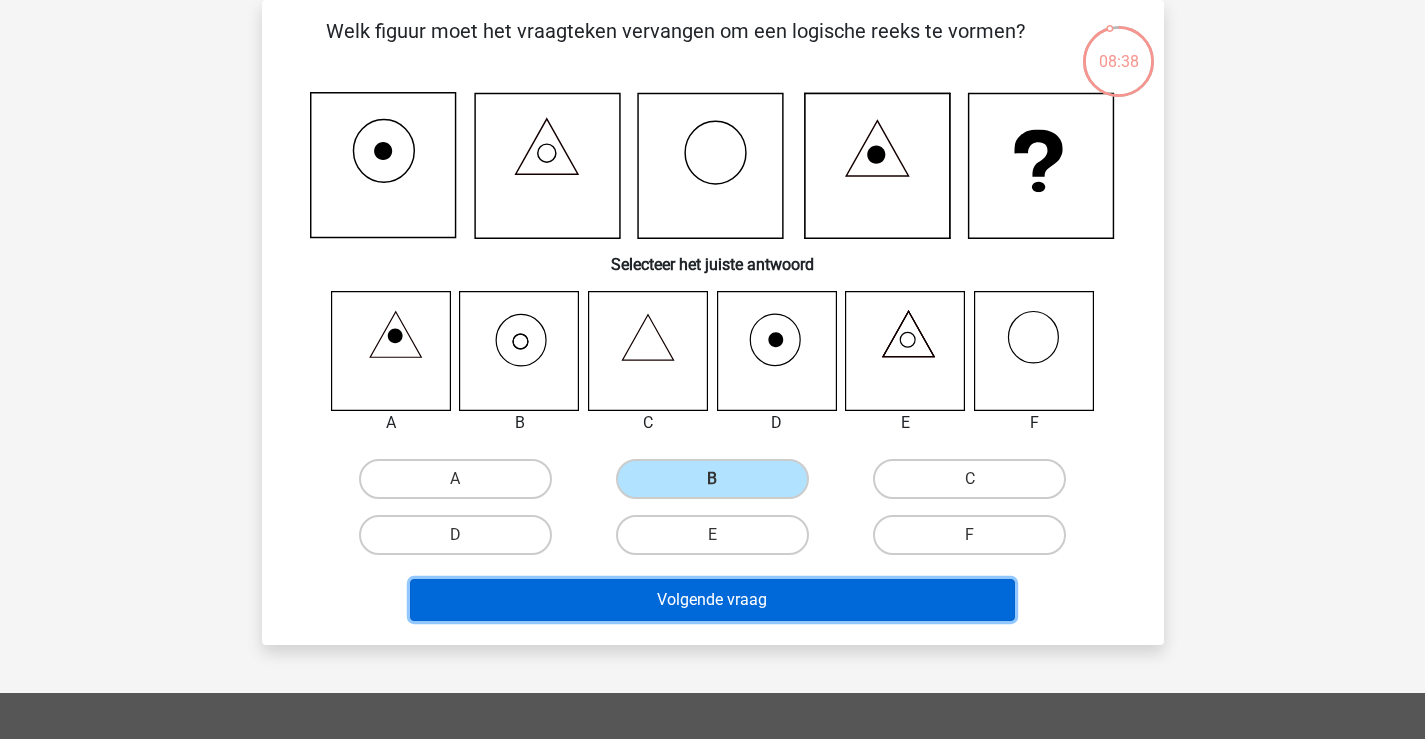 click on "Volgende vraag" at bounding box center [712, 600] 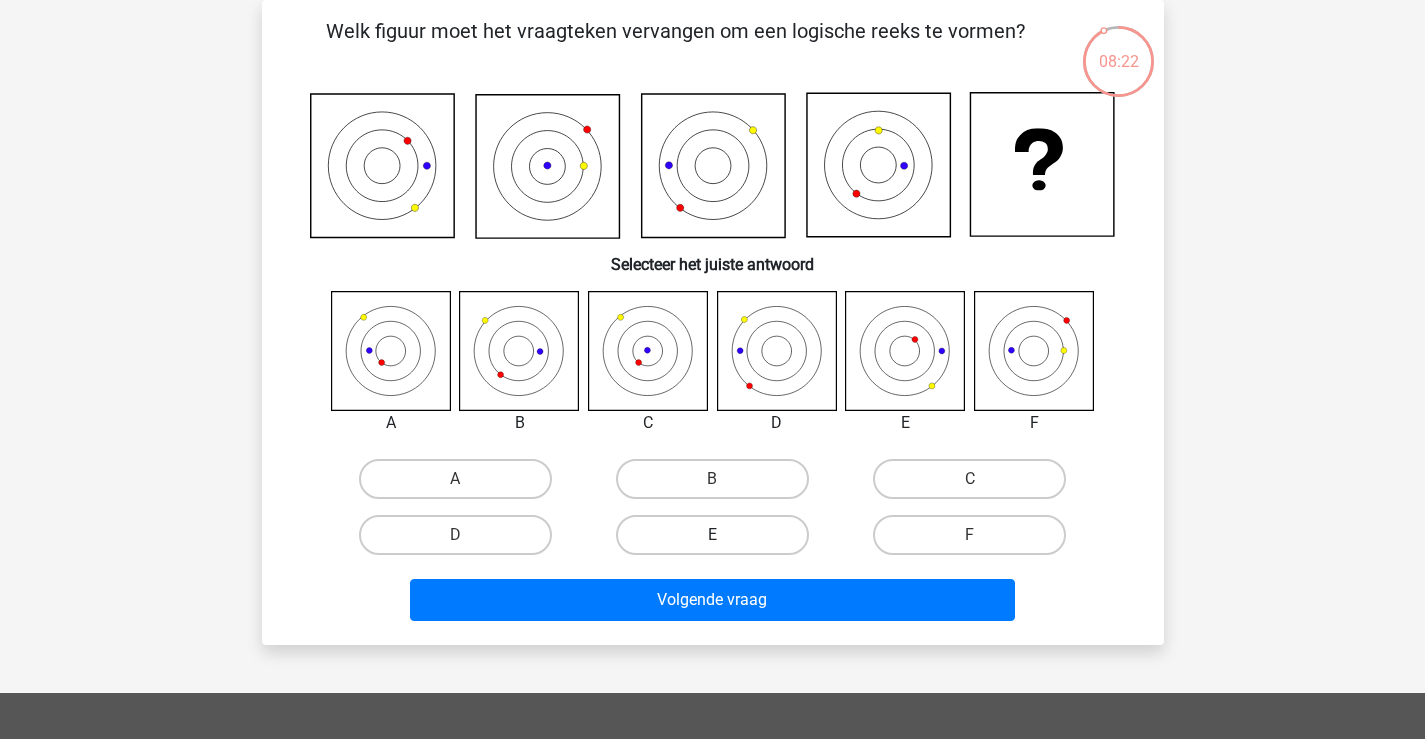 click on "E" at bounding box center [712, 535] 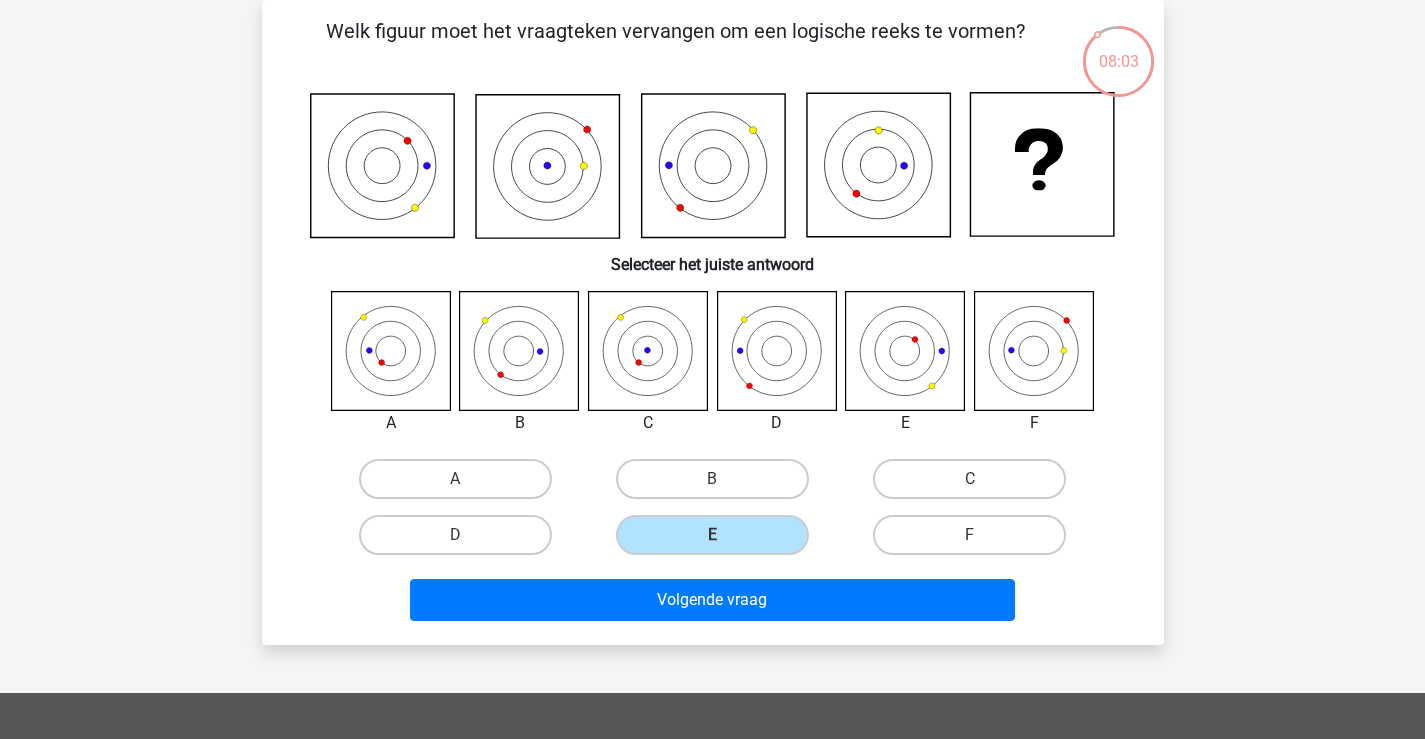 click 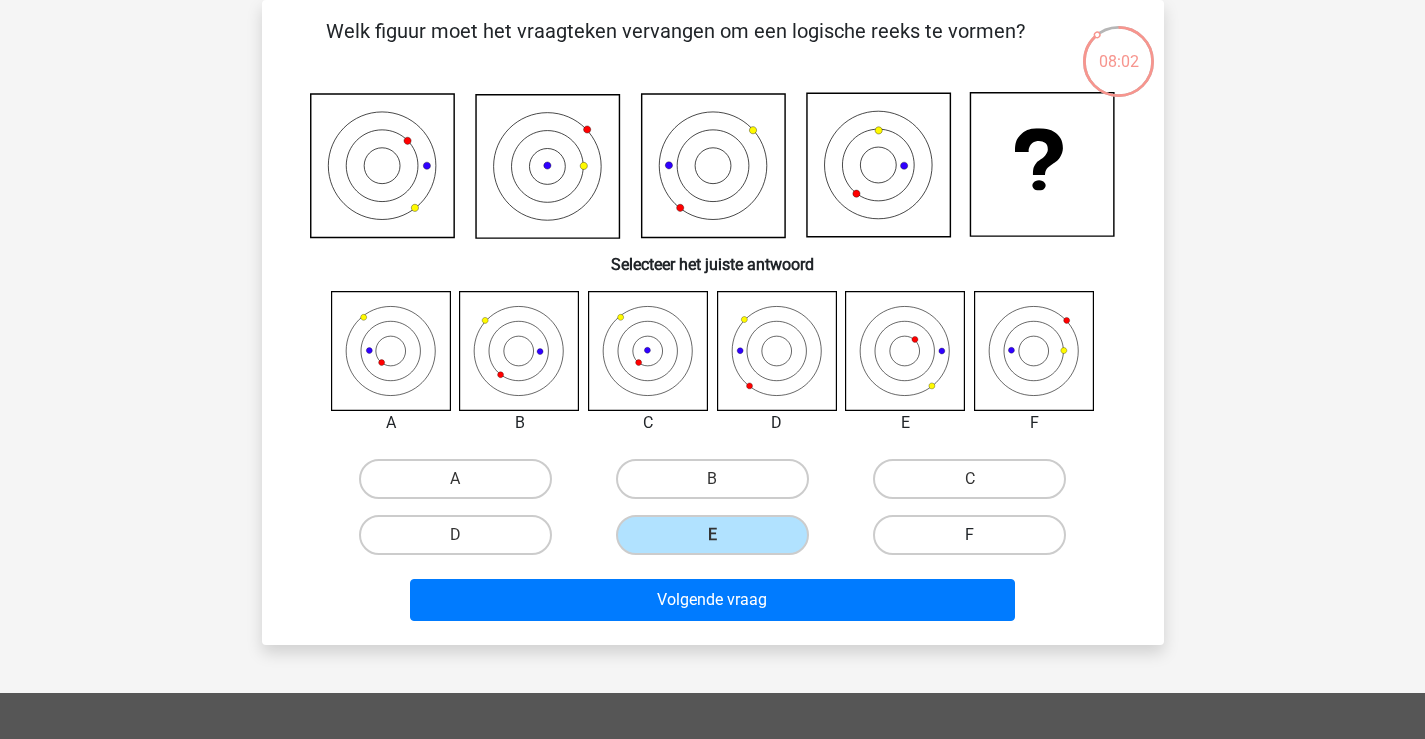 click on "F" at bounding box center [969, 535] 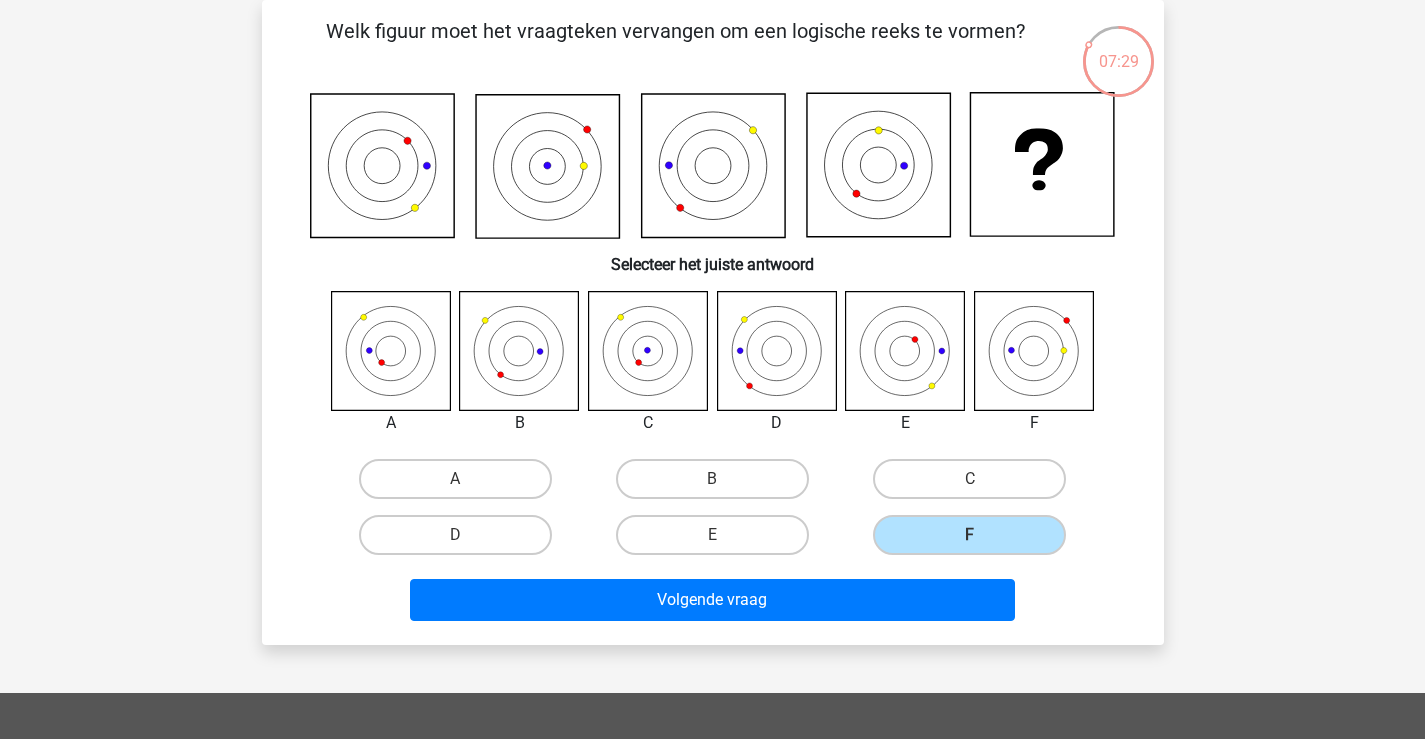 click 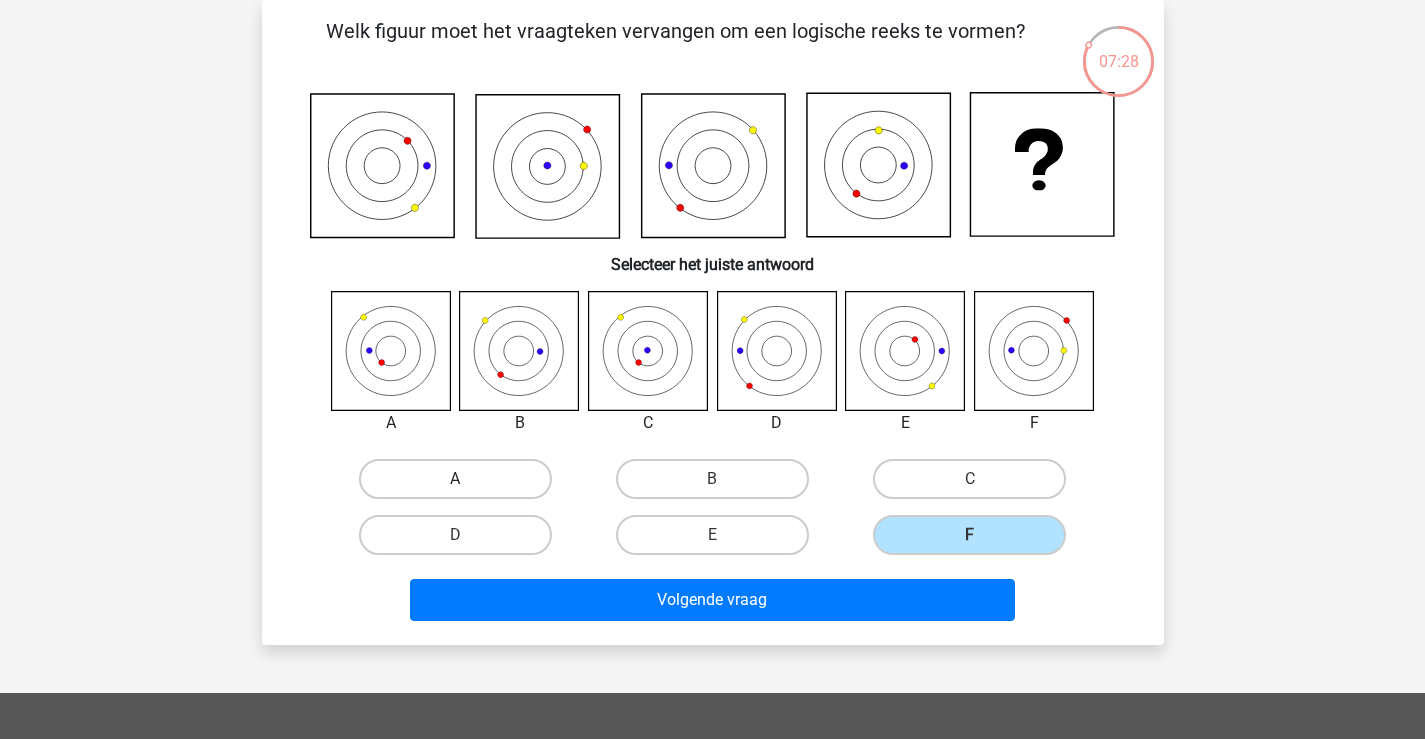 click on "A" at bounding box center [455, 479] 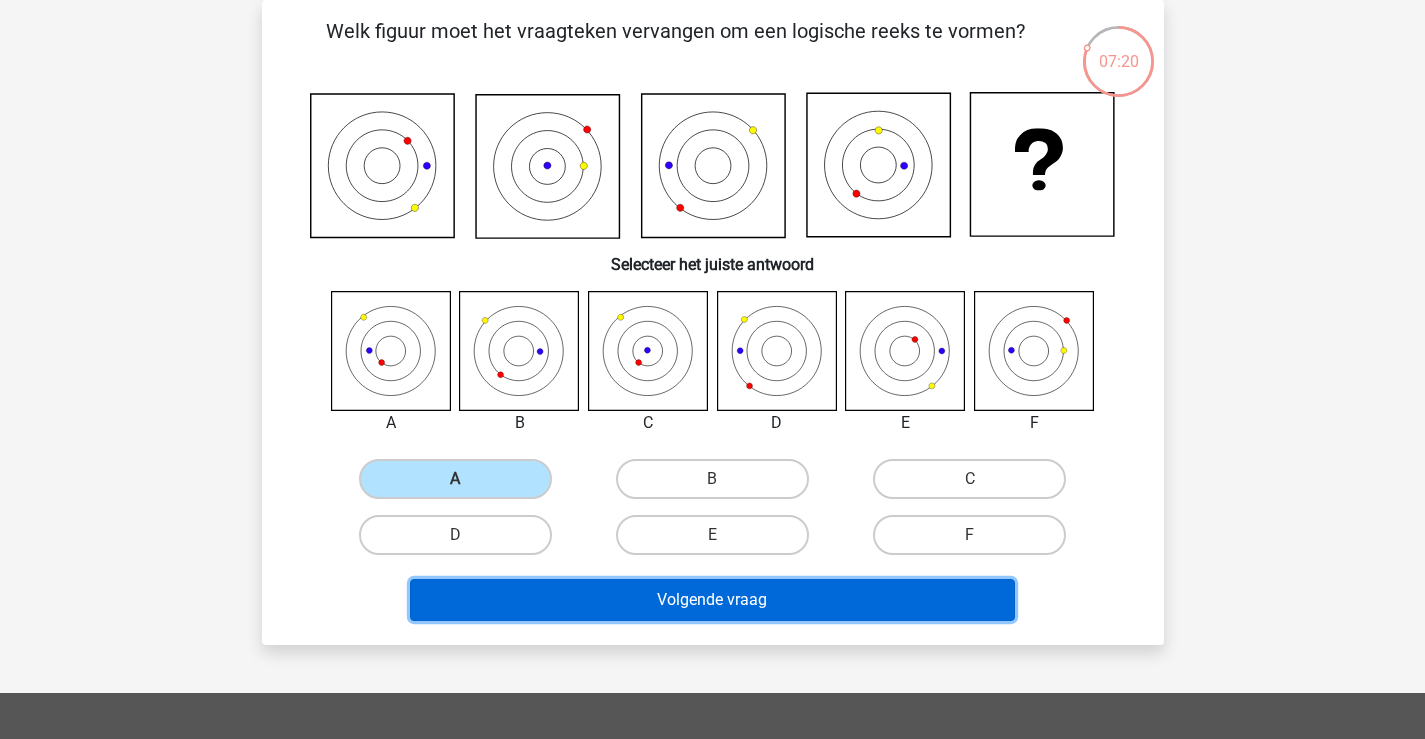 click on "Volgende vraag" at bounding box center (712, 600) 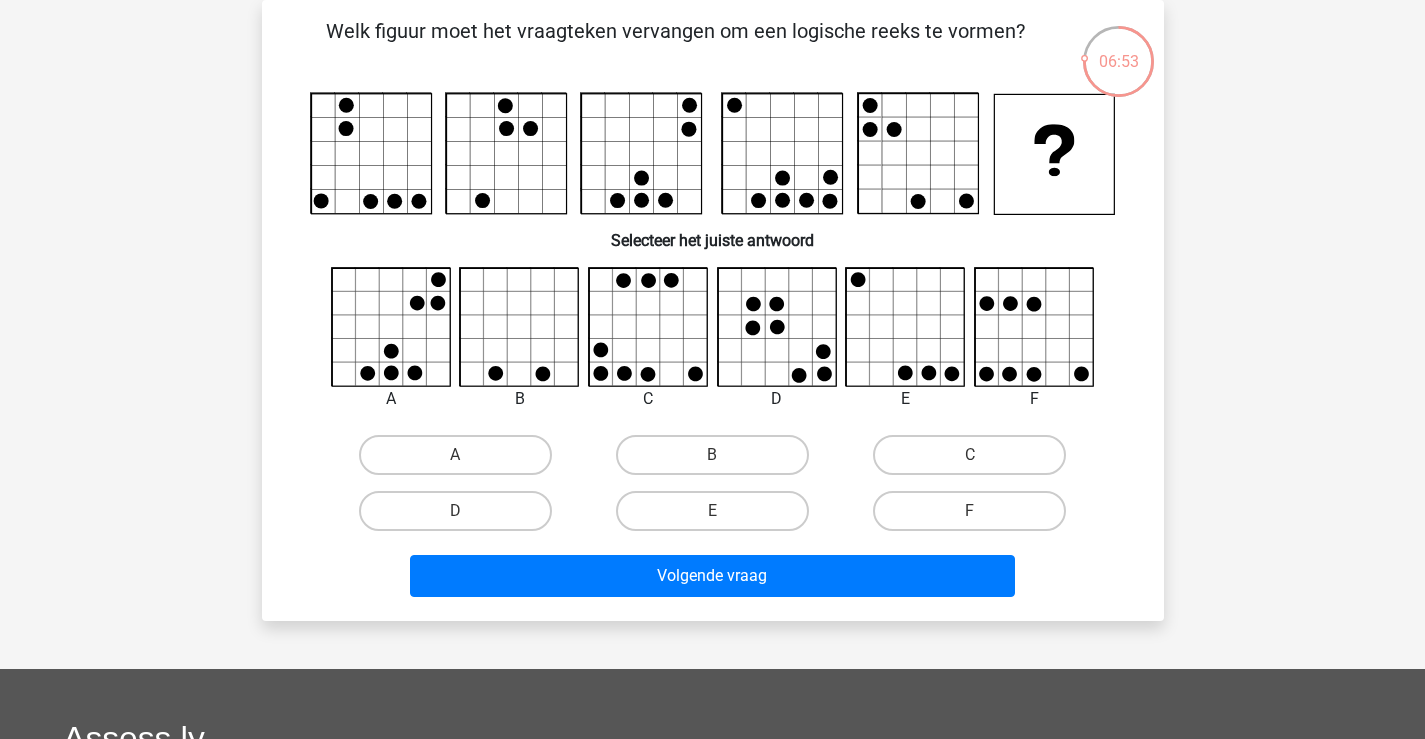 click 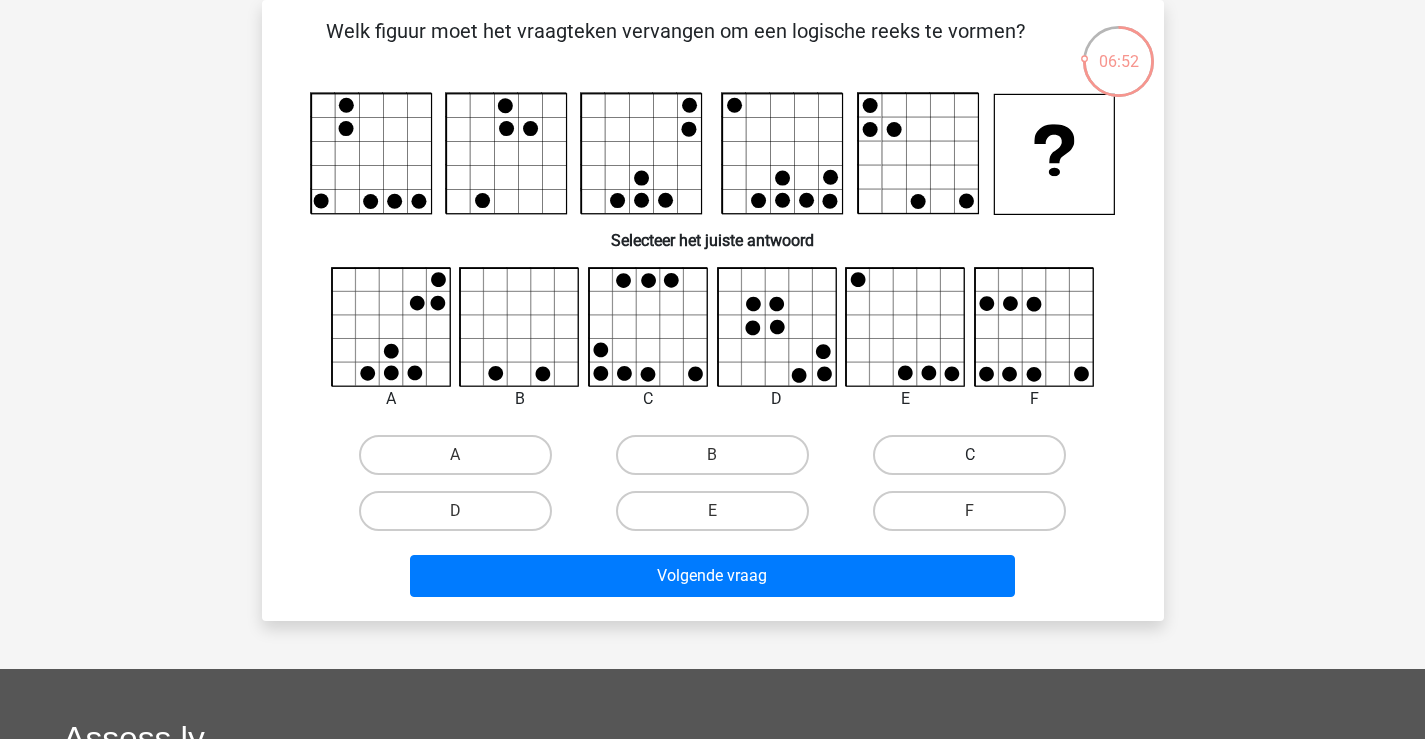 click on "C" at bounding box center (969, 455) 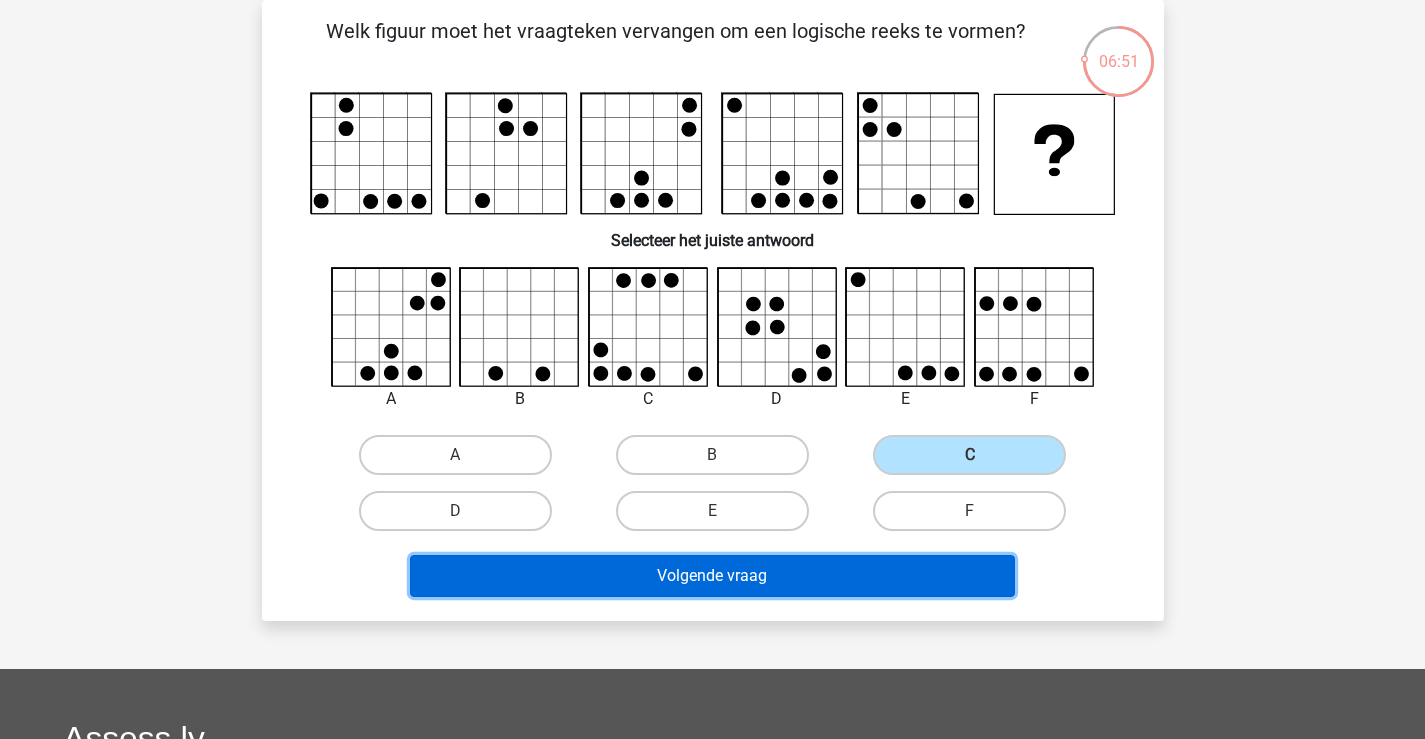 click on "Volgende vraag" at bounding box center (712, 576) 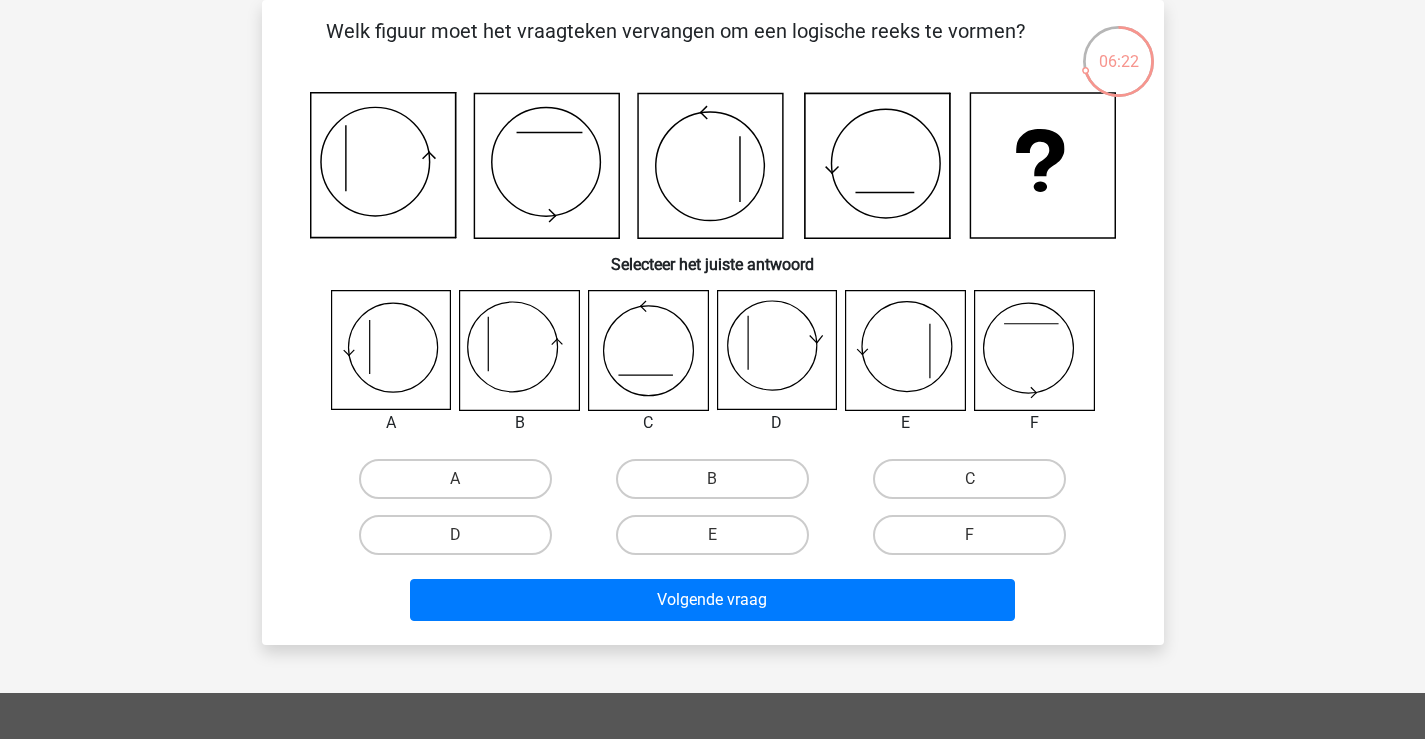 click 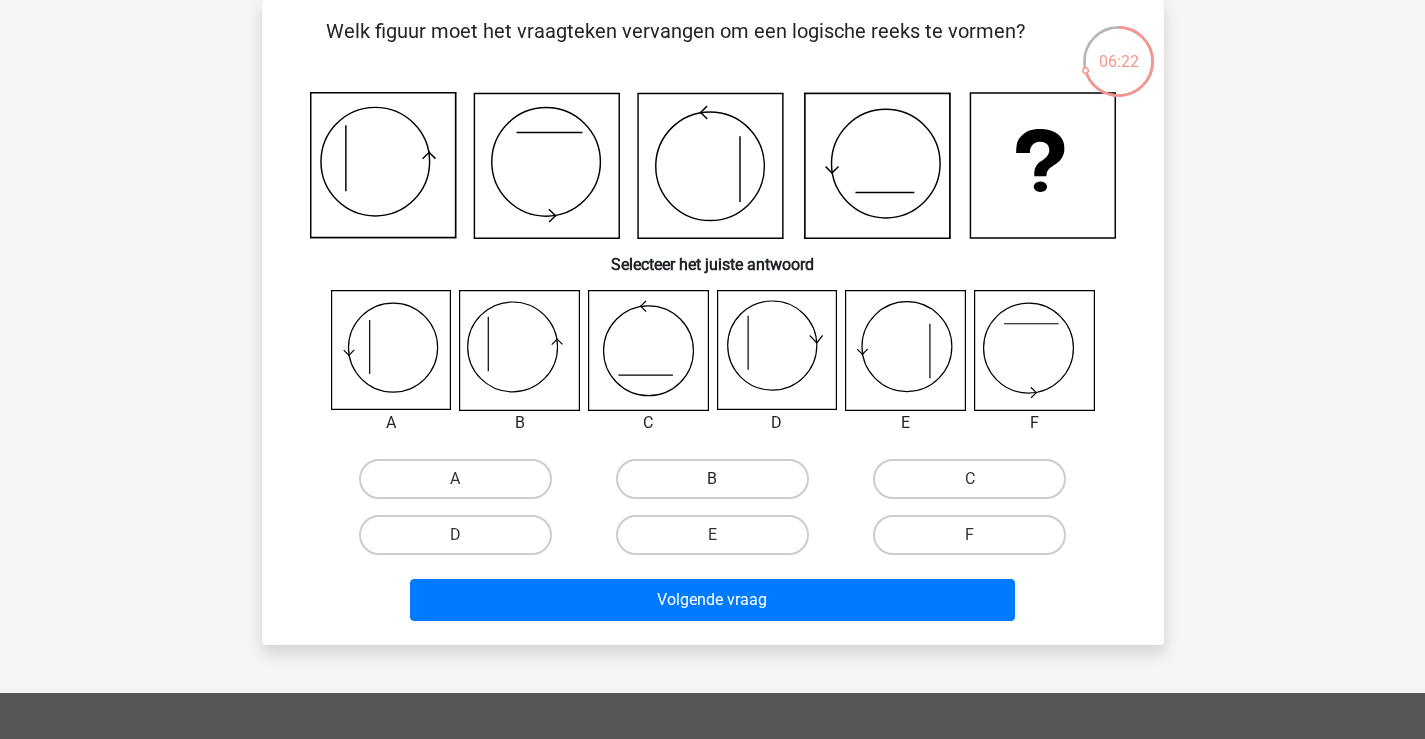 click on "B" at bounding box center (712, 479) 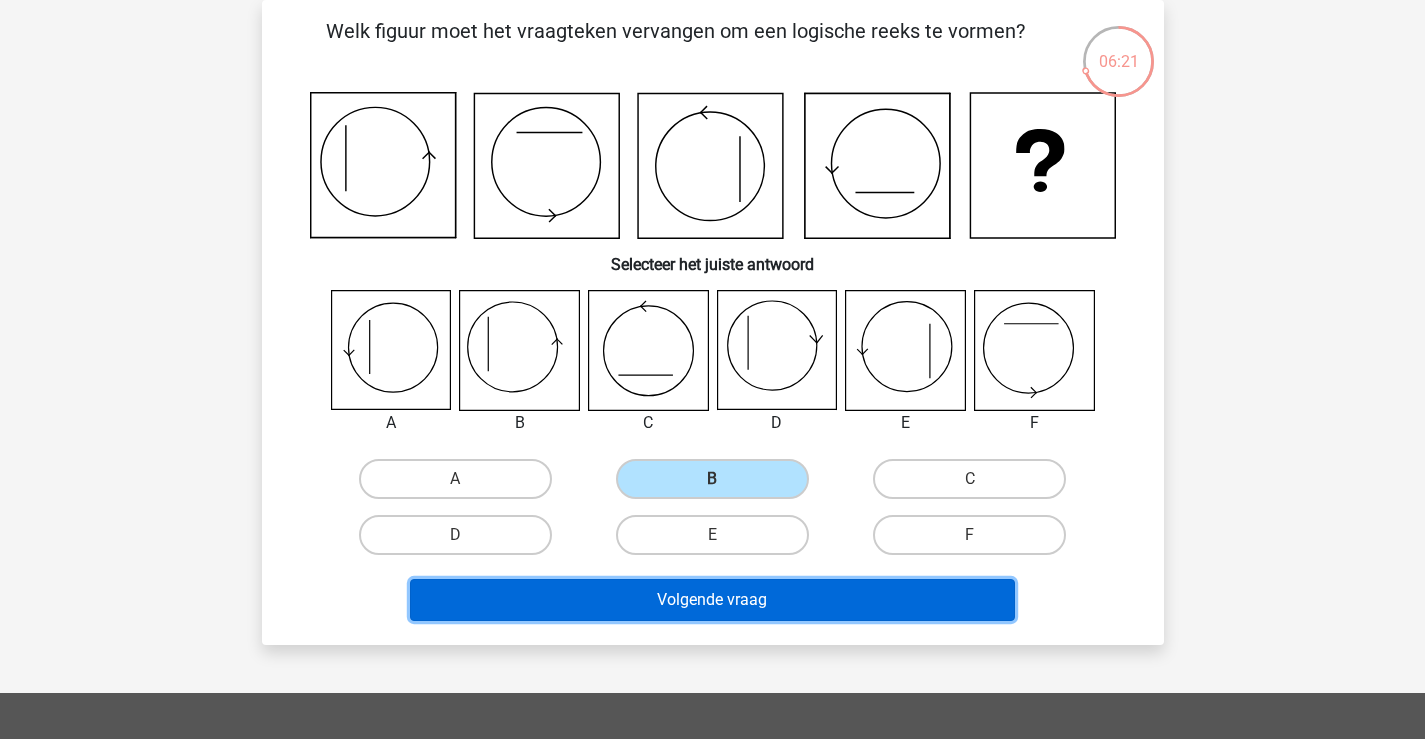 click on "Volgende vraag" at bounding box center (712, 600) 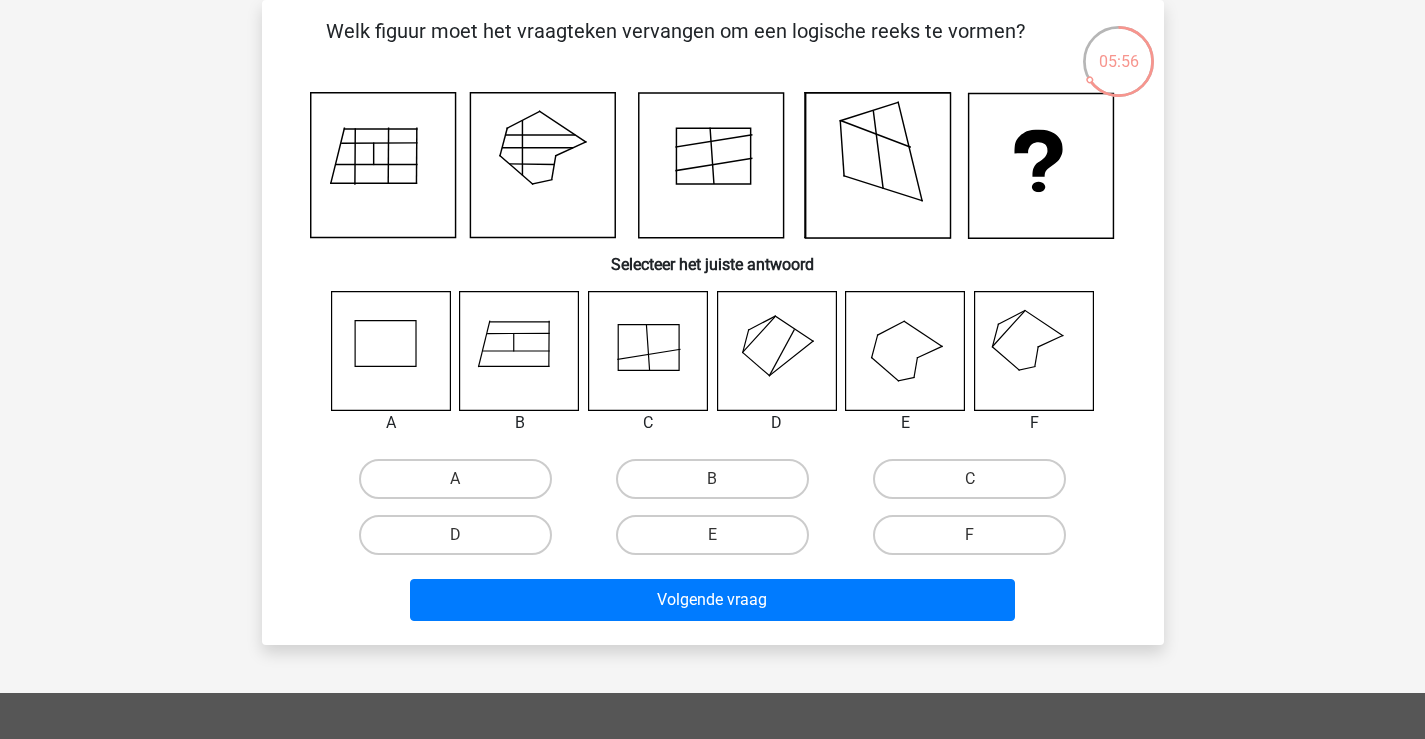 click 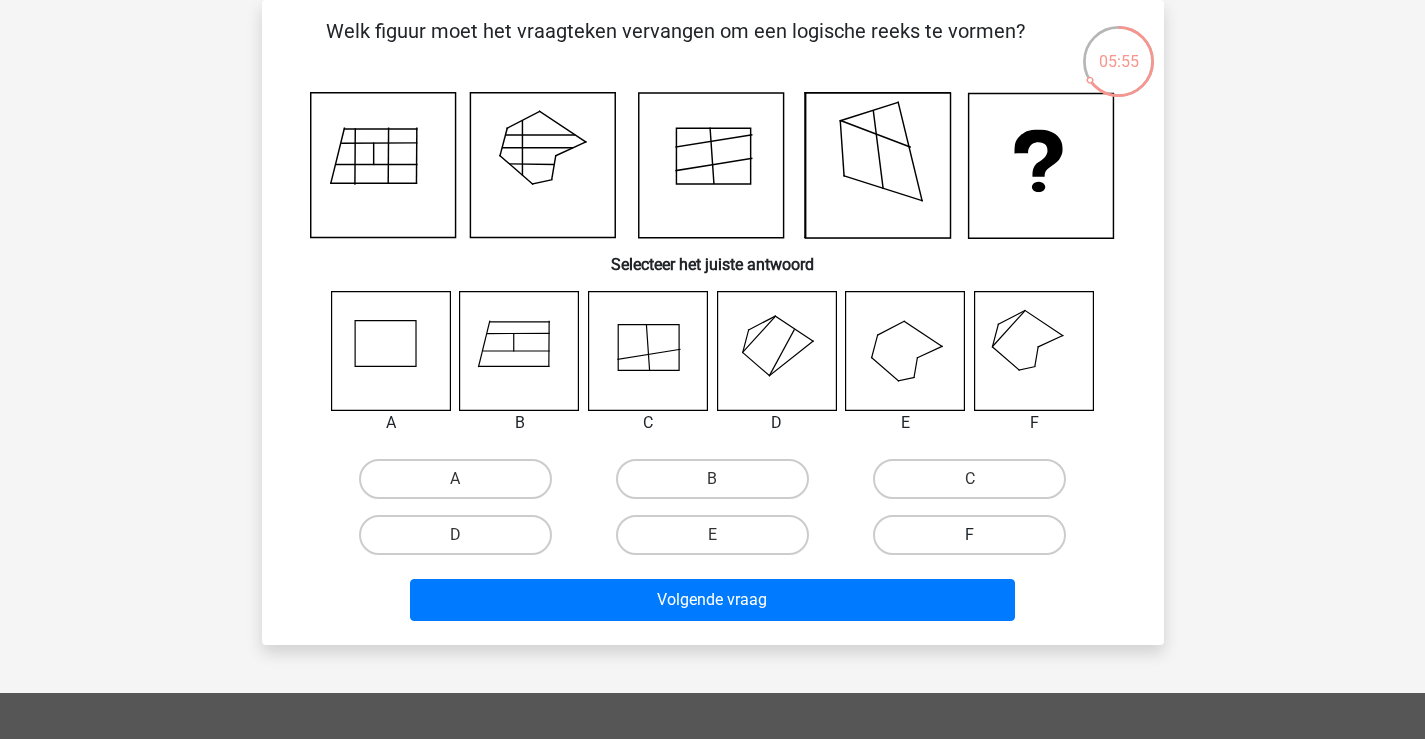 click on "F" at bounding box center (969, 535) 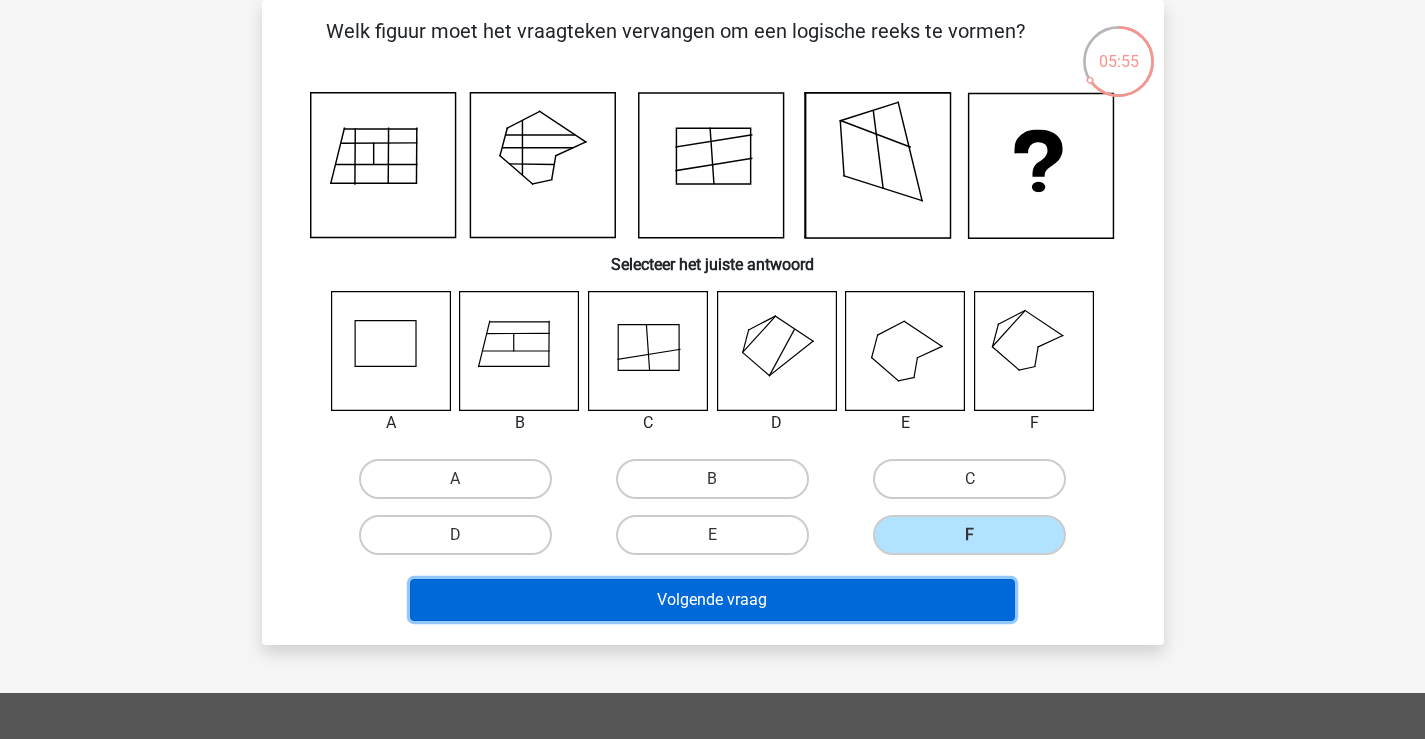 click on "Volgende vraag" at bounding box center (712, 600) 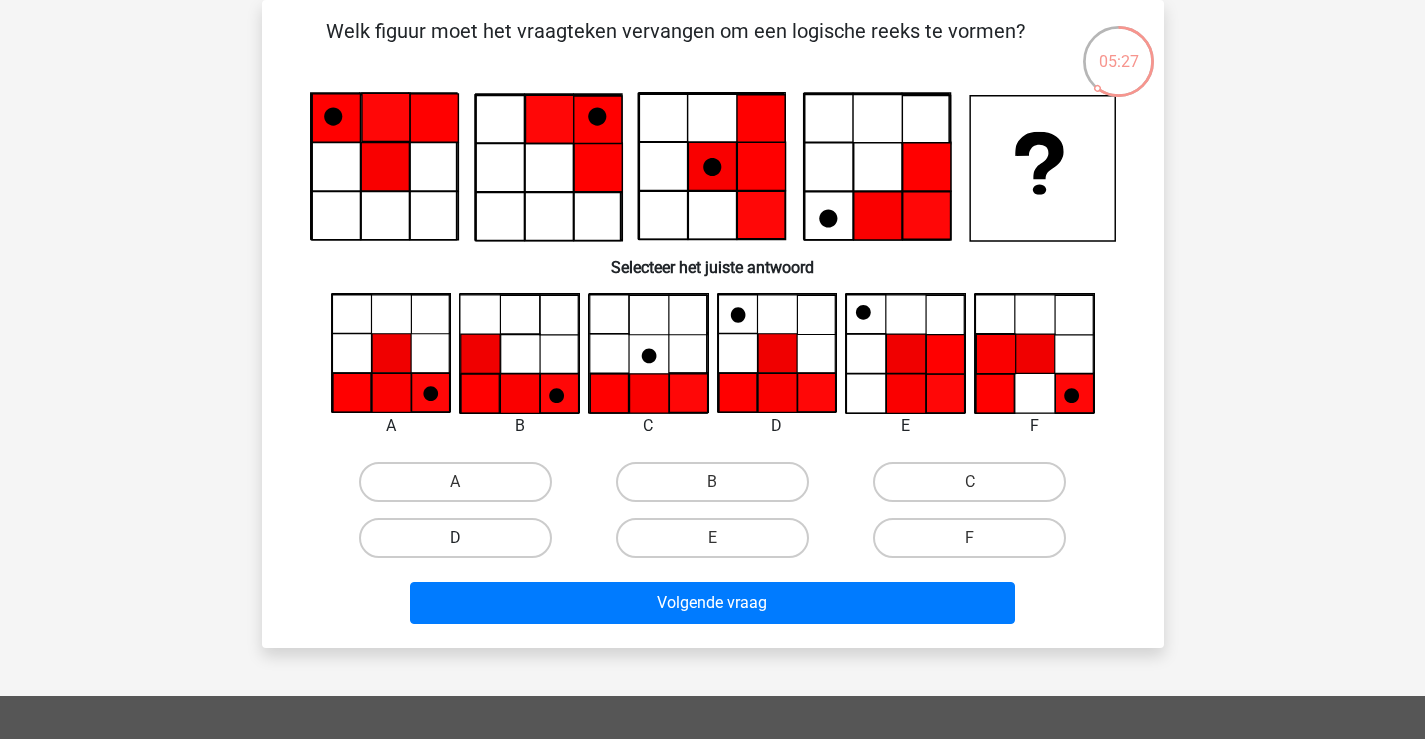 click on "D" at bounding box center (455, 538) 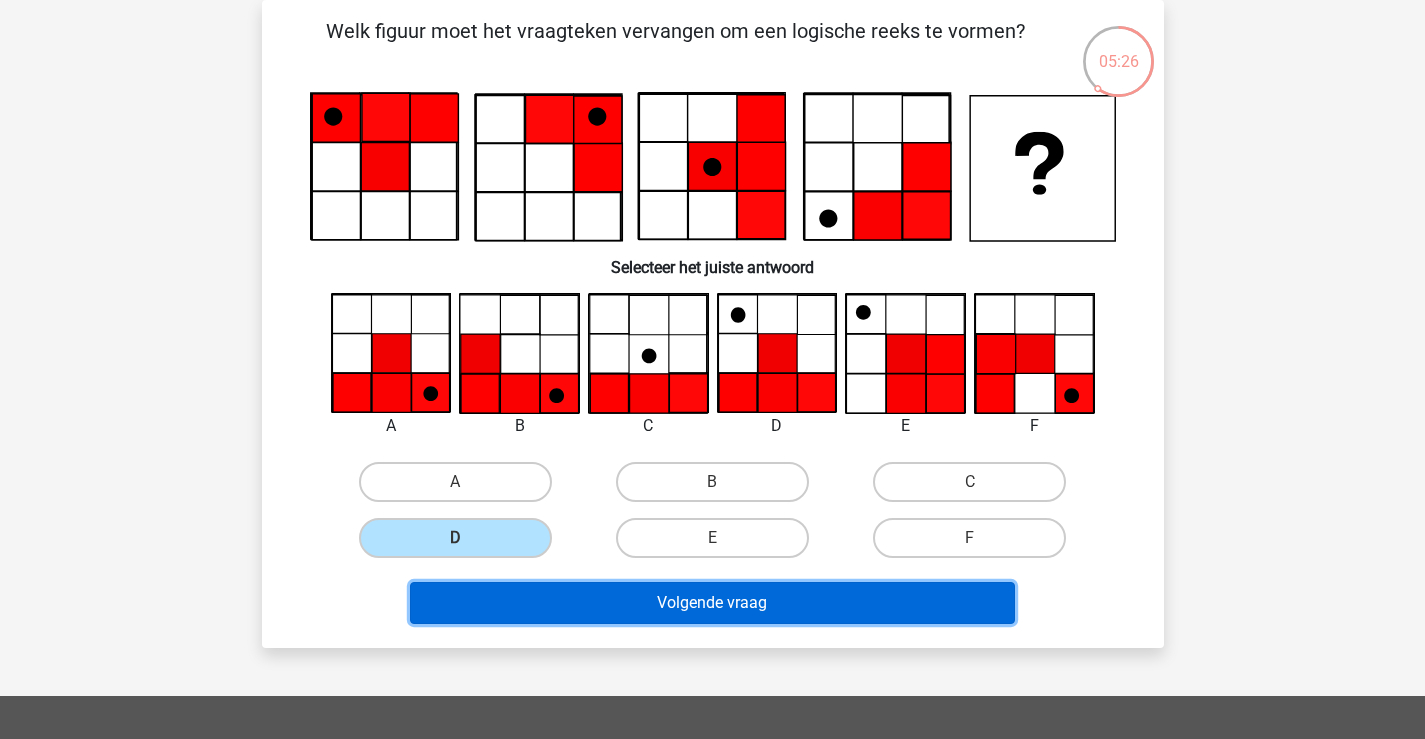 click on "Volgende vraag" at bounding box center [712, 603] 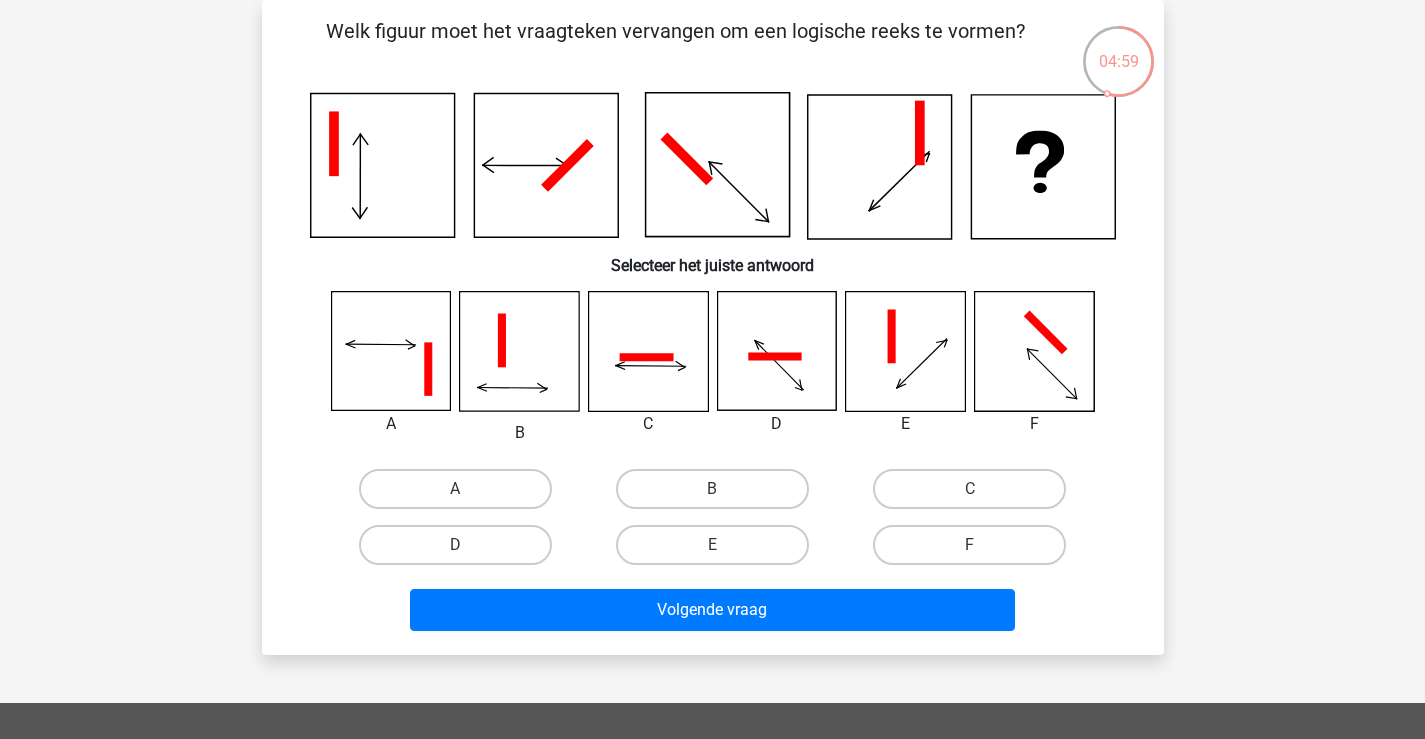 click at bounding box center (648, 351) 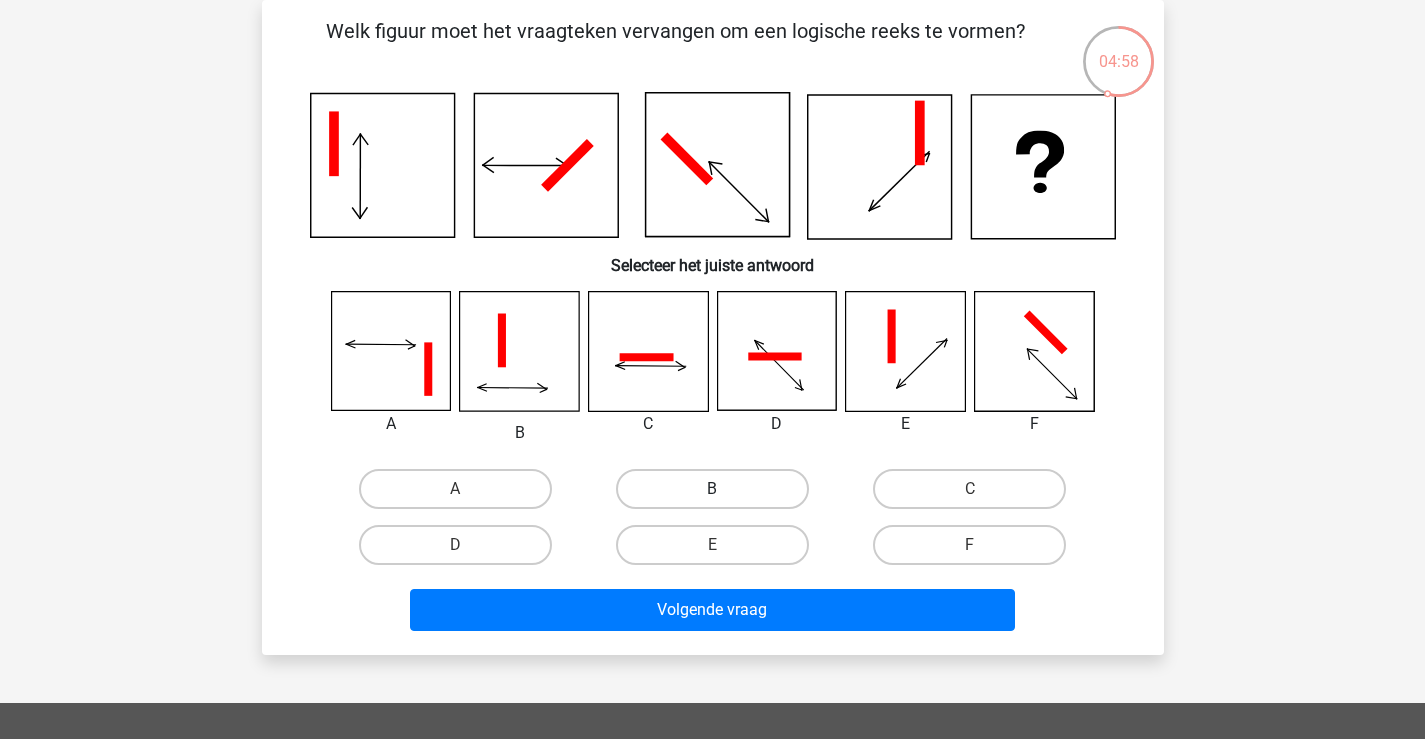 click on "B" at bounding box center (712, 489) 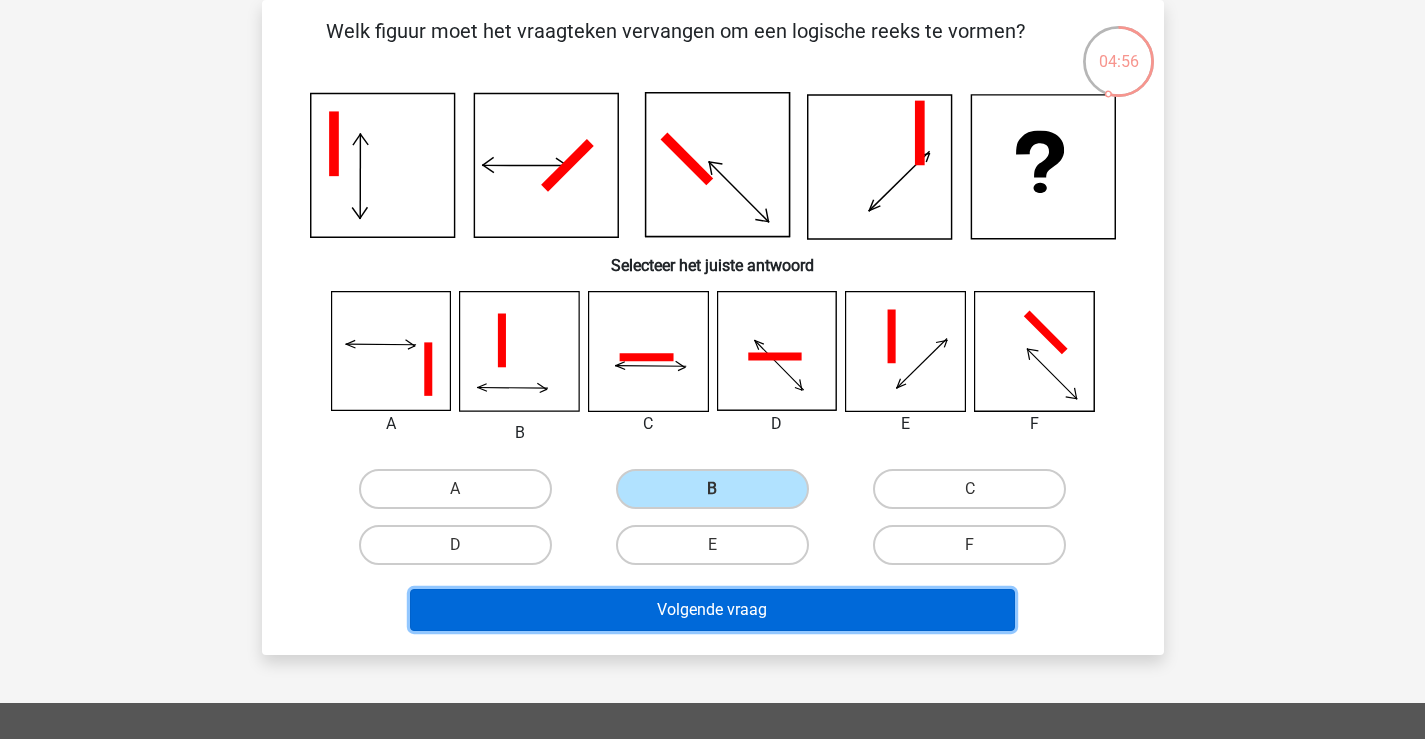 click on "Volgende vraag" at bounding box center [712, 610] 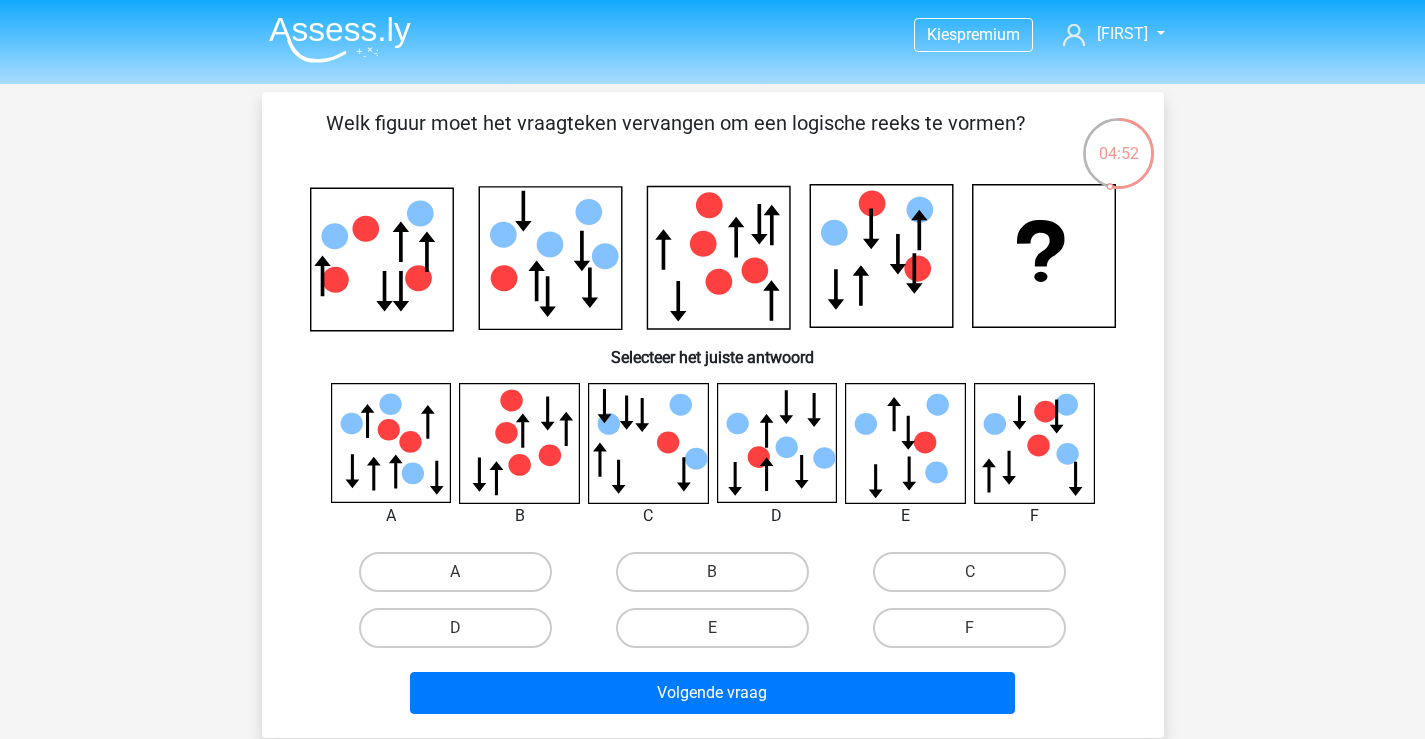 scroll, scrollTop: 100, scrollLeft: 0, axis: vertical 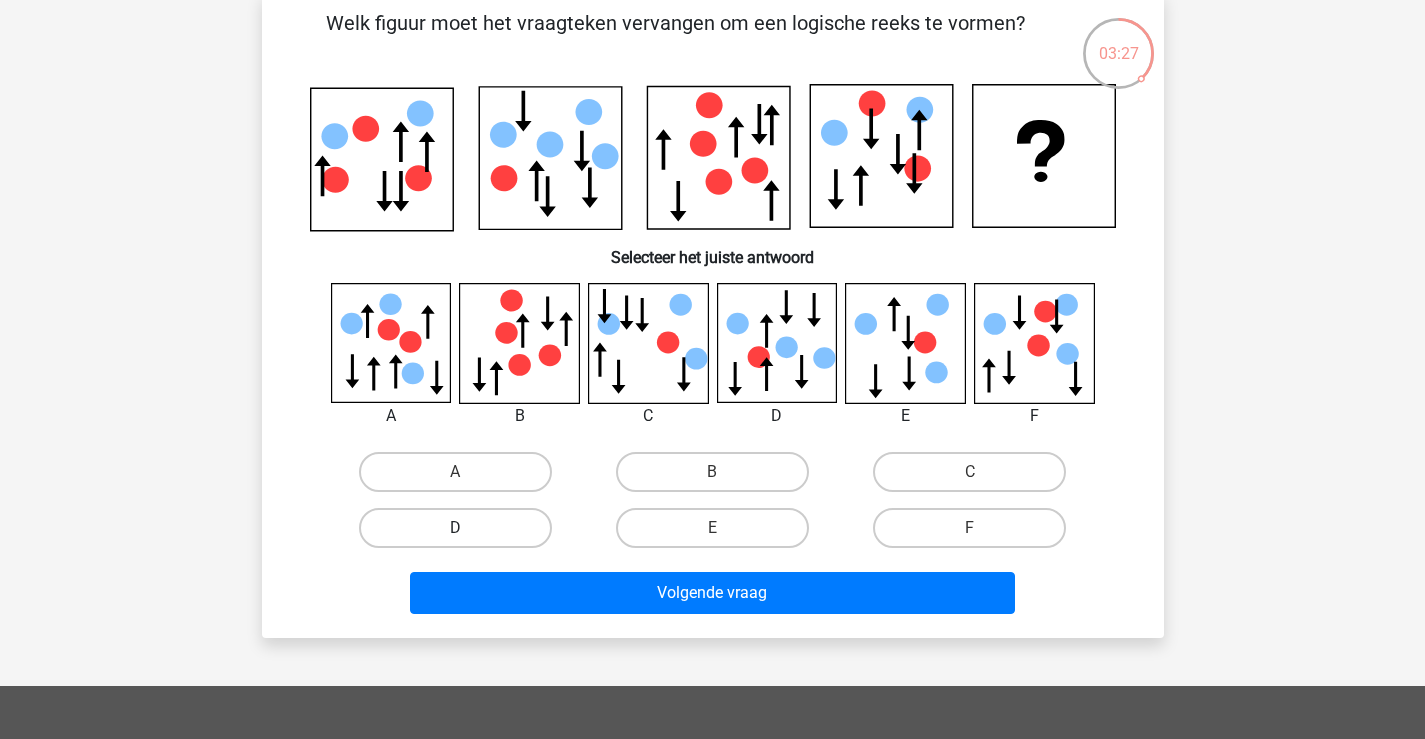 click on "D" at bounding box center [455, 528] 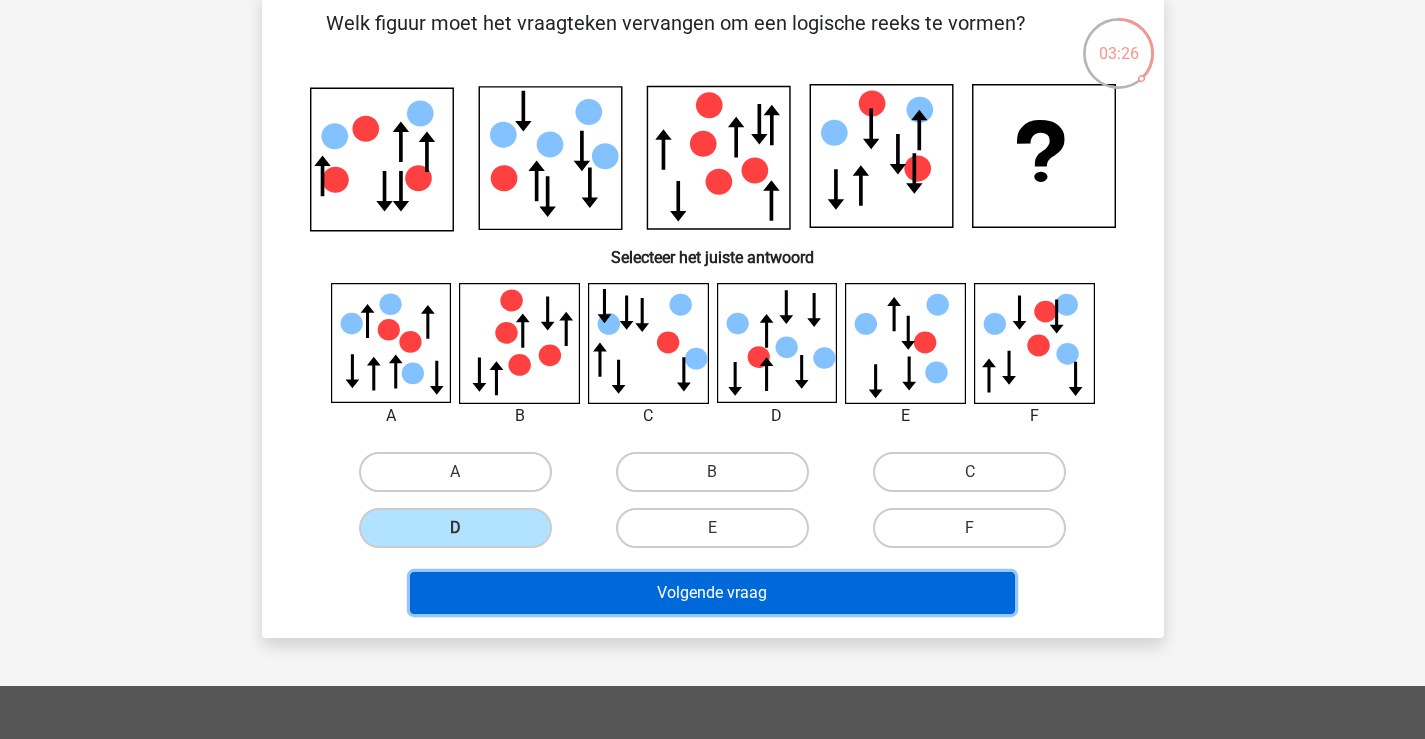 click on "Volgende vraag" at bounding box center (712, 593) 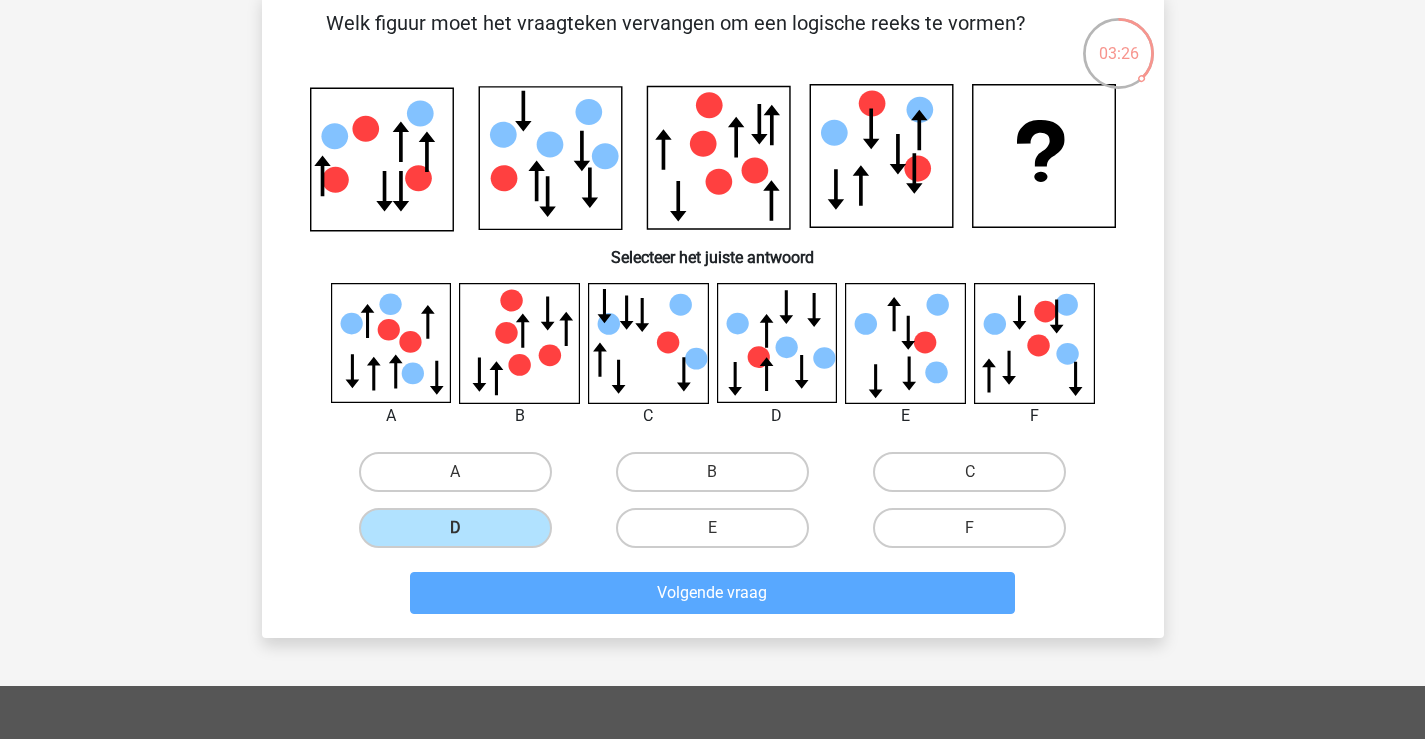 scroll, scrollTop: 92, scrollLeft: 0, axis: vertical 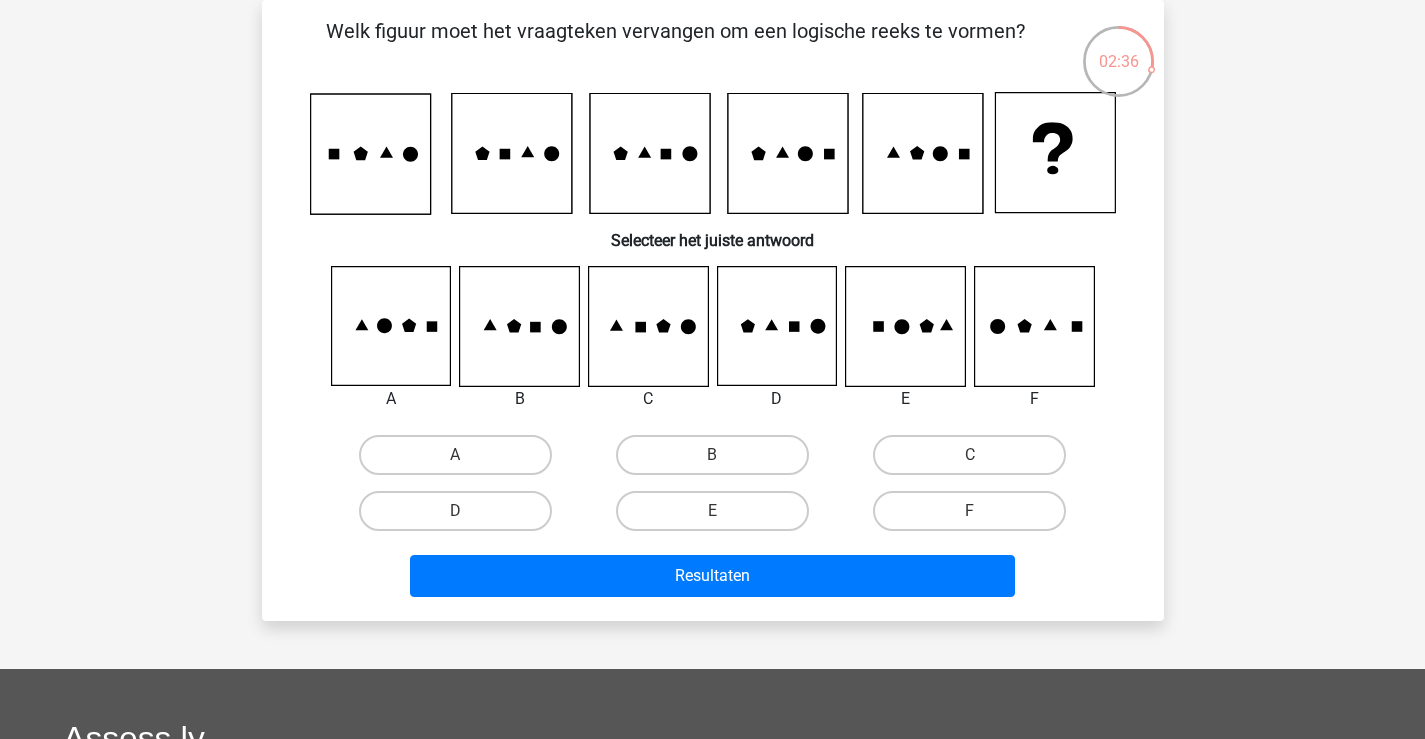 click 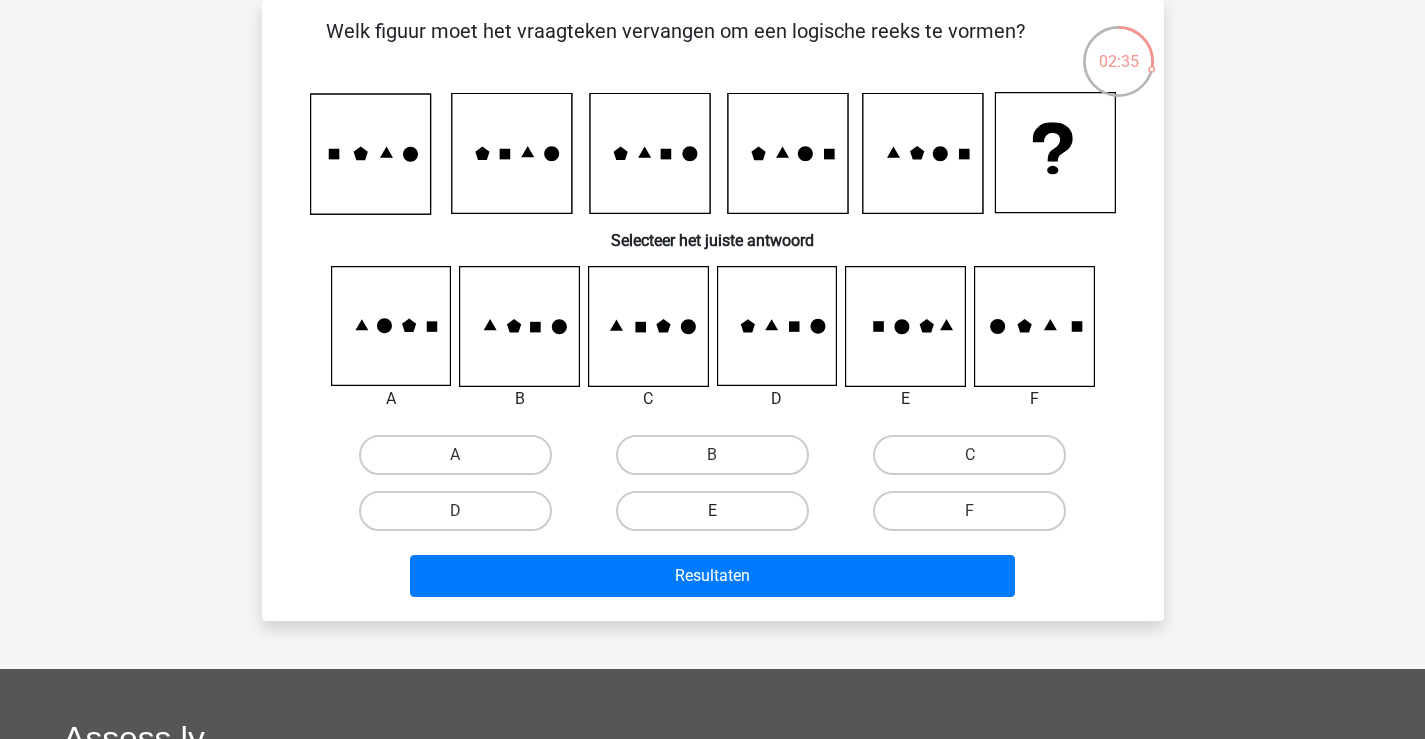 click on "E" at bounding box center [712, 511] 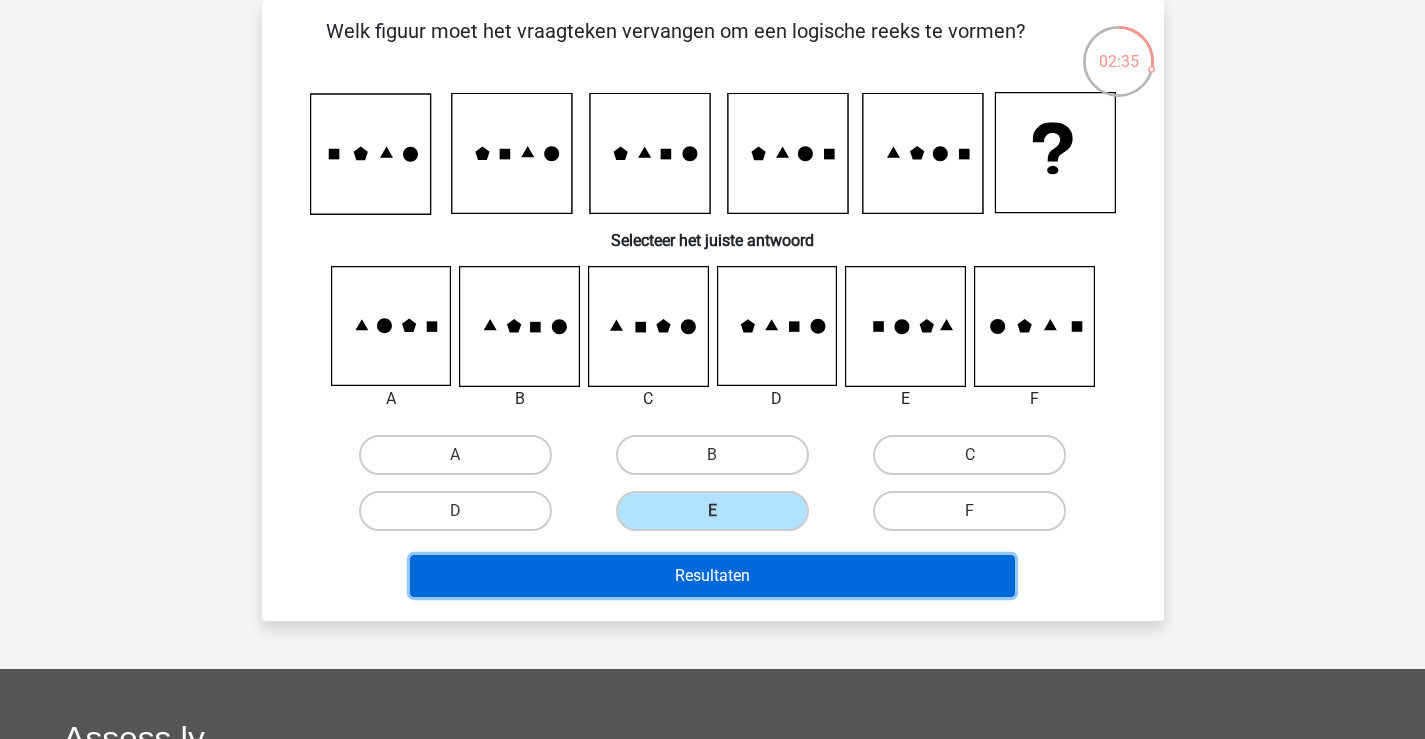 click on "Resultaten" at bounding box center [712, 576] 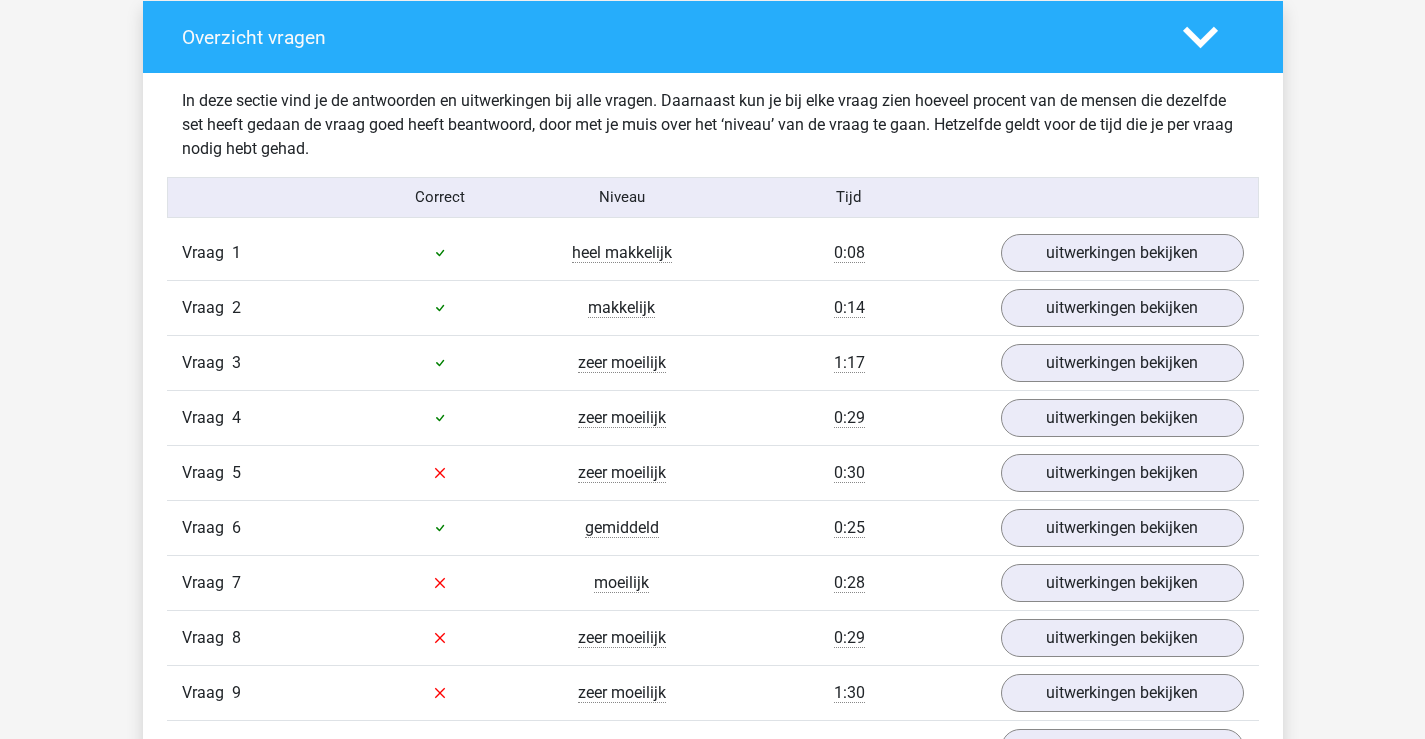 scroll, scrollTop: 1600, scrollLeft: 0, axis: vertical 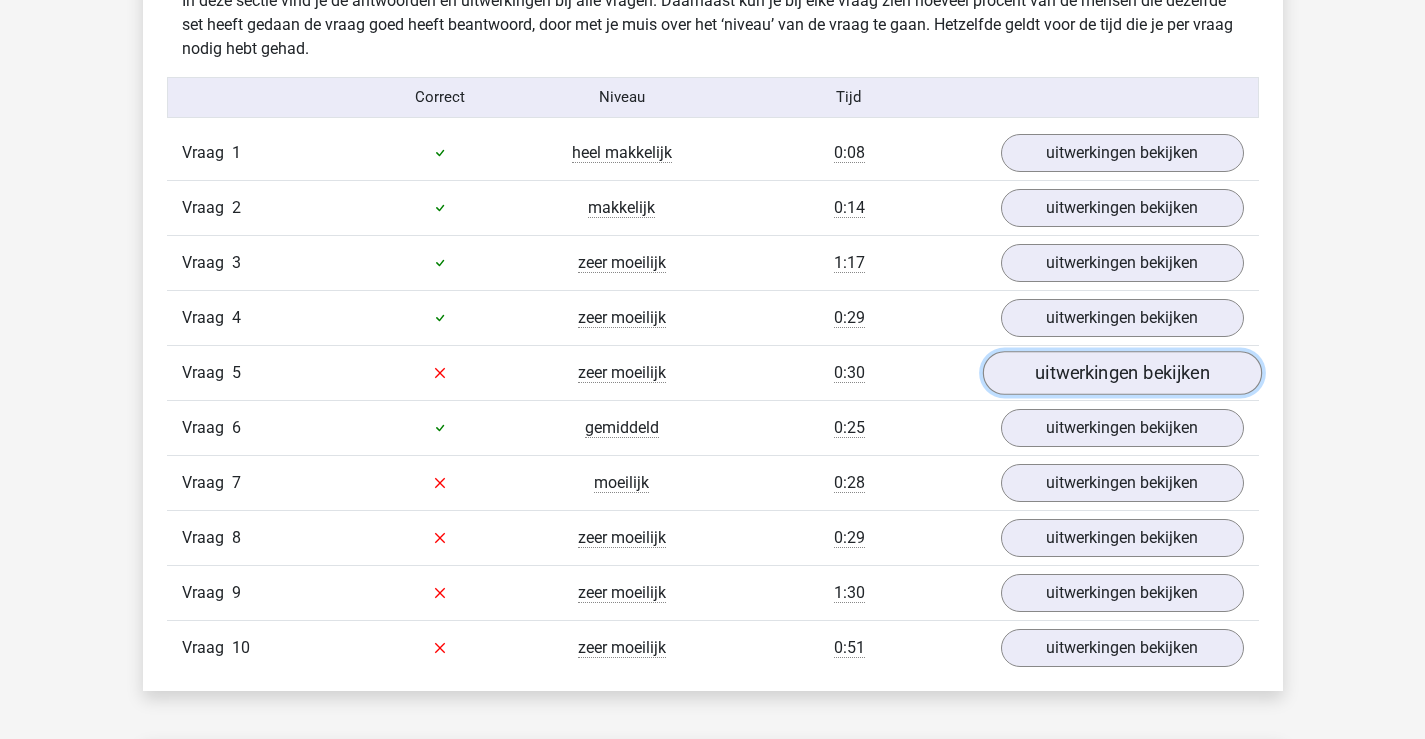 click on "uitwerkingen bekijken" at bounding box center (1121, 373) 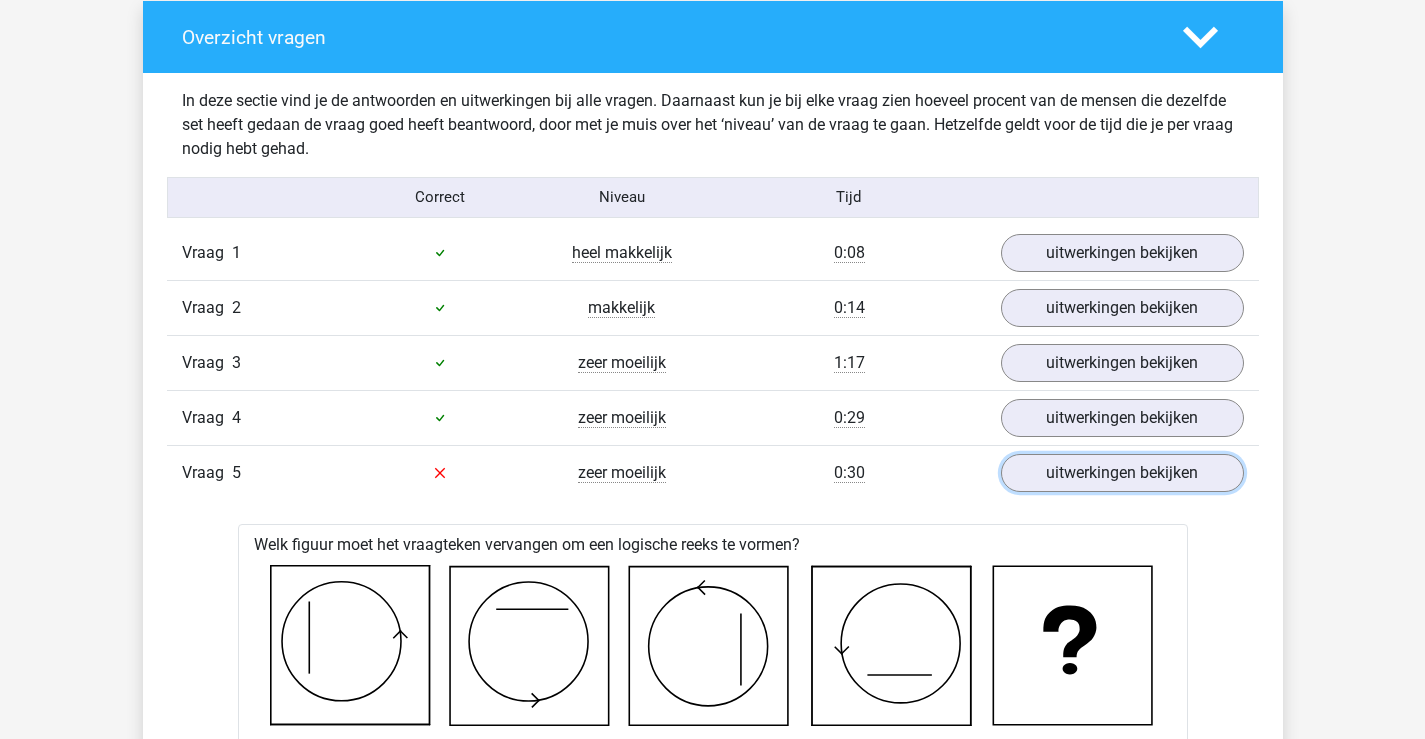 scroll, scrollTop: 1700, scrollLeft: 0, axis: vertical 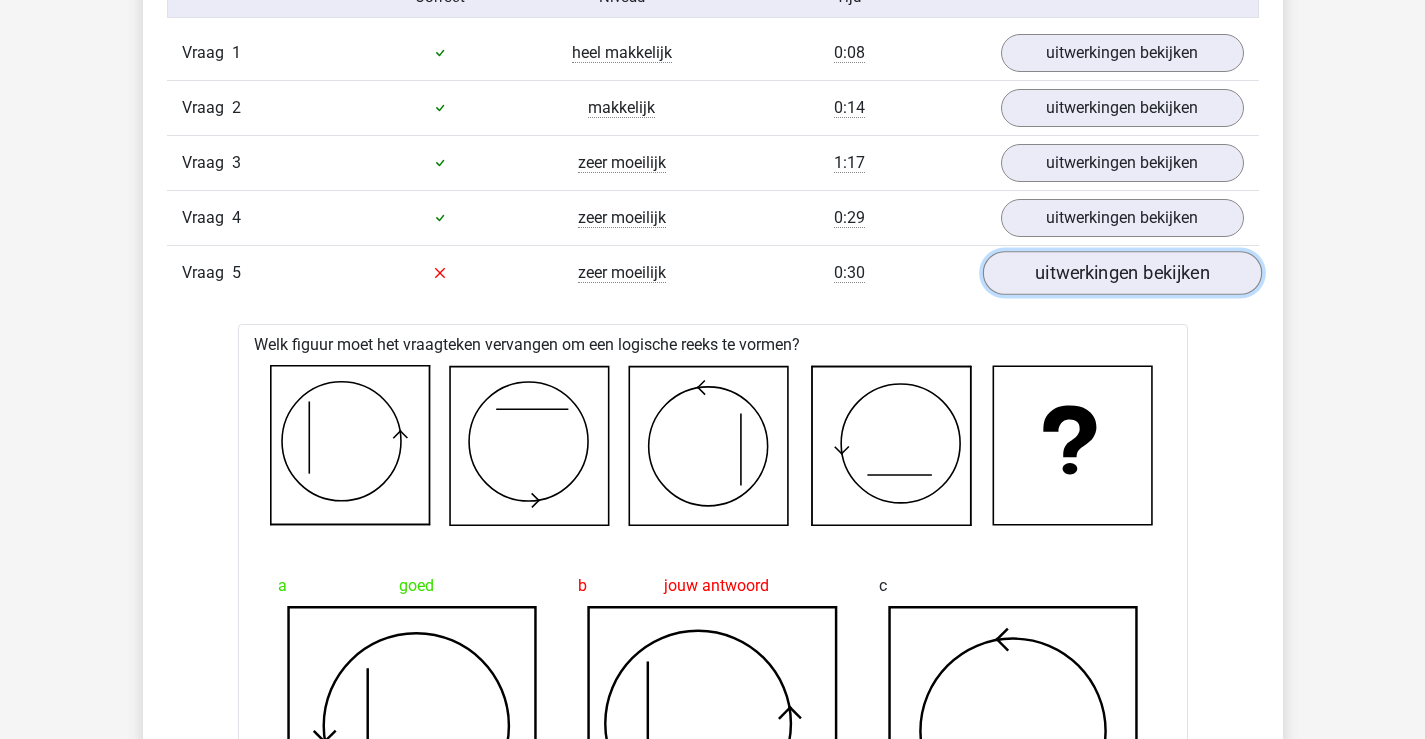 click on "uitwerkingen bekijken" at bounding box center (1121, 273) 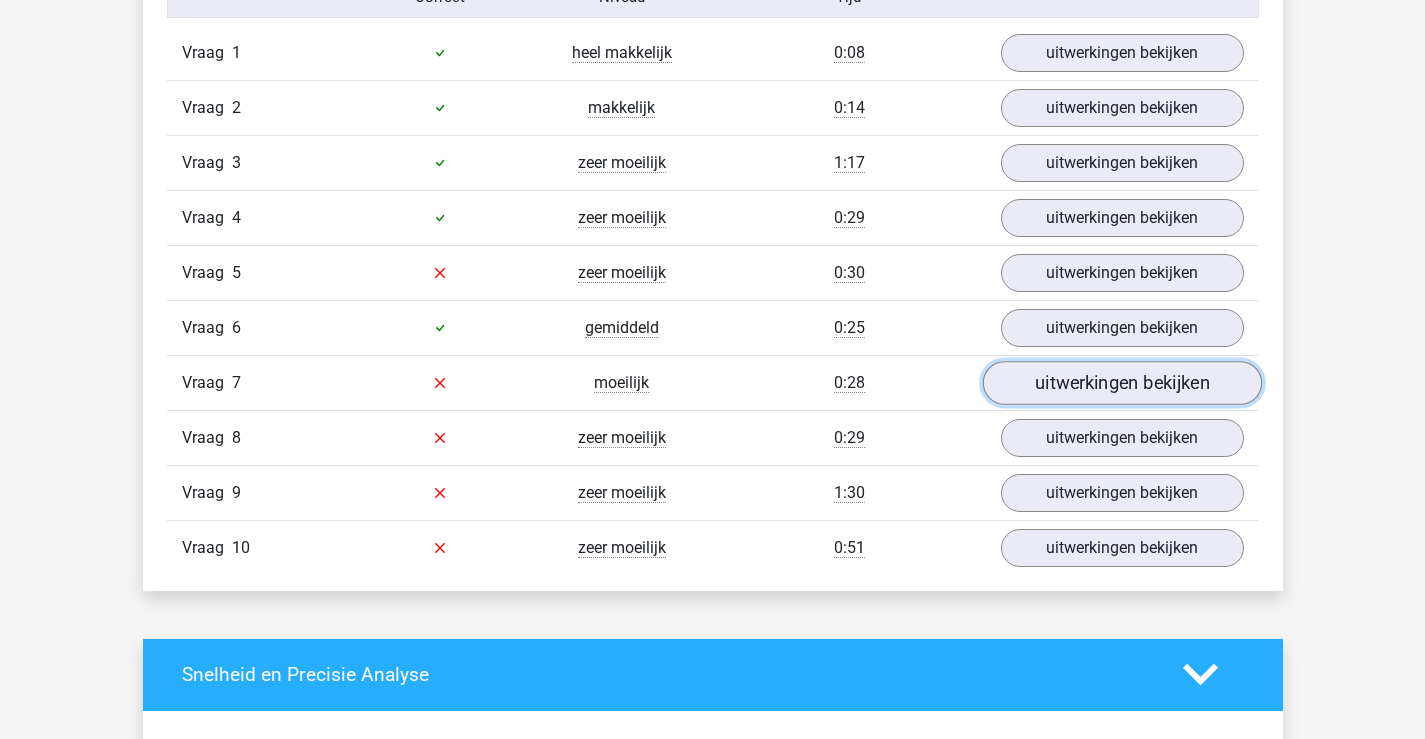 click on "uitwerkingen bekijken" at bounding box center [1121, 383] 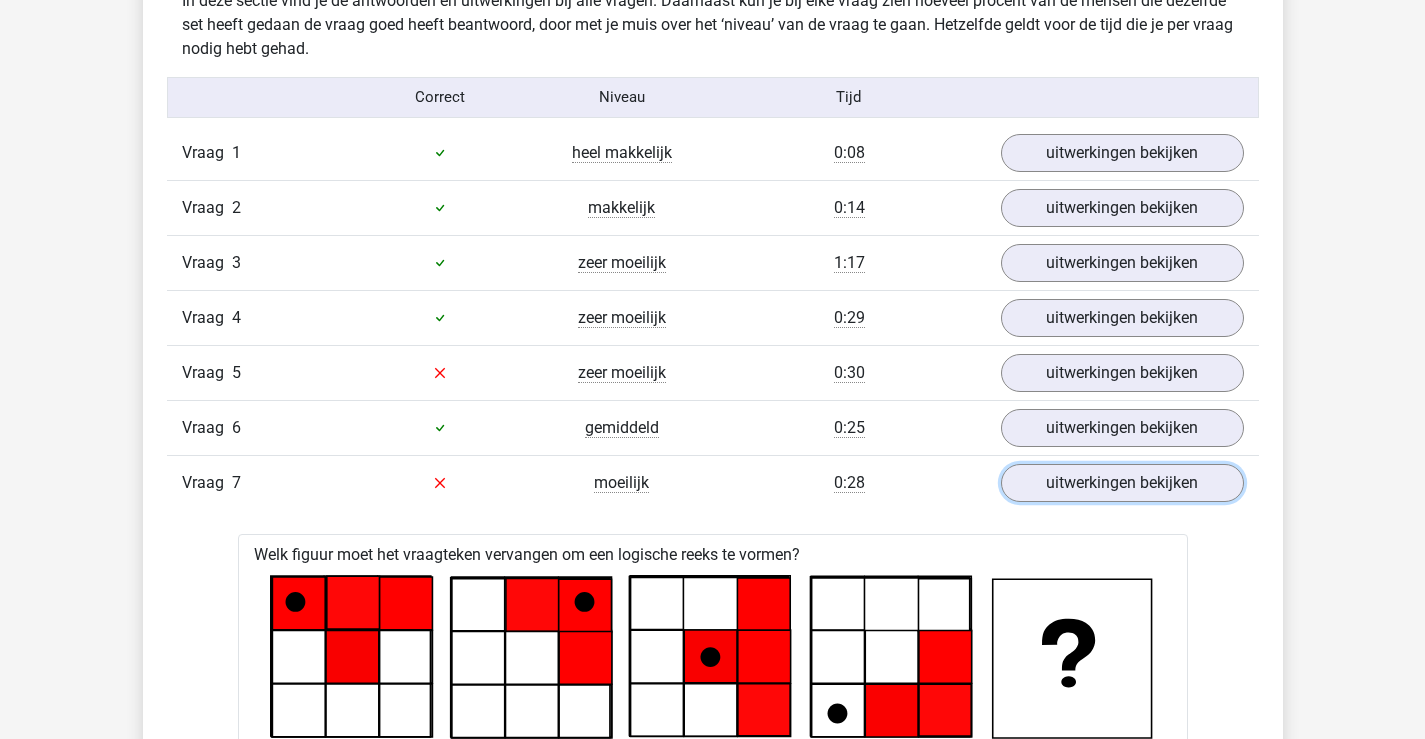 scroll, scrollTop: 1500, scrollLeft: 0, axis: vertical 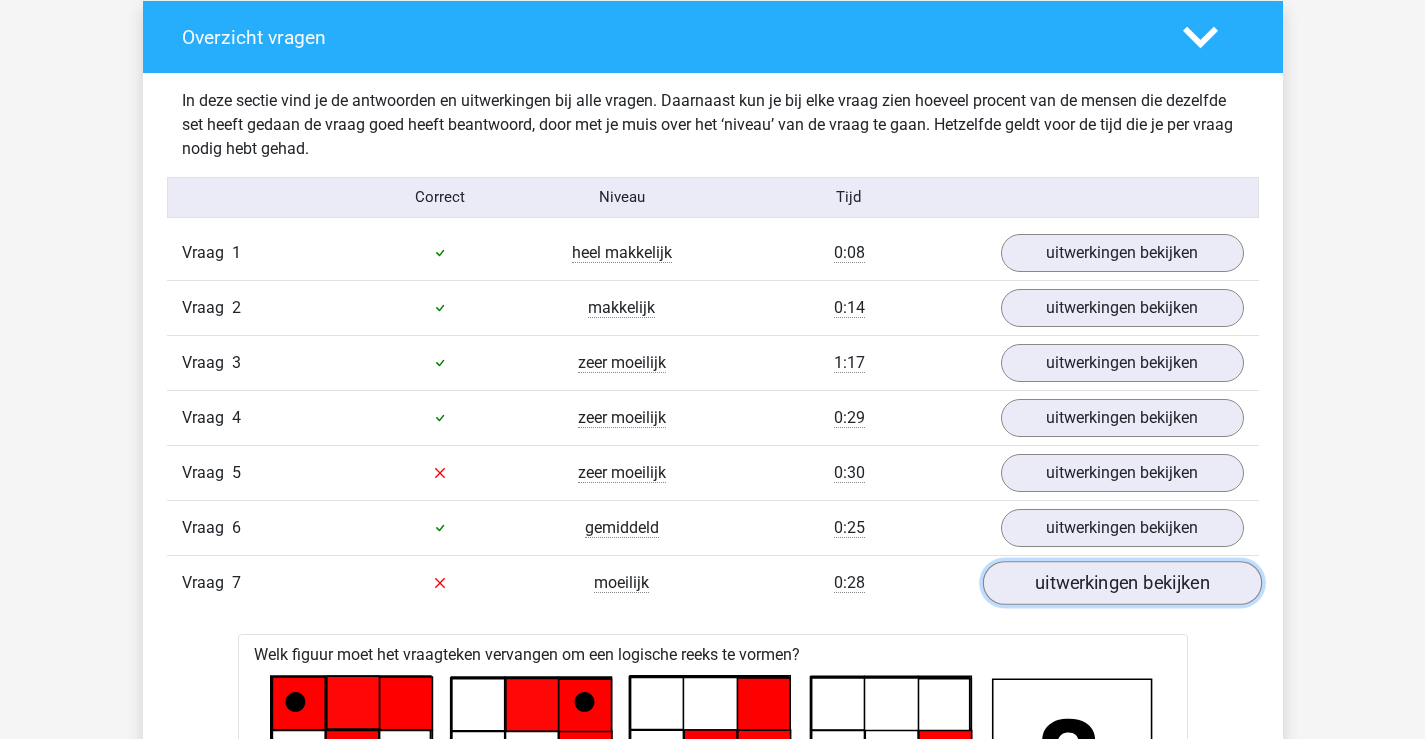 click on "uitwerkingen bekijken" at bounding box center (1121, 583) 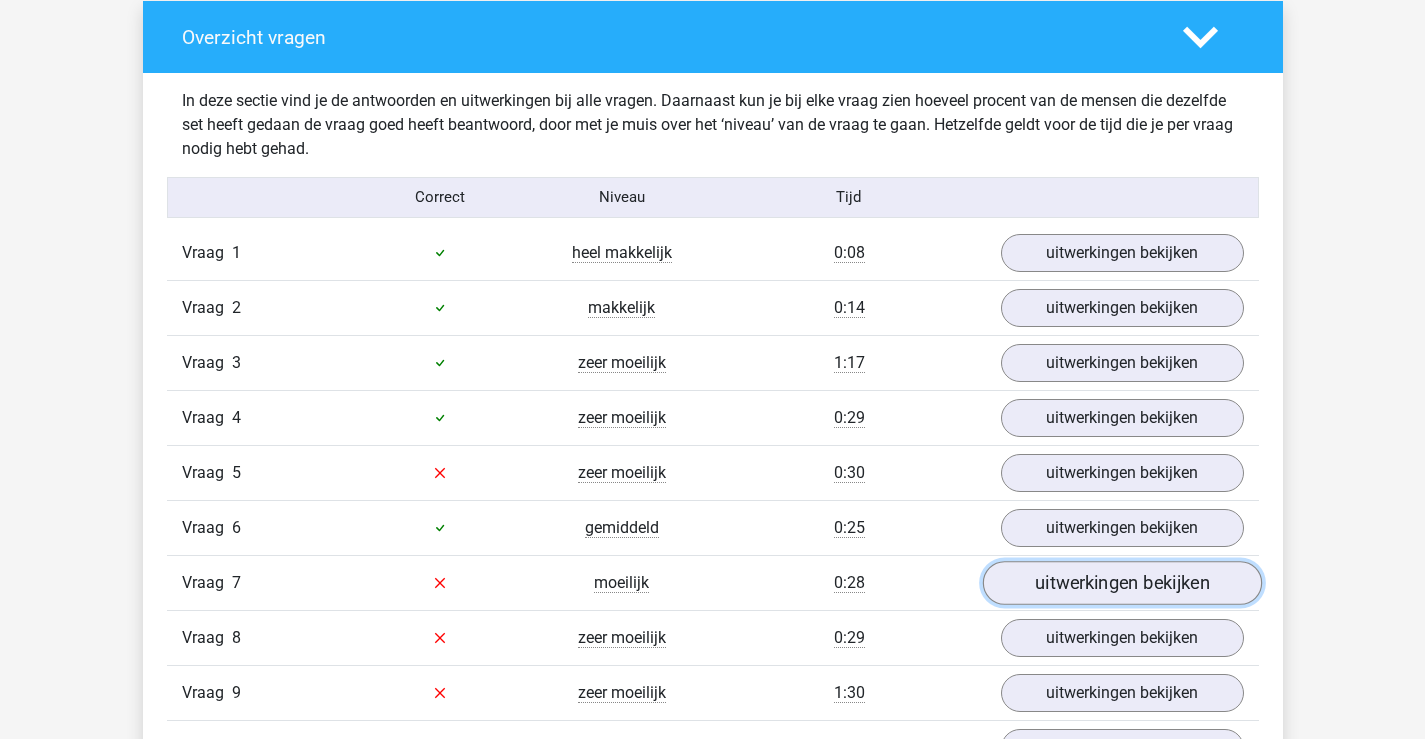 scroll, scrollTop: 1600, scrollLeft: 0, axis: vertical 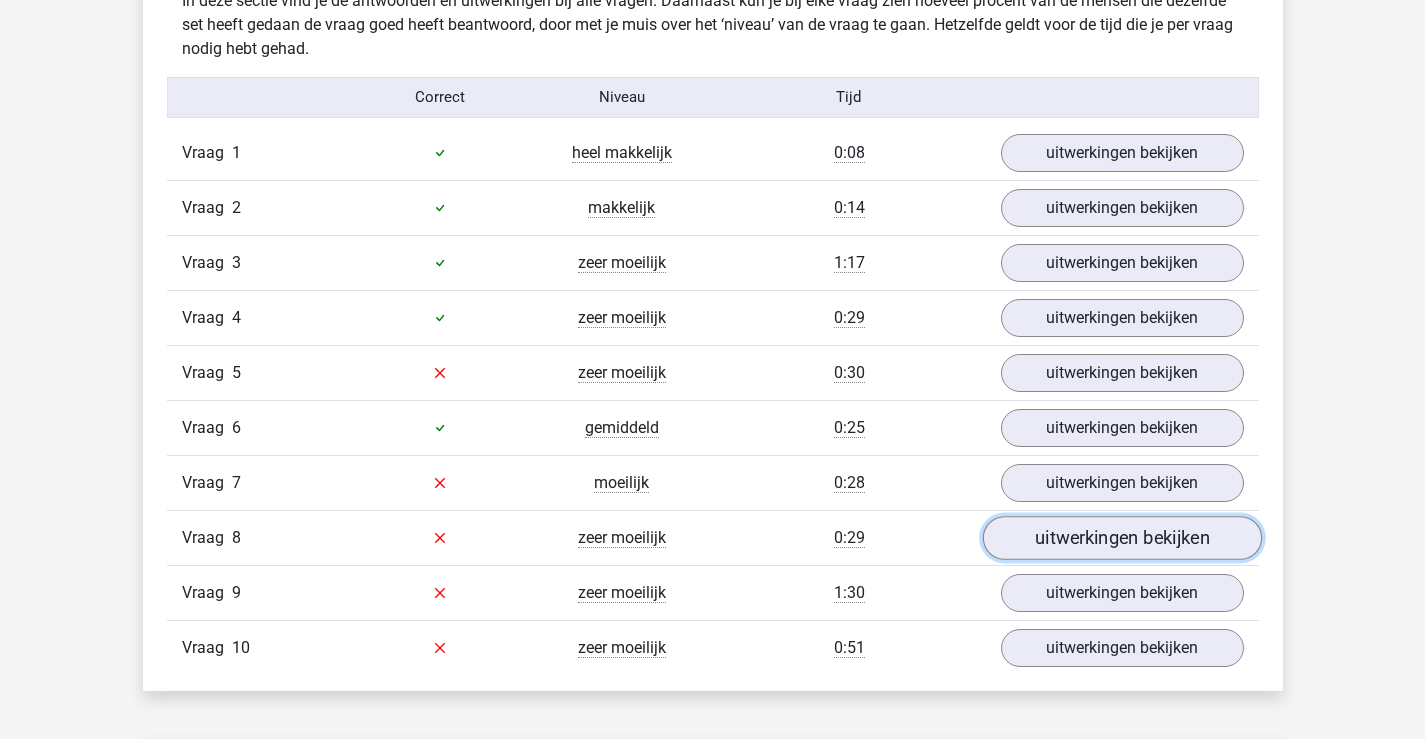 click on "uitwerkingen bekijken" at bounding box center (1121, 538) 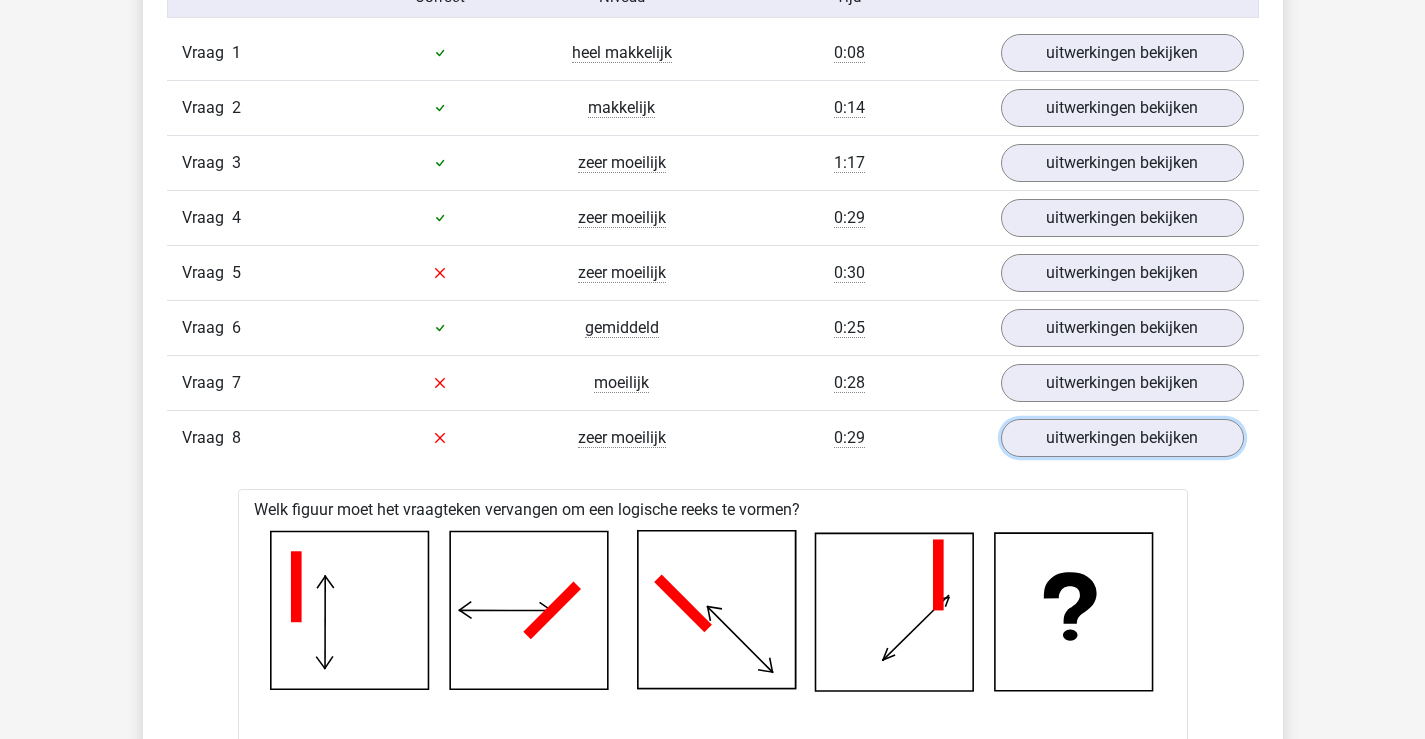 scroll, scrollTop: 1500, scrollLeft: 0, axis: vertical 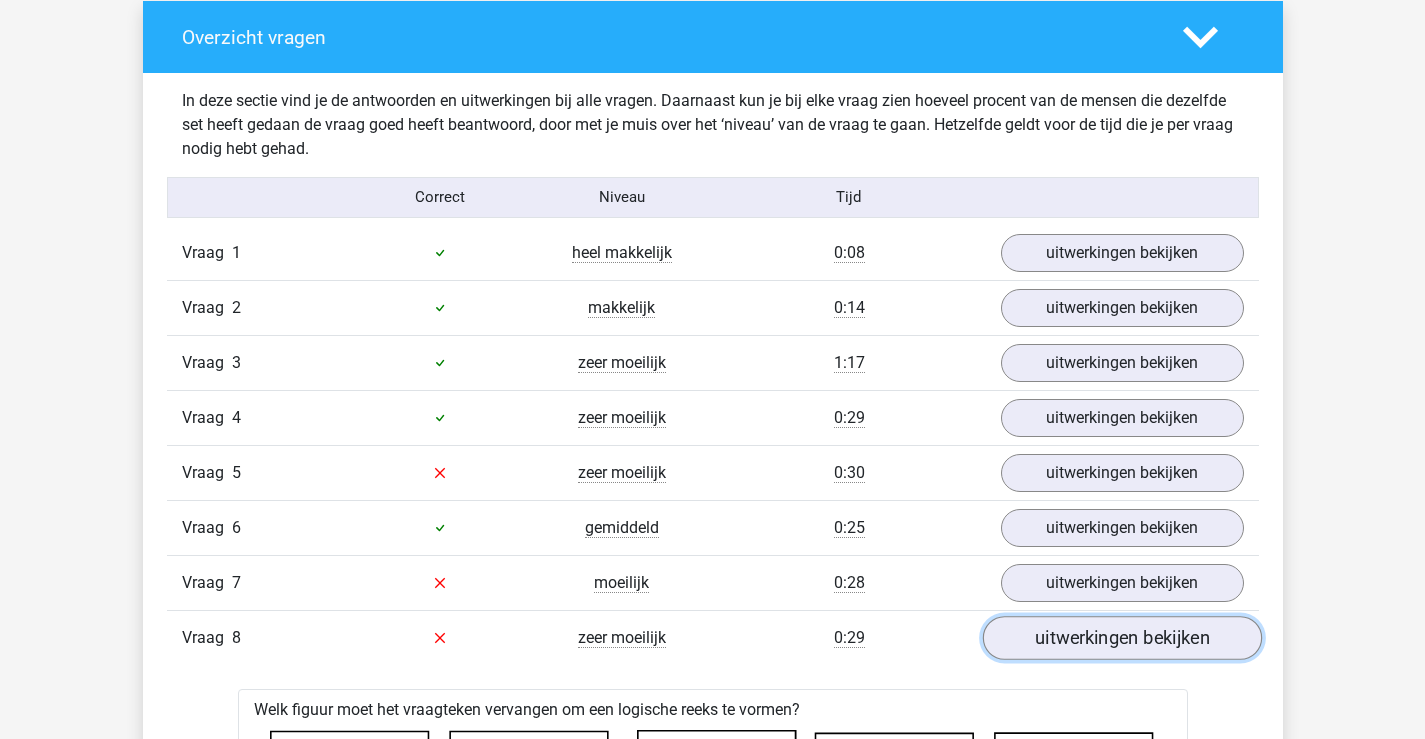 click on "uitwerkingen bekijken" at bounding box center [1121, 638] 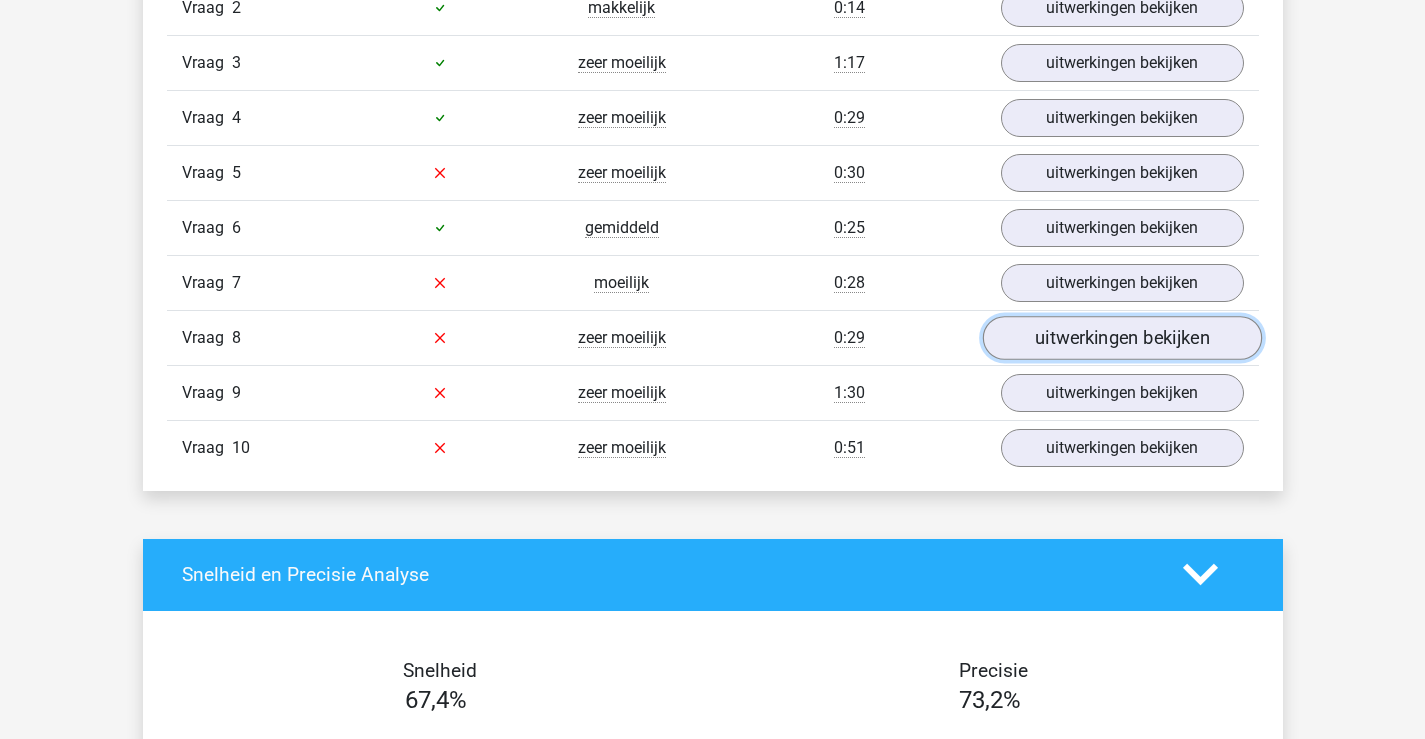 scroll, scrollTop: 1900, scrollLeft: 0, axis: vertical 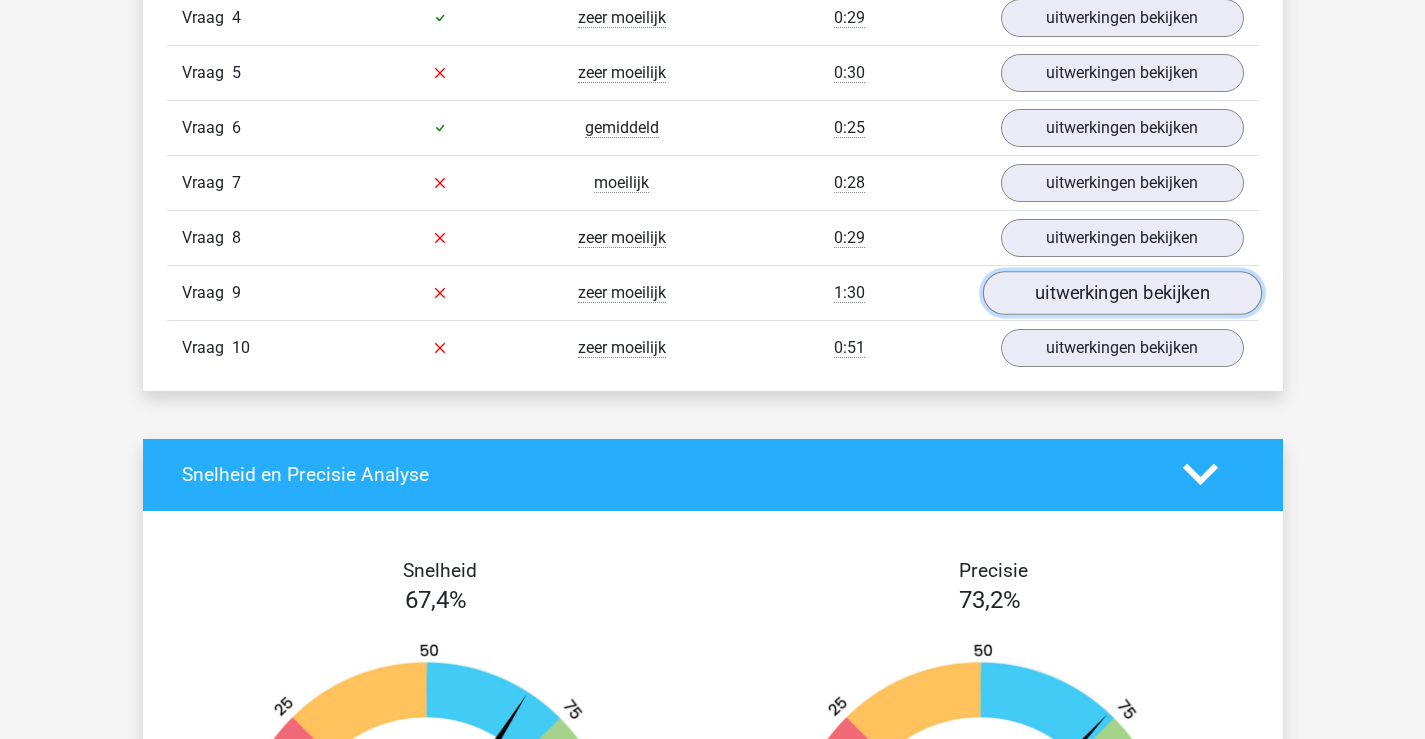 click on "uitwerkingen bekijken" at bounding box center (1121, 293) 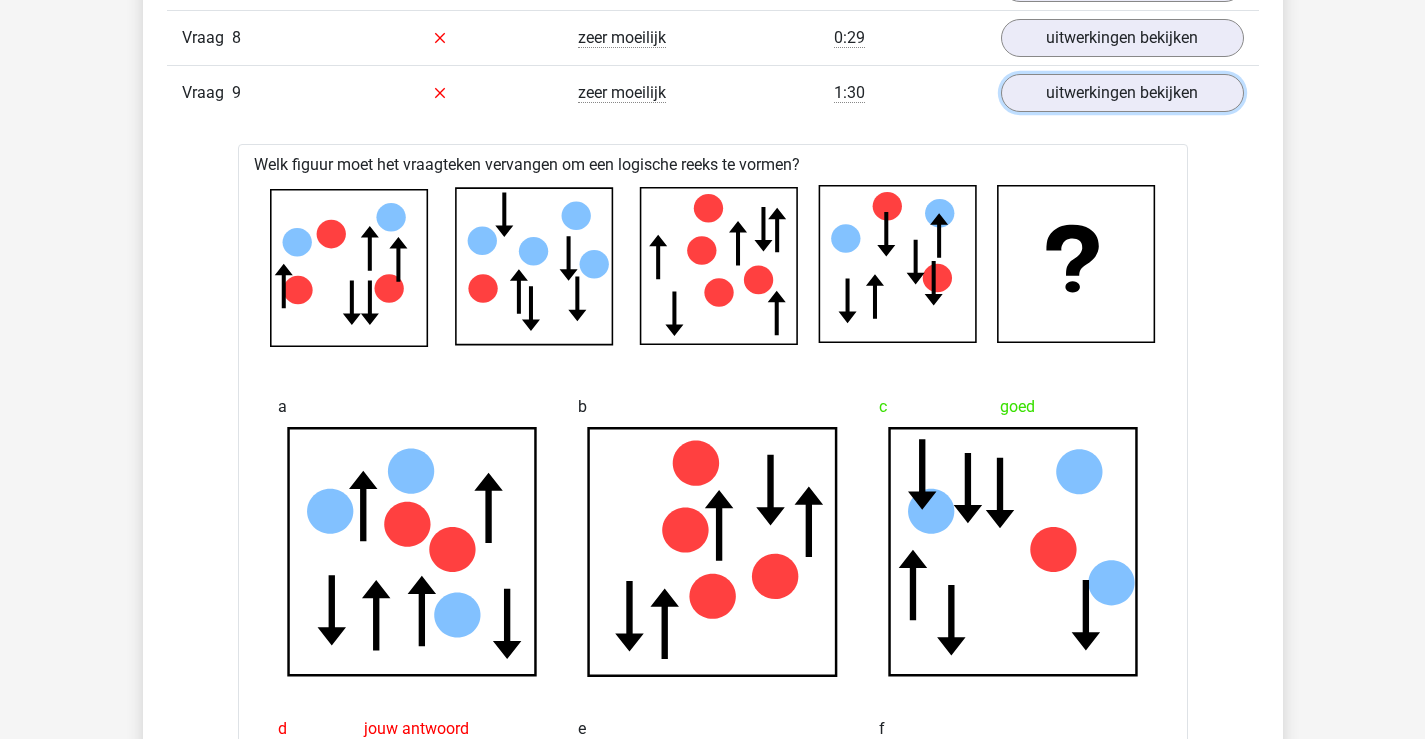 scroll, scrollTop: 2000, scrollLeft: 0, axis: vertical 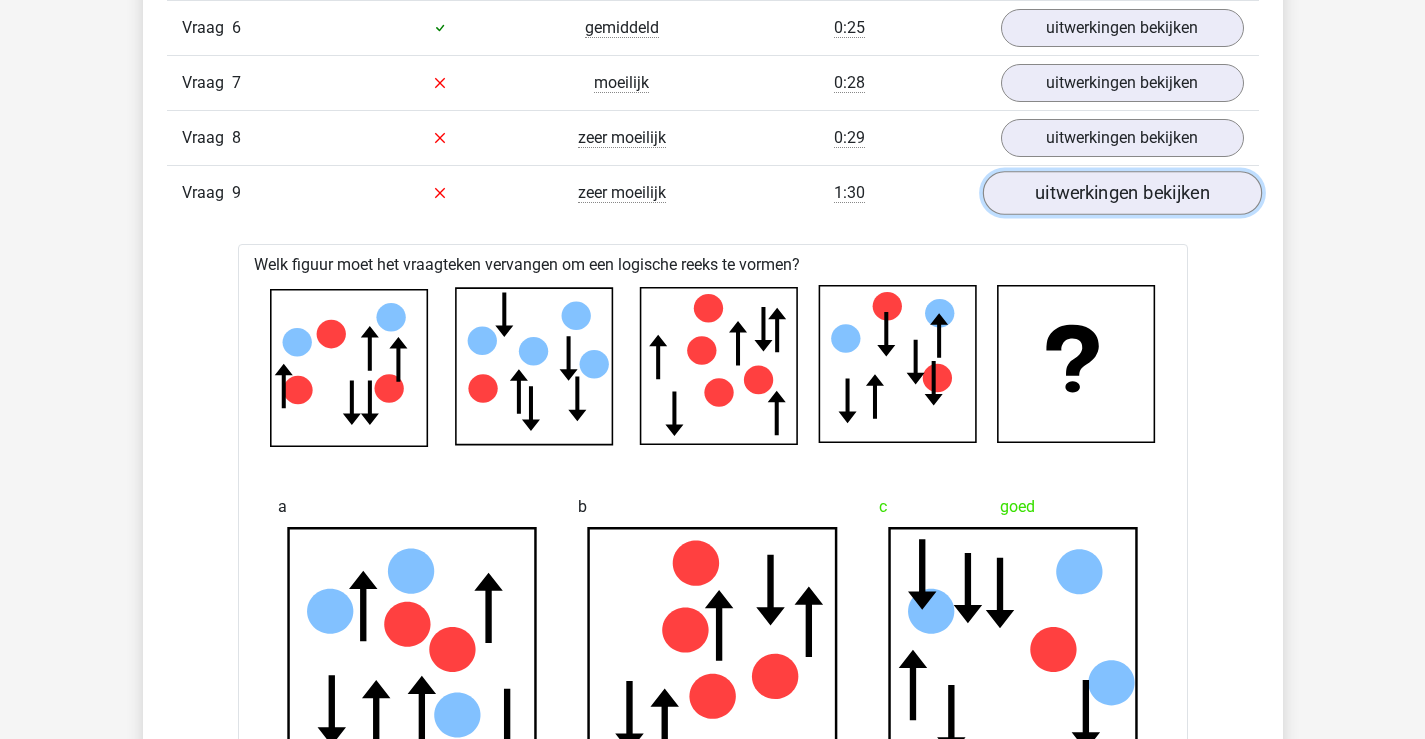 click on "uitwerkingen bekijken" at bounding box center (1121, 193) 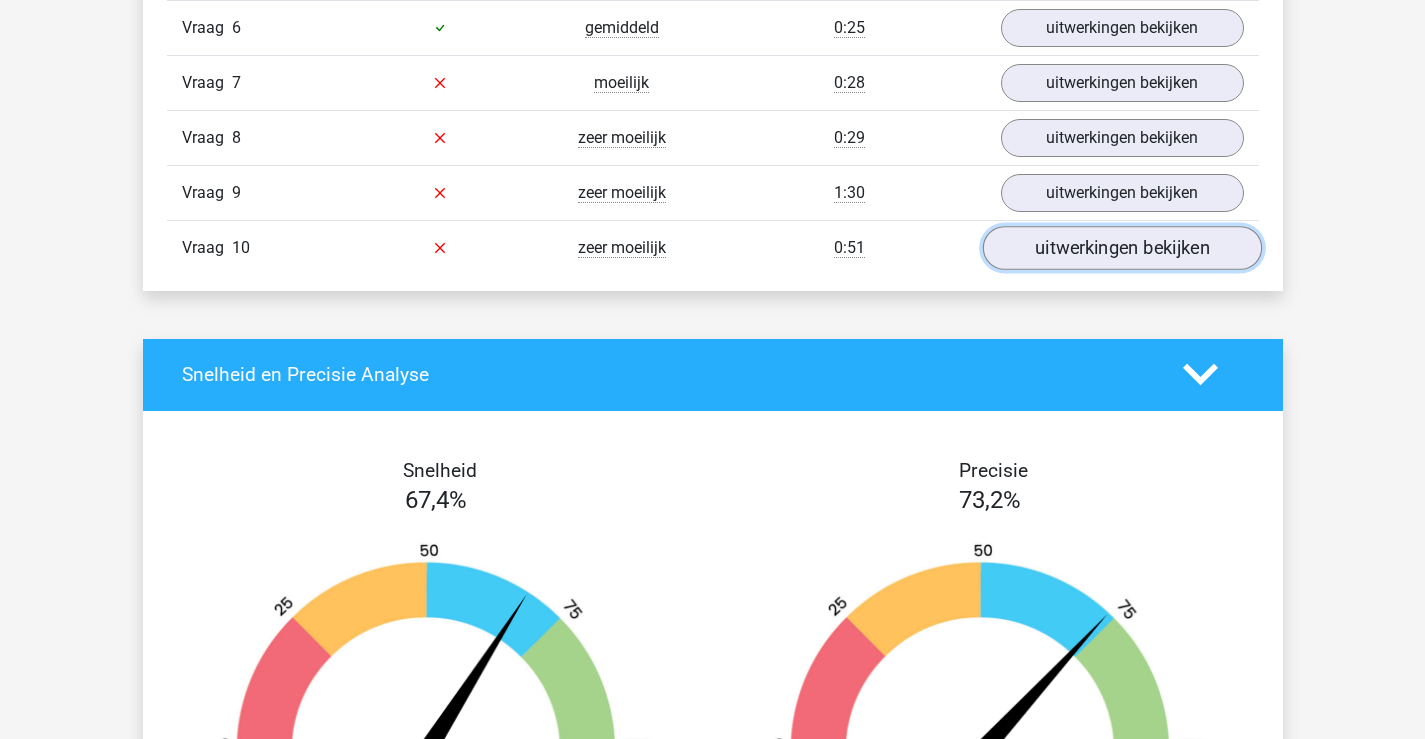 click on "uitwerkingen bekijken" at bounding box center [1121, 248] 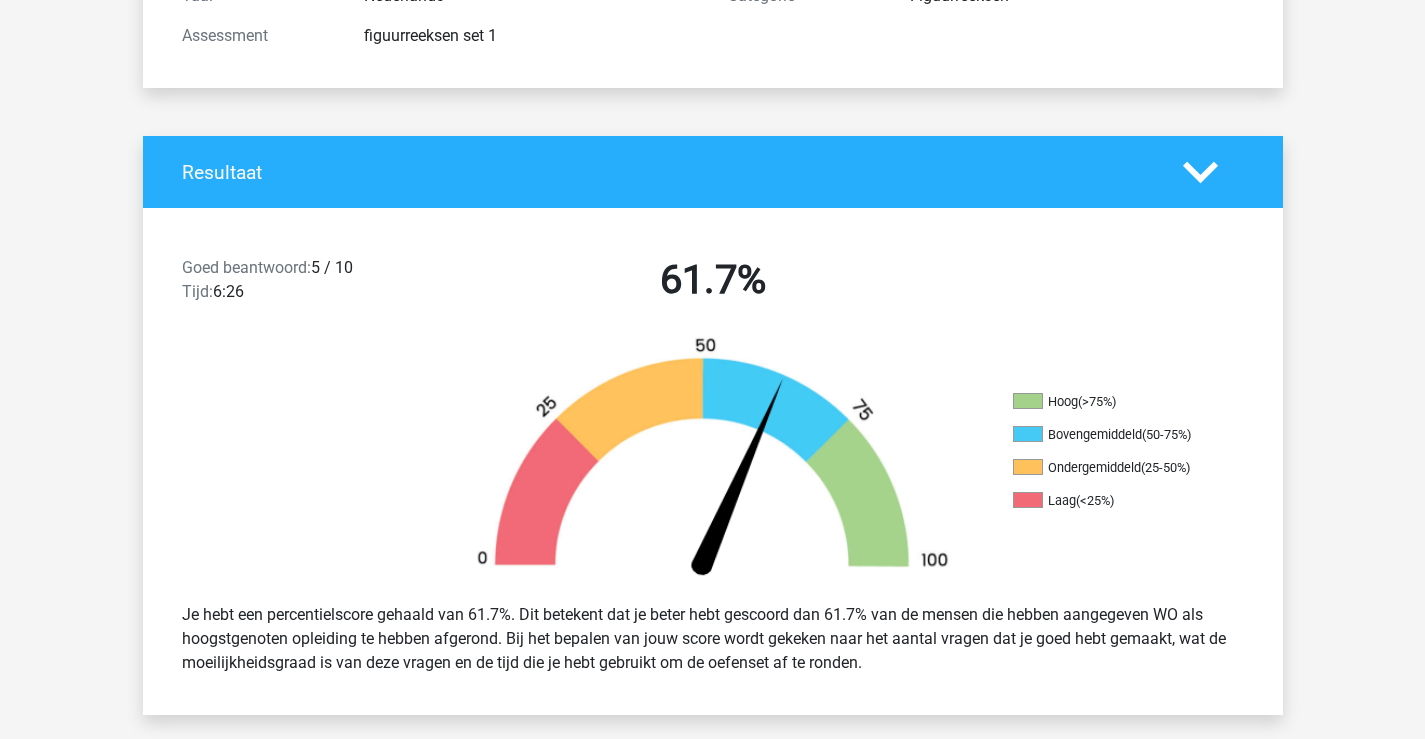 scroll, scrollTop: 0, scrollLeft: 0, axis: both 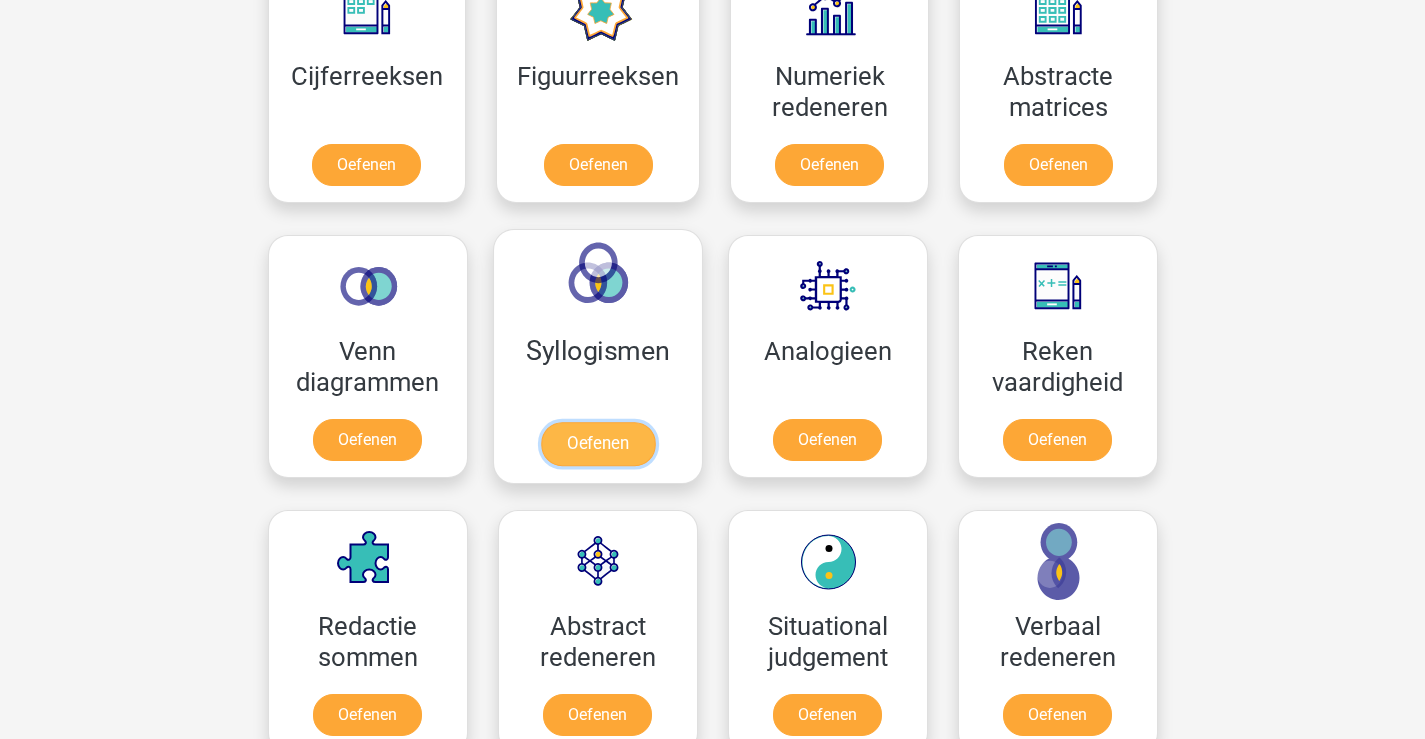 click on "Oefenen" at bounding box center (597, 444) 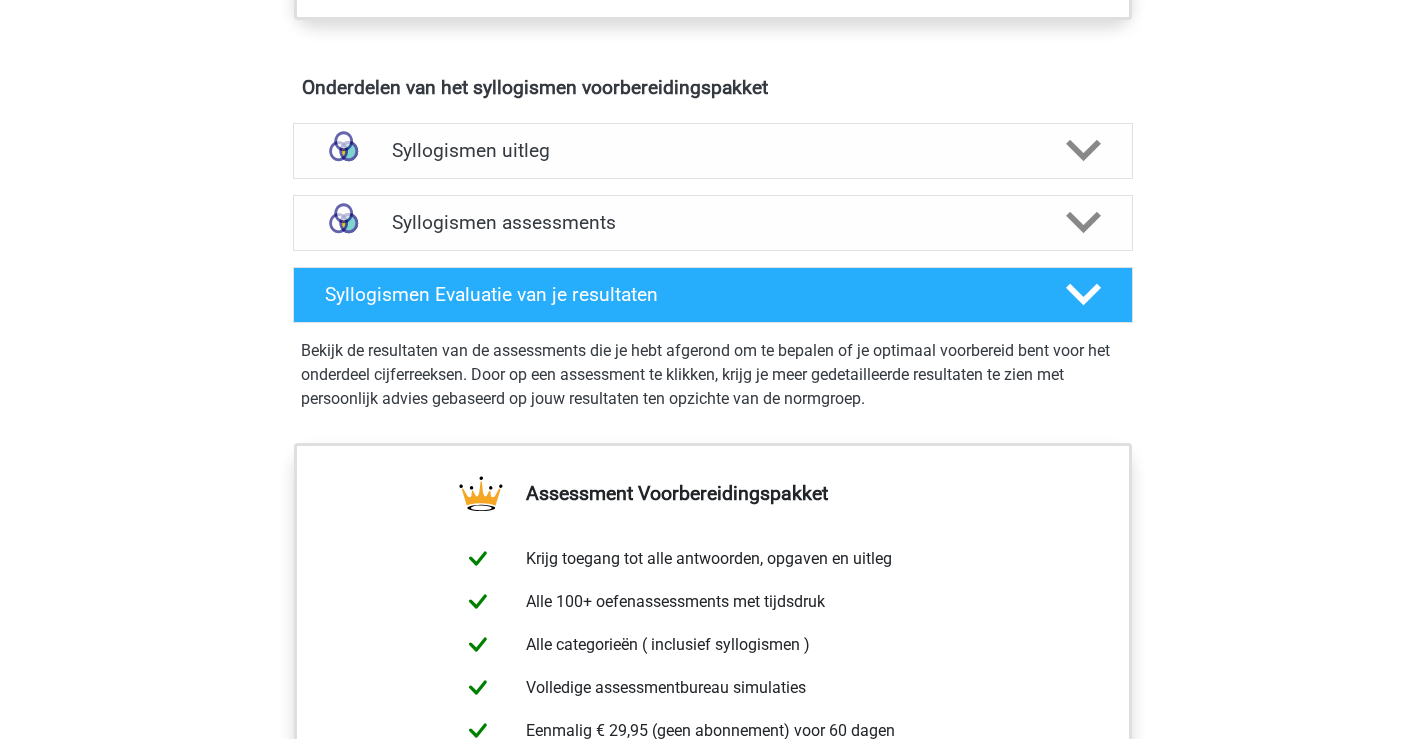 scroll, scrollTop: 1200, scrollLeft: 0, axis: vertical 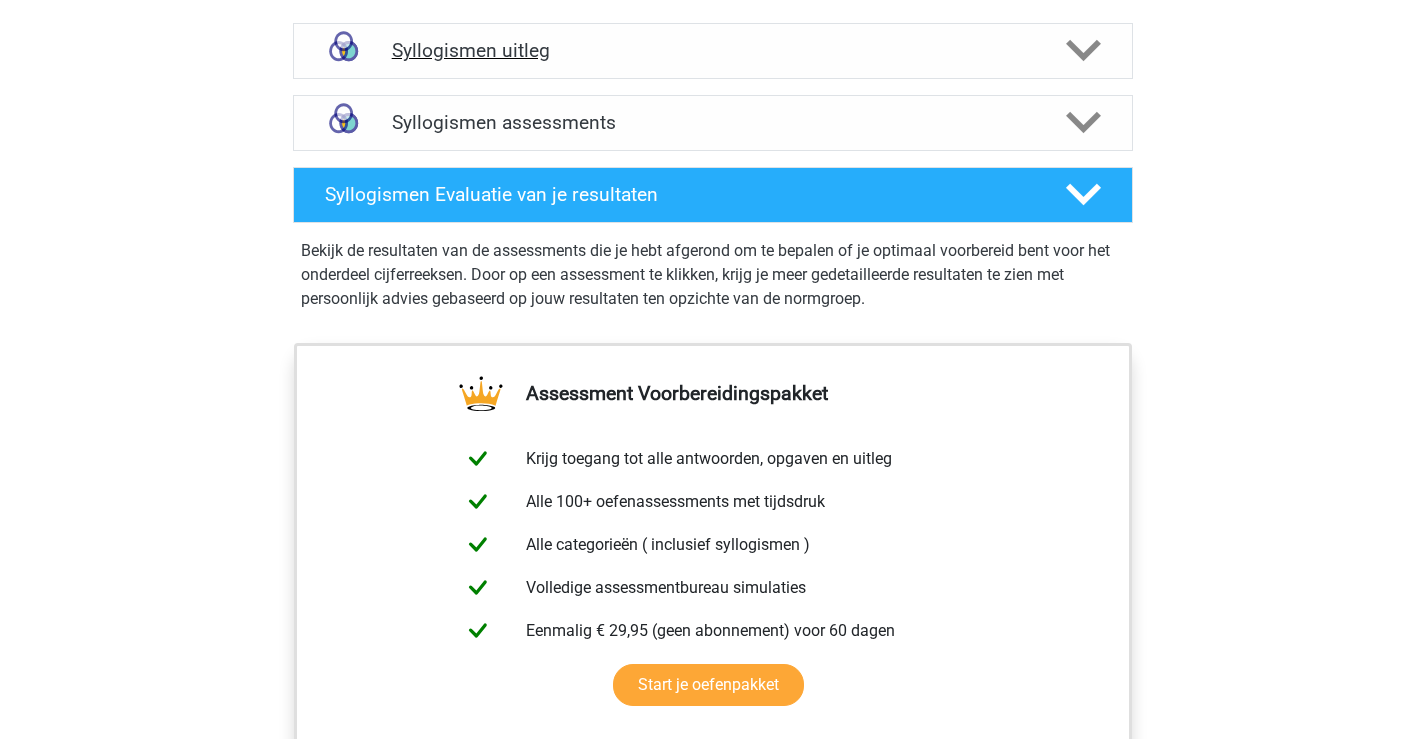 click on "Syllogismen uitleg" at bounding box center (713, 51) 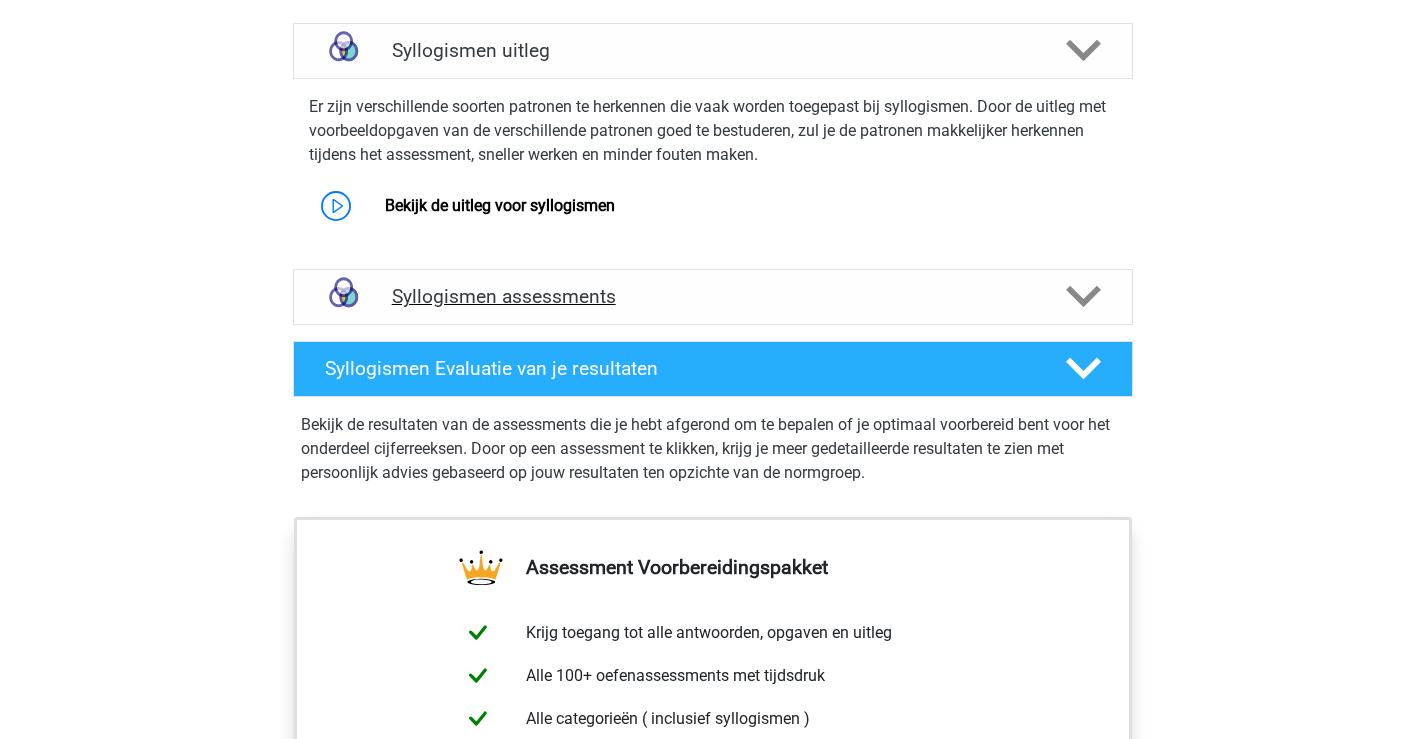 click on "Syllogismen assessments" at bounding box center (713, 296) 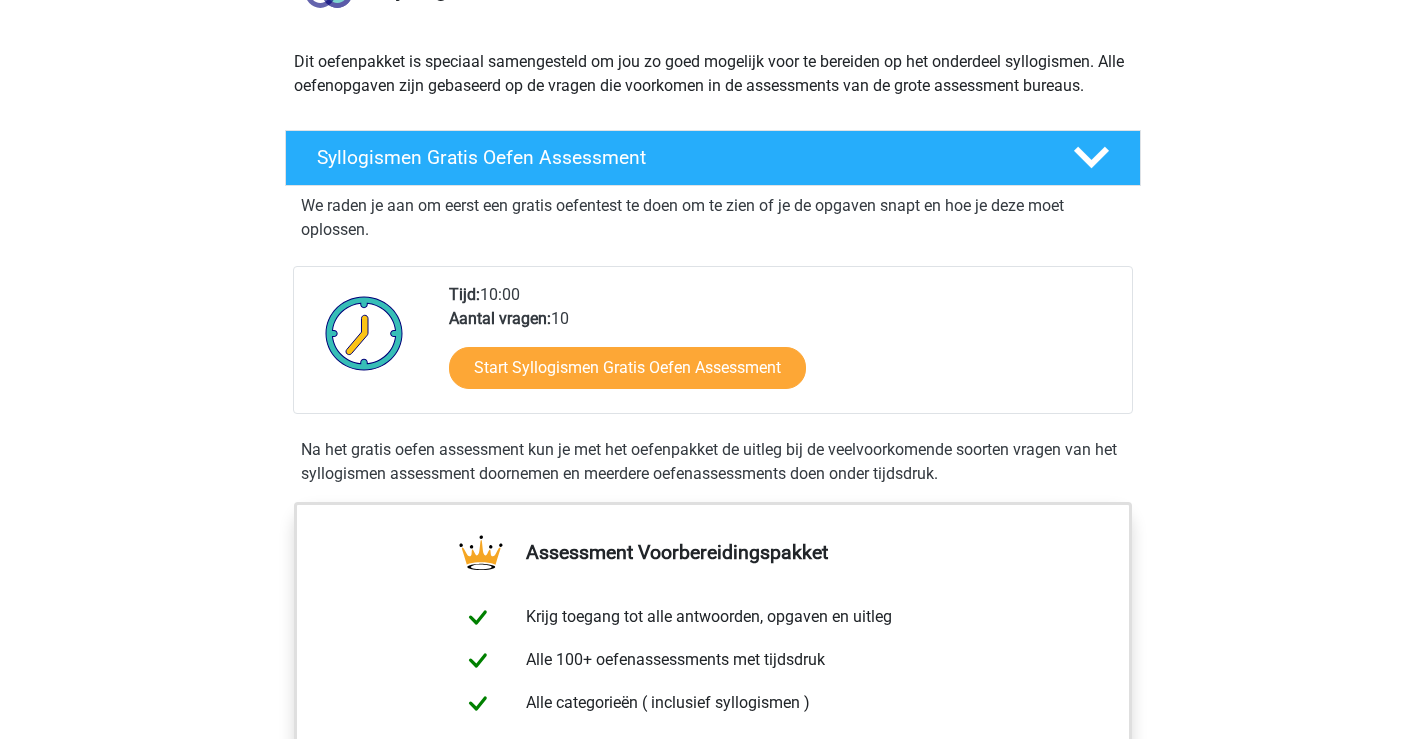 scroll, scrollTop: 0, scrollLeft: 0, axis: both 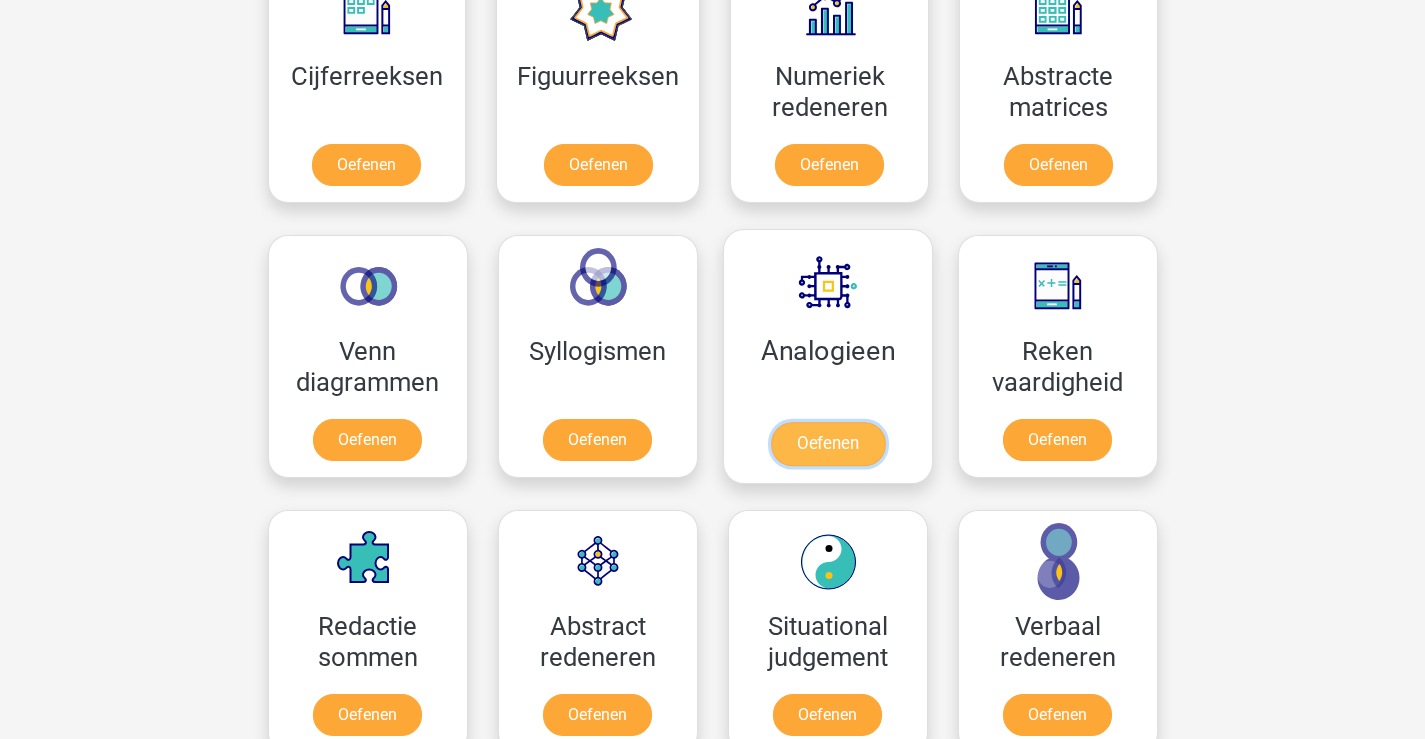 click on "Oefenen" at bounding box center (827, 444) 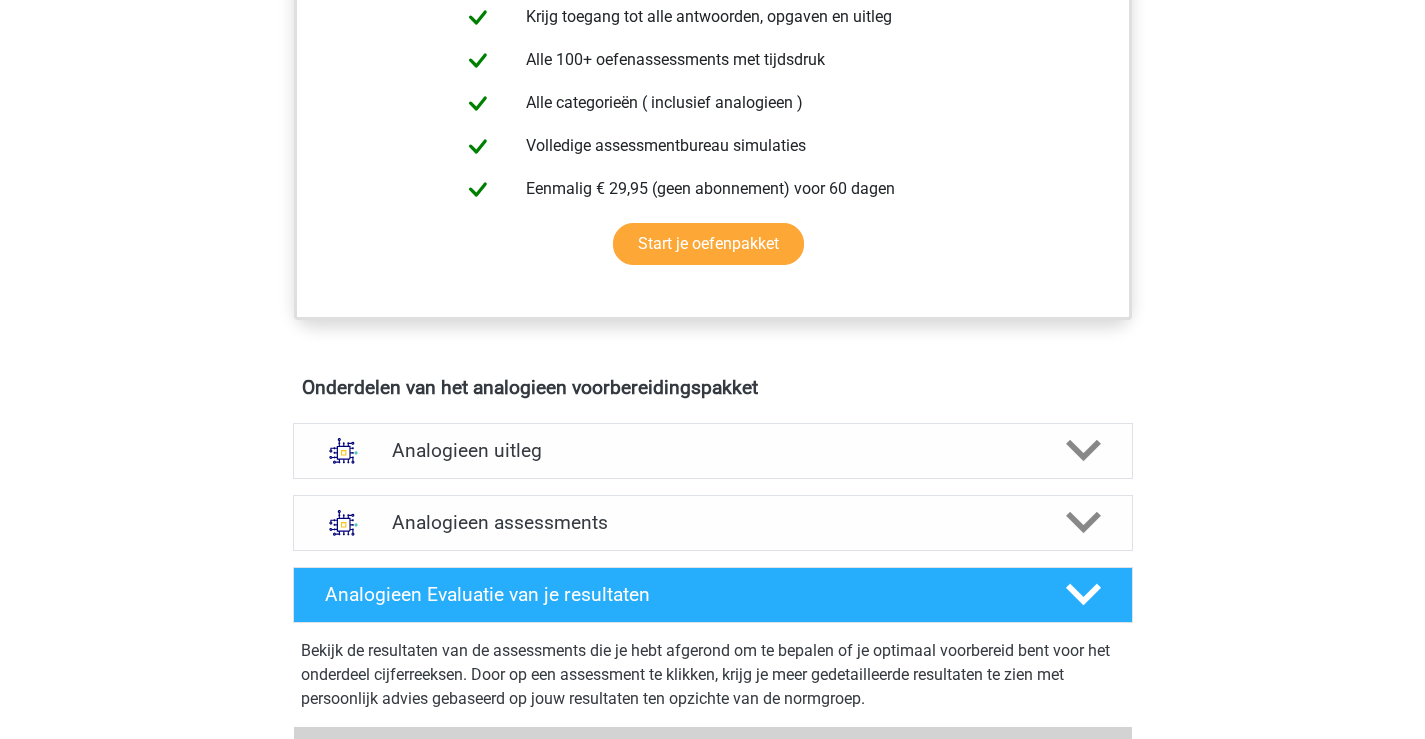 scroll, scrollTop: 900, scrollLeft: 0, axis: vertical 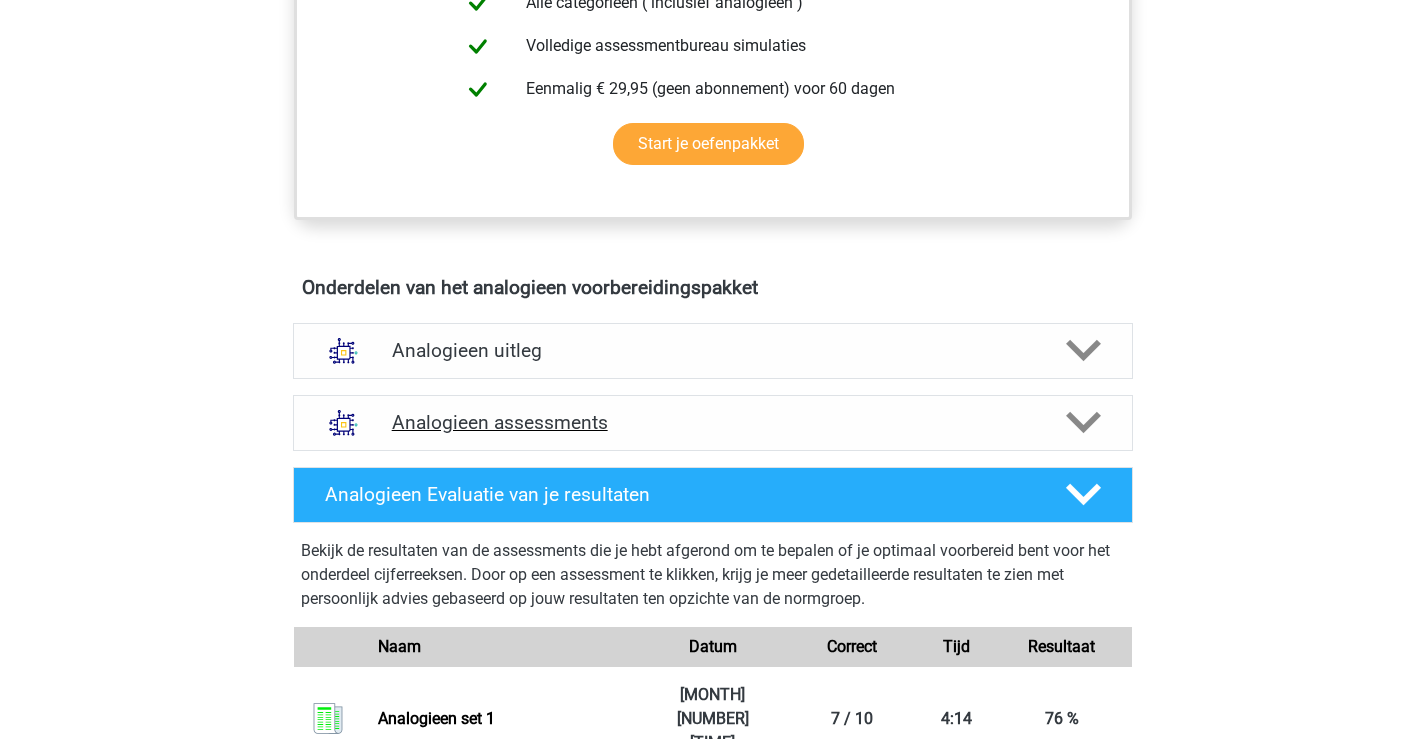 click on "Analogieen assessments" at bounding box center (713, 422) 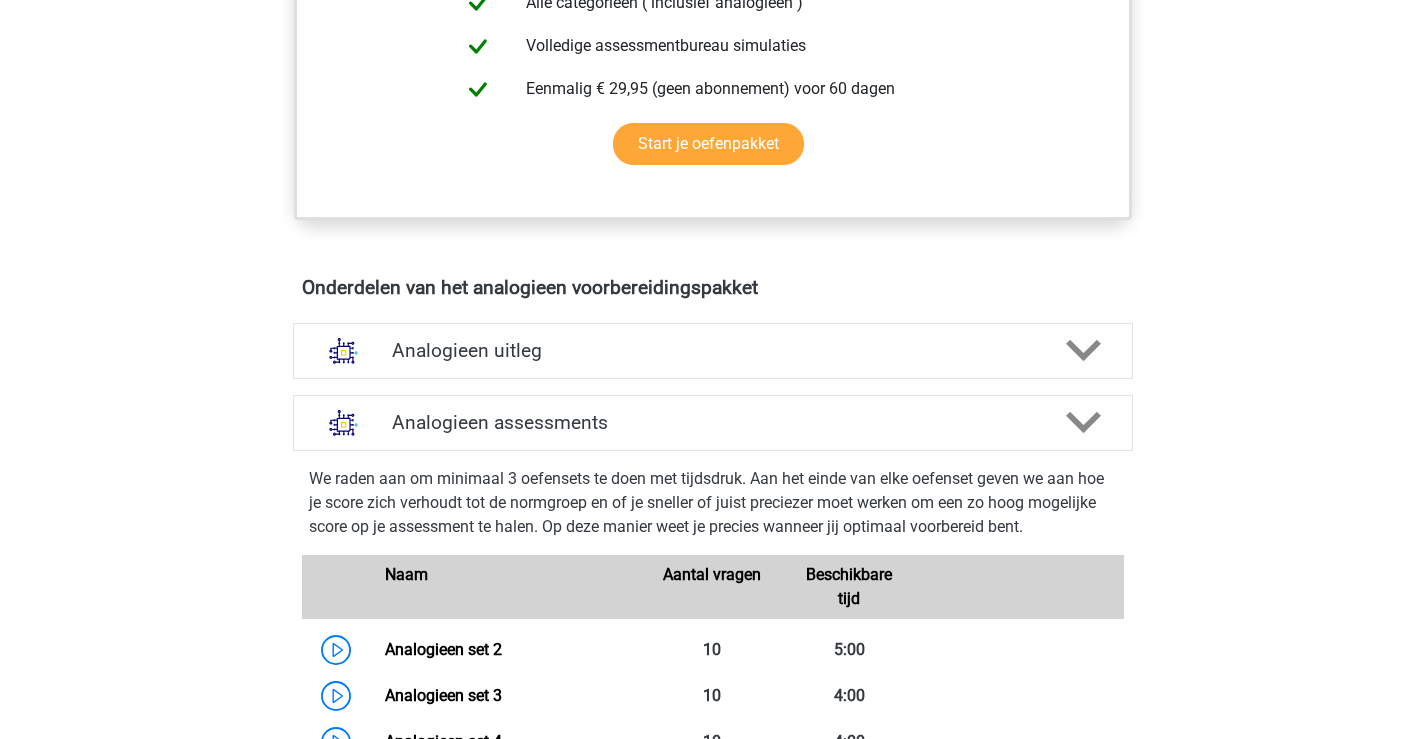 scroll, scrollTop: 1200, scrollLeft: 0, axis: vertical 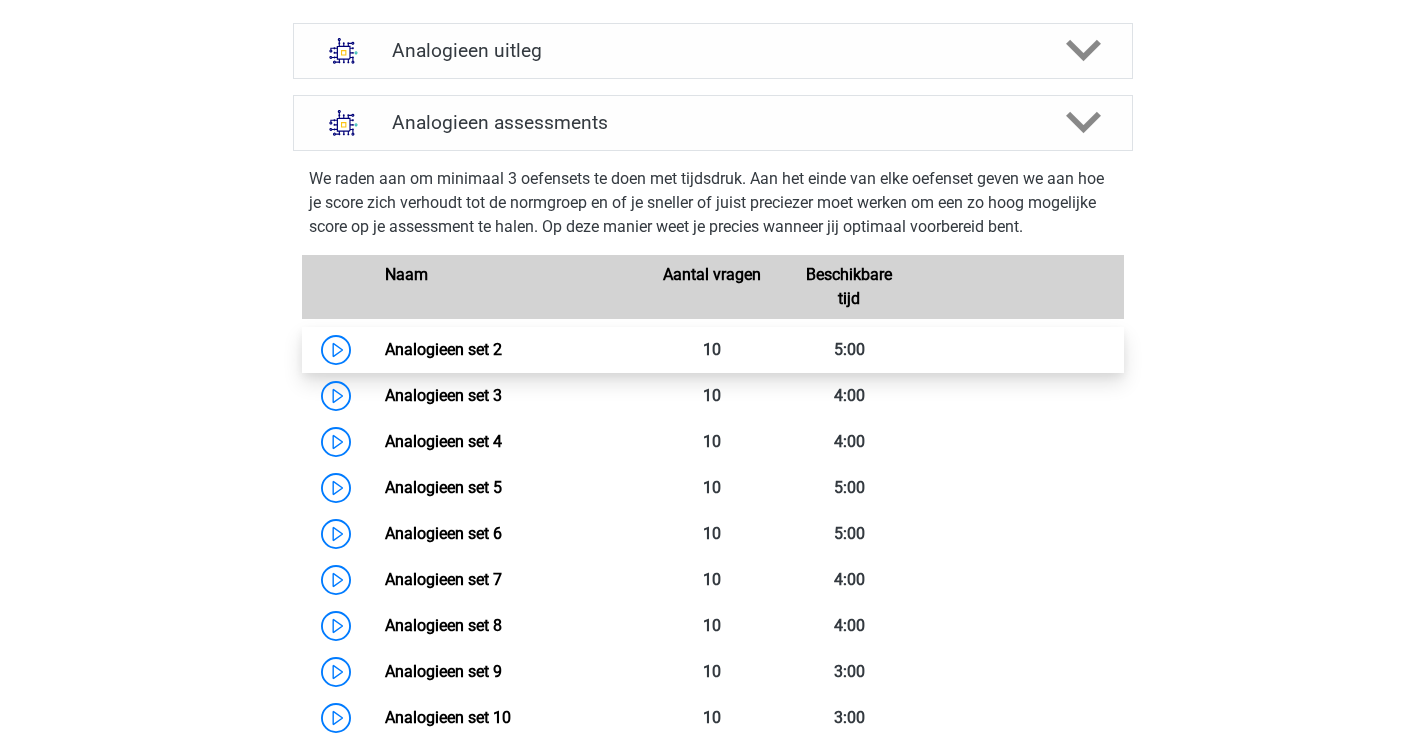 click on "Analogieen
set 2" at bounding box center (443, 349) 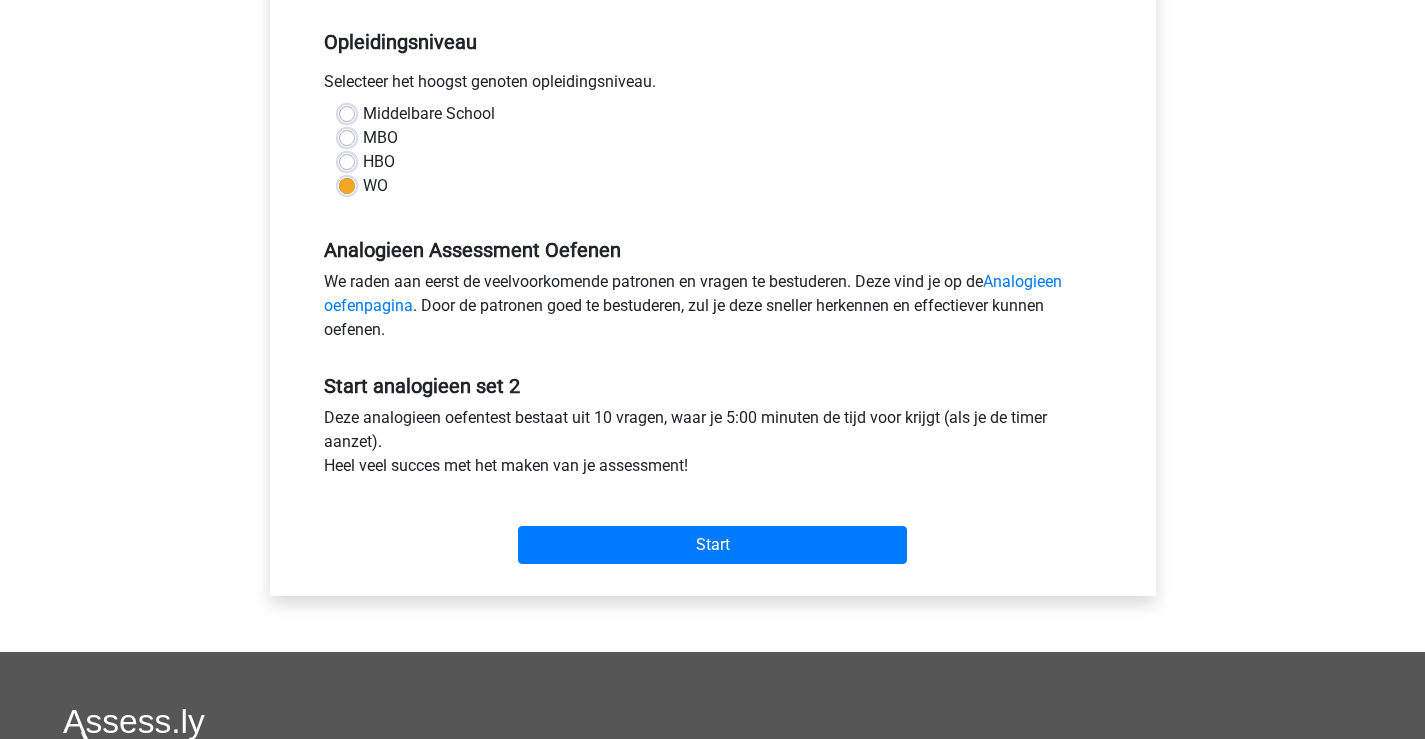 scroll, scrollTop: 600, scrollLeft: 0, axis: vertical 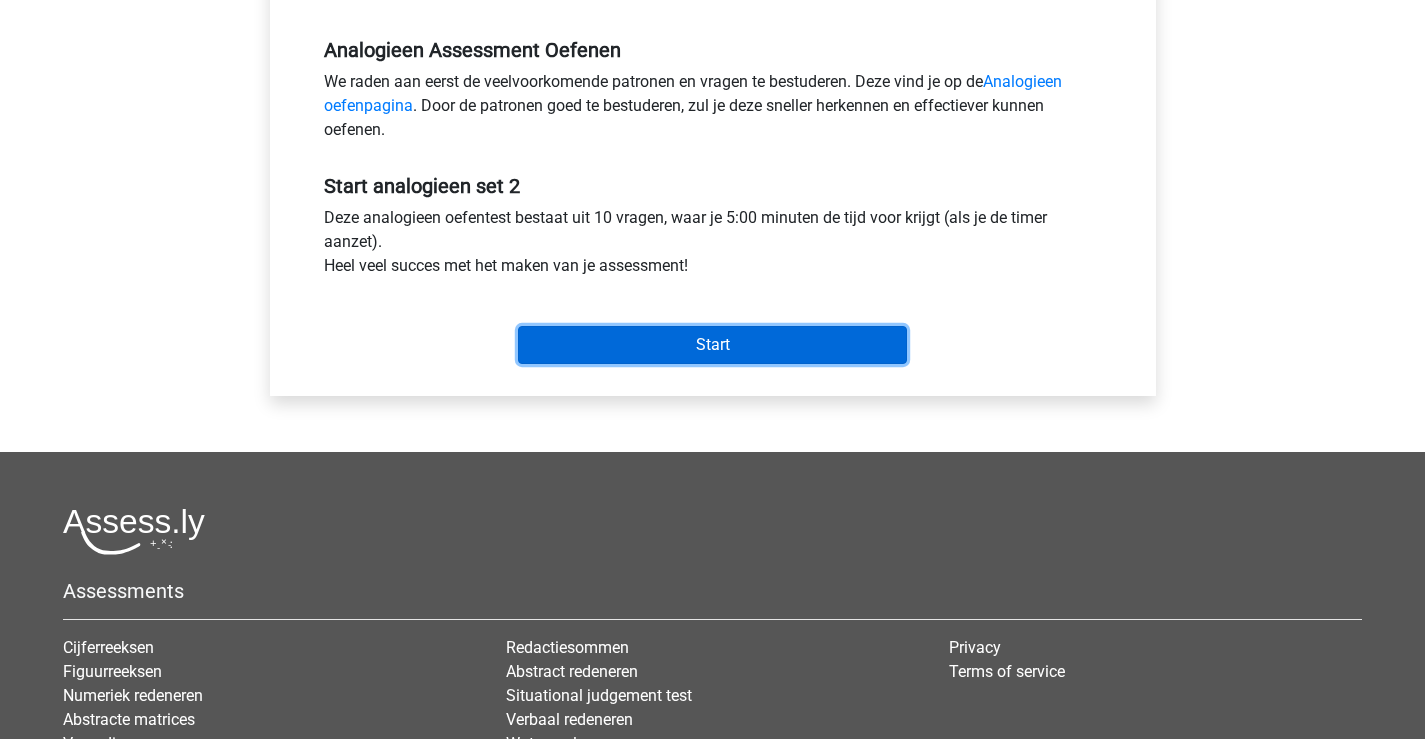click on "Start" at bounding box center (712, 345) 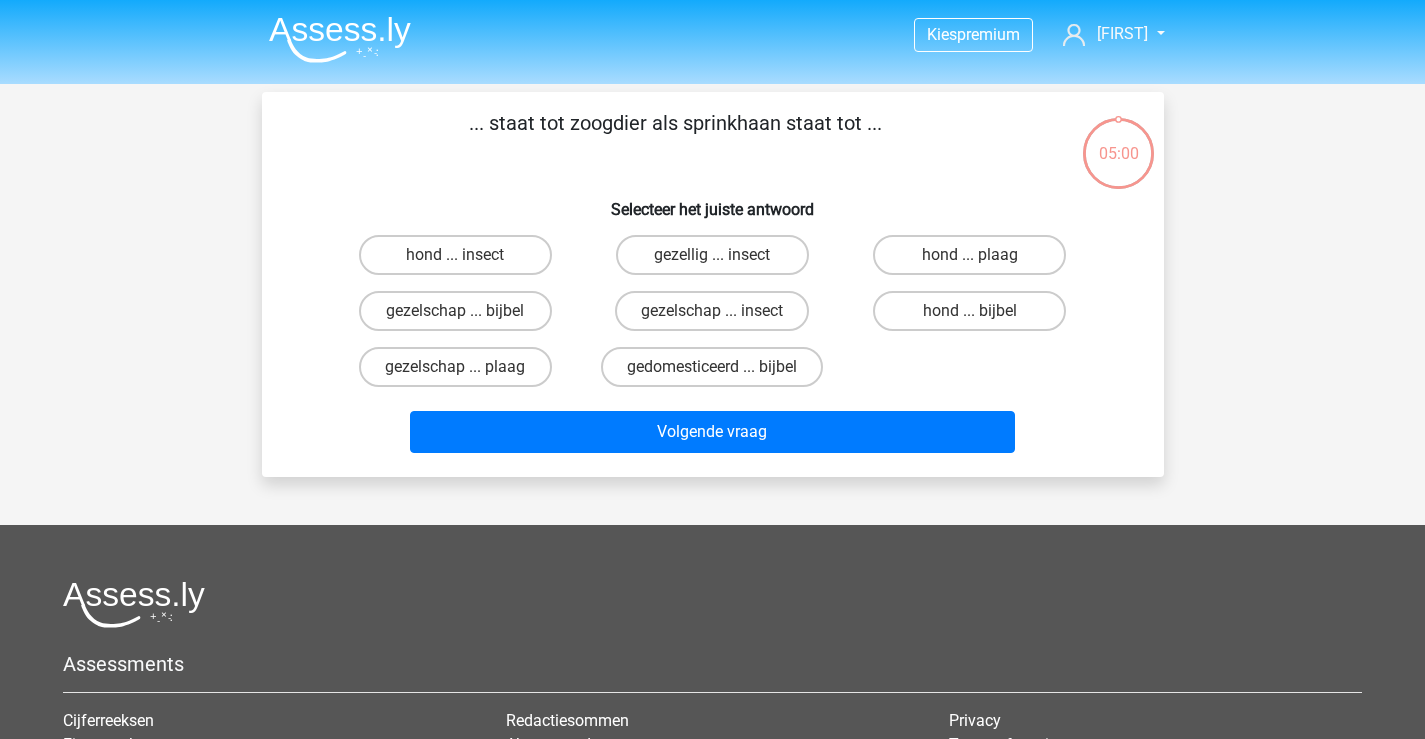 scroll, scrollTop: 0, scrollLeft: 0, axis: both 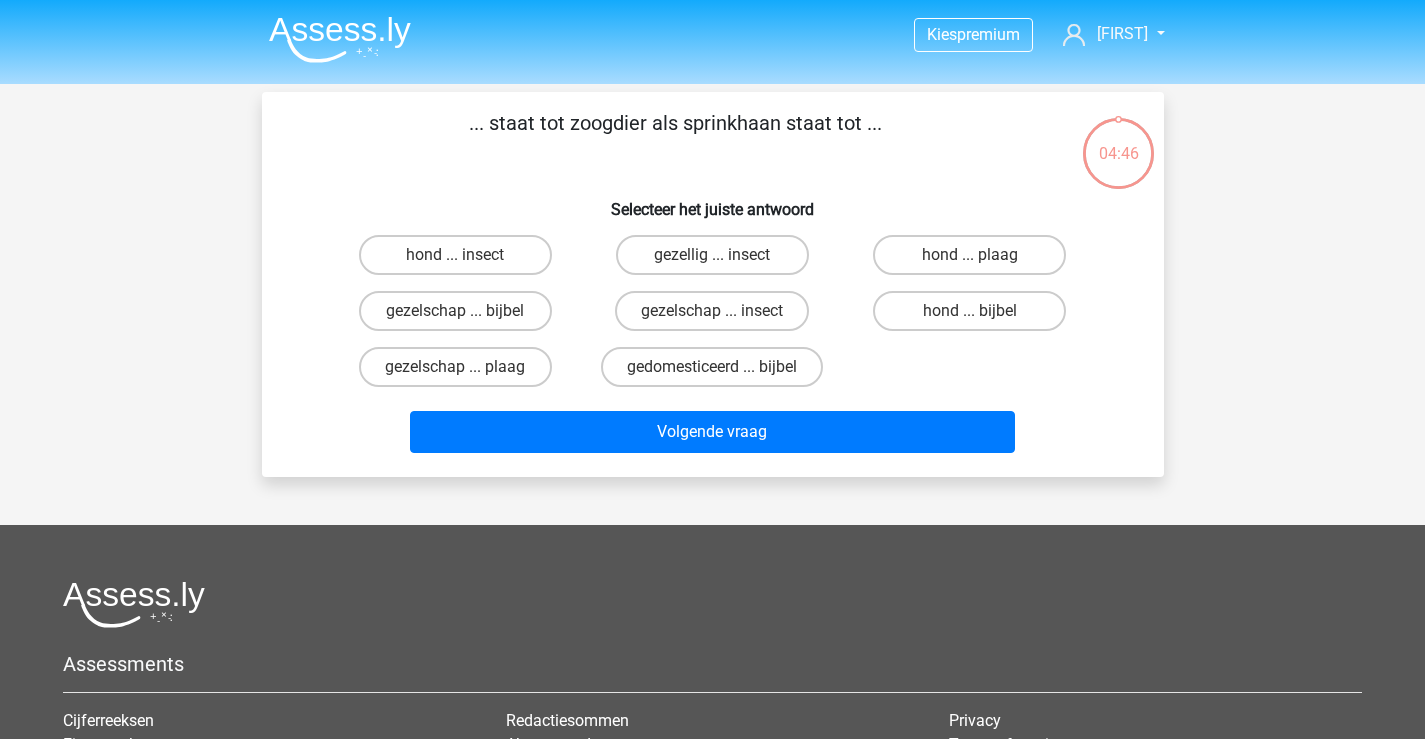 click on "hond ... insect" at bounding box center [461, 261] 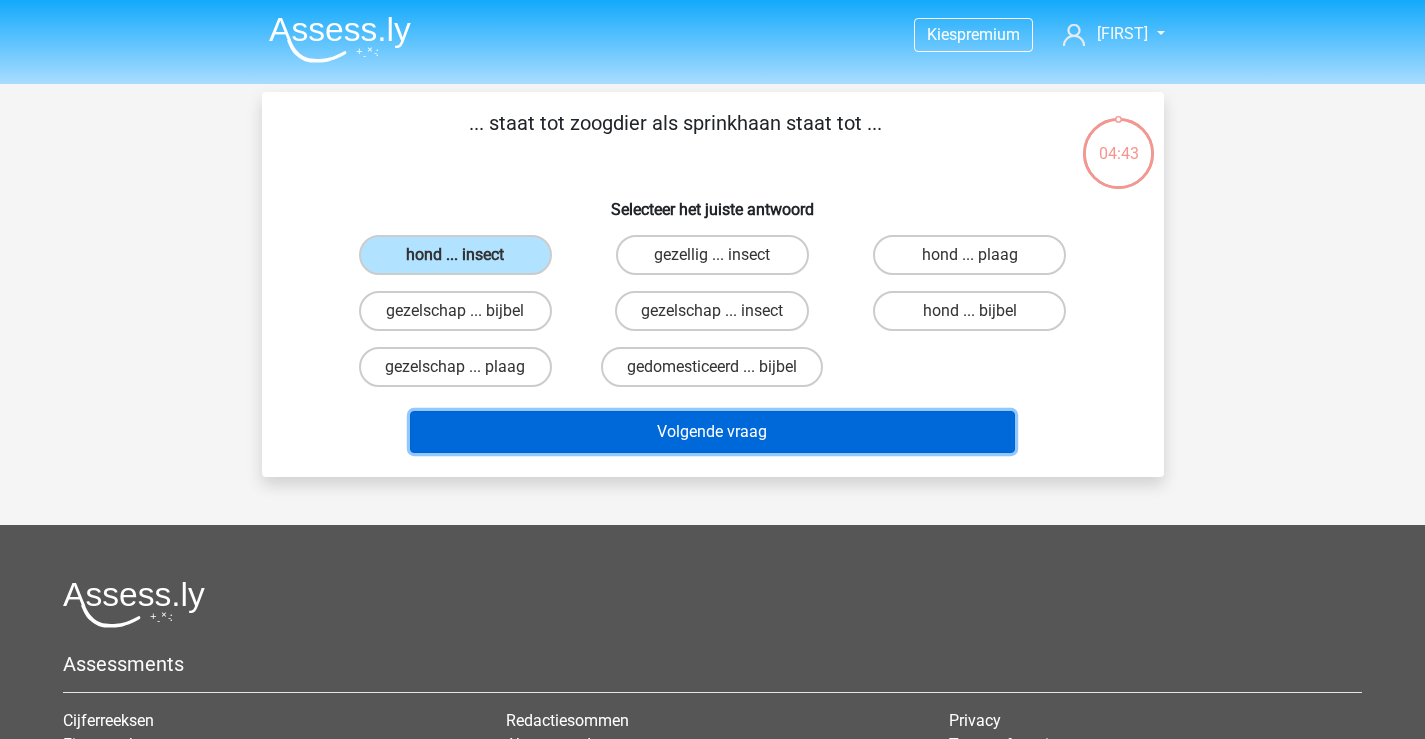 click on "Volgende vraag" at bounding box center [712, 432] 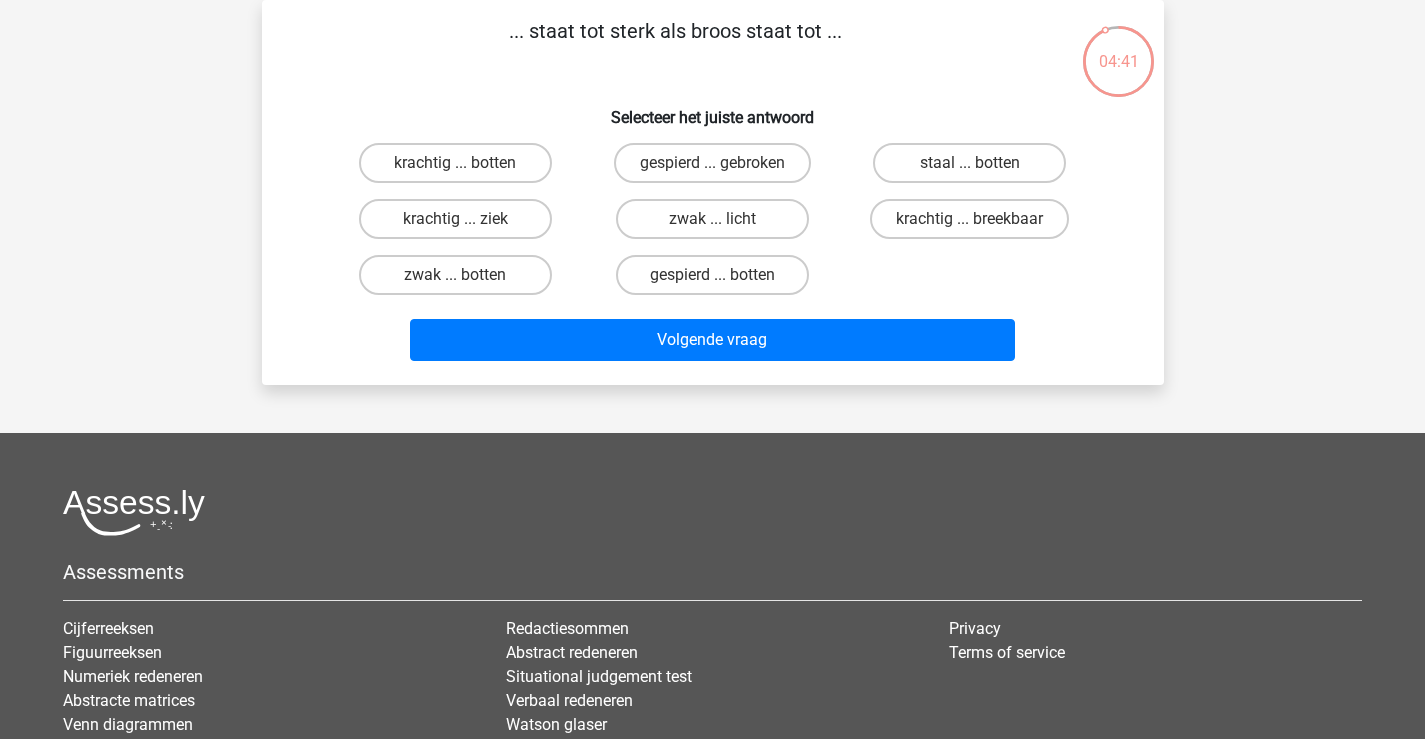 scroll, scrollTop: 0, scrollLeft: 0, axis: both 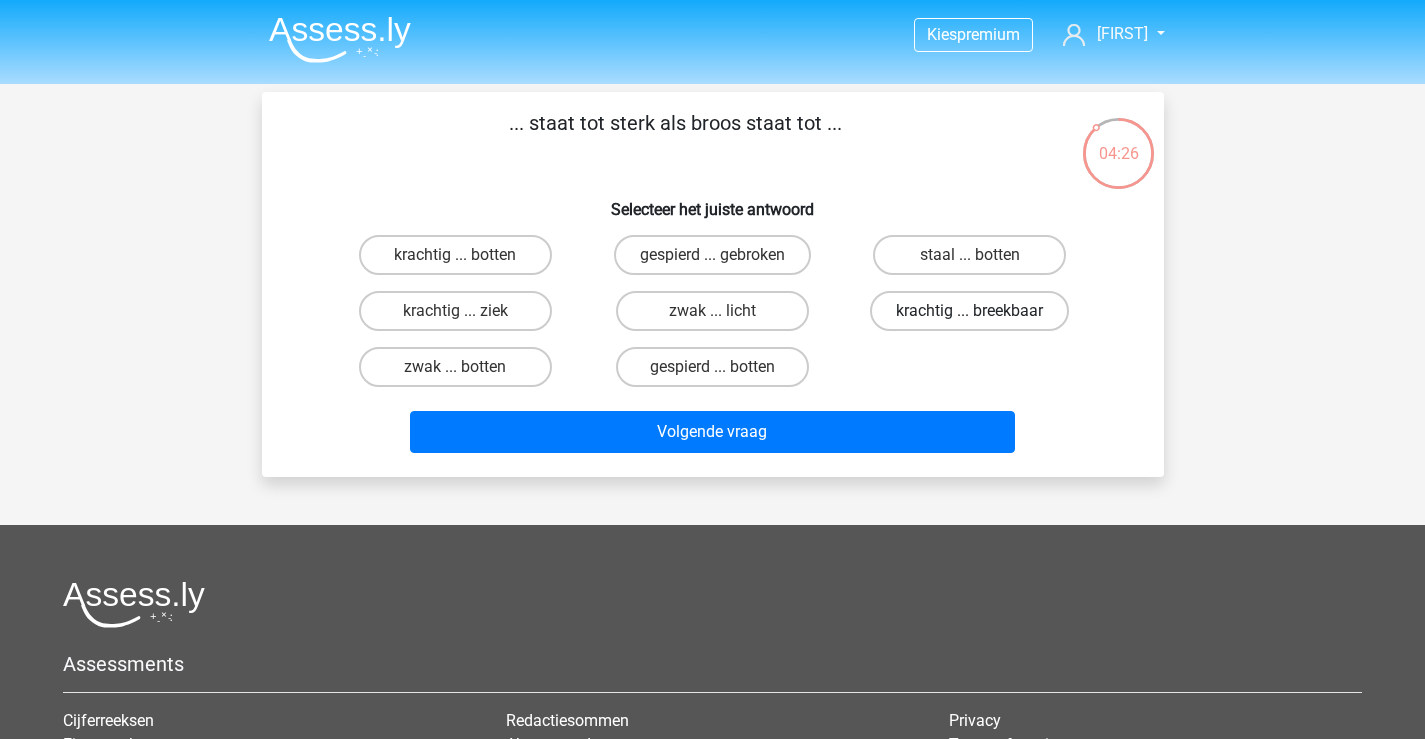 click on "krachtig ... breekbaar" at bounding box center (969, 311) 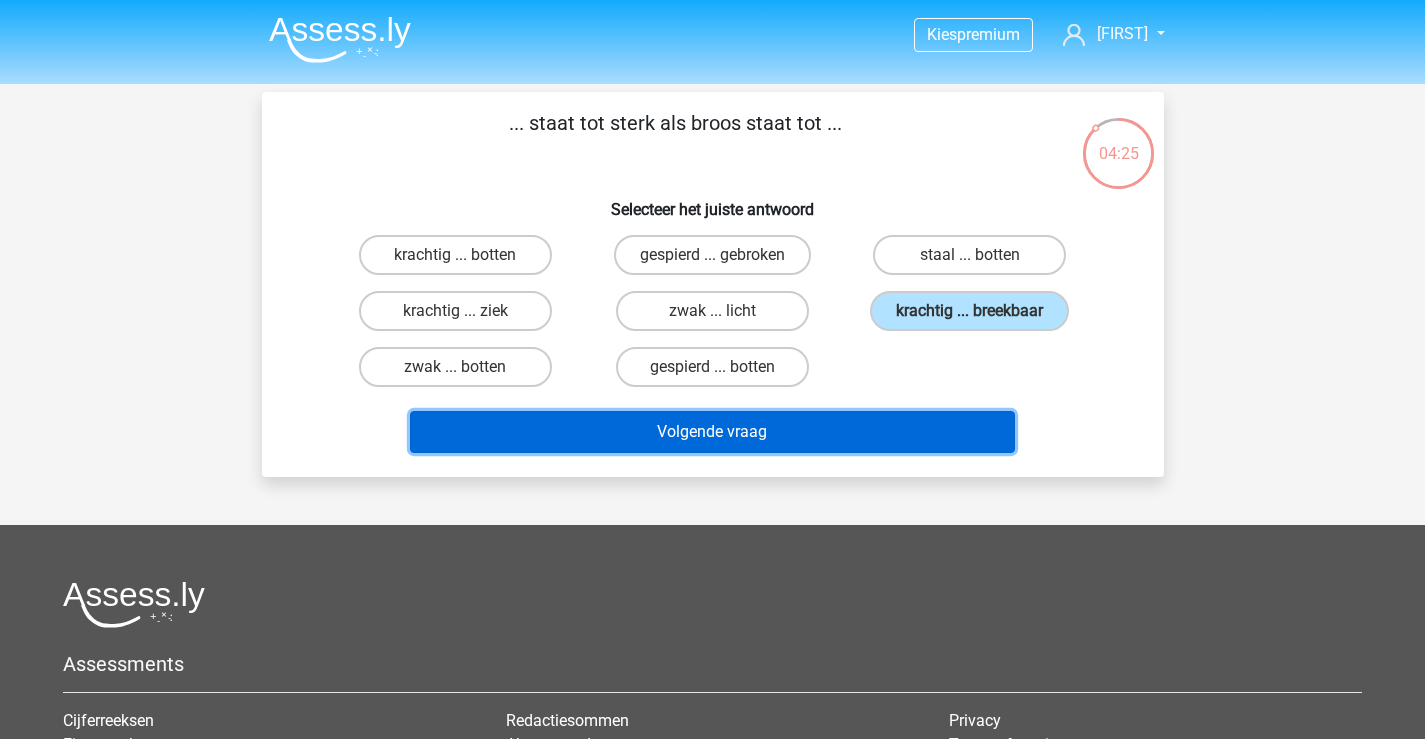 click on "Volgende vraag" at bounding box center (712, 432) 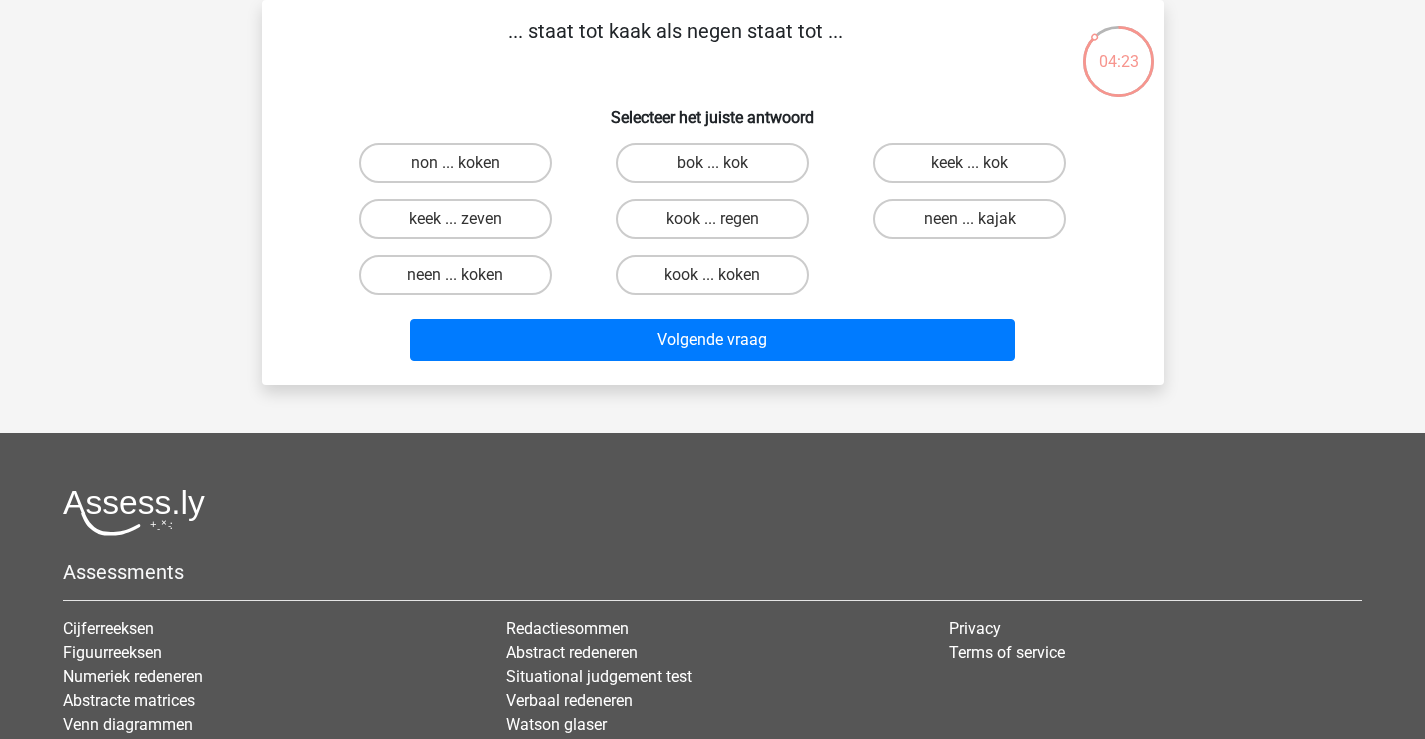 scroll, scrollTop: 0, scrollLeft: 0, axis: both 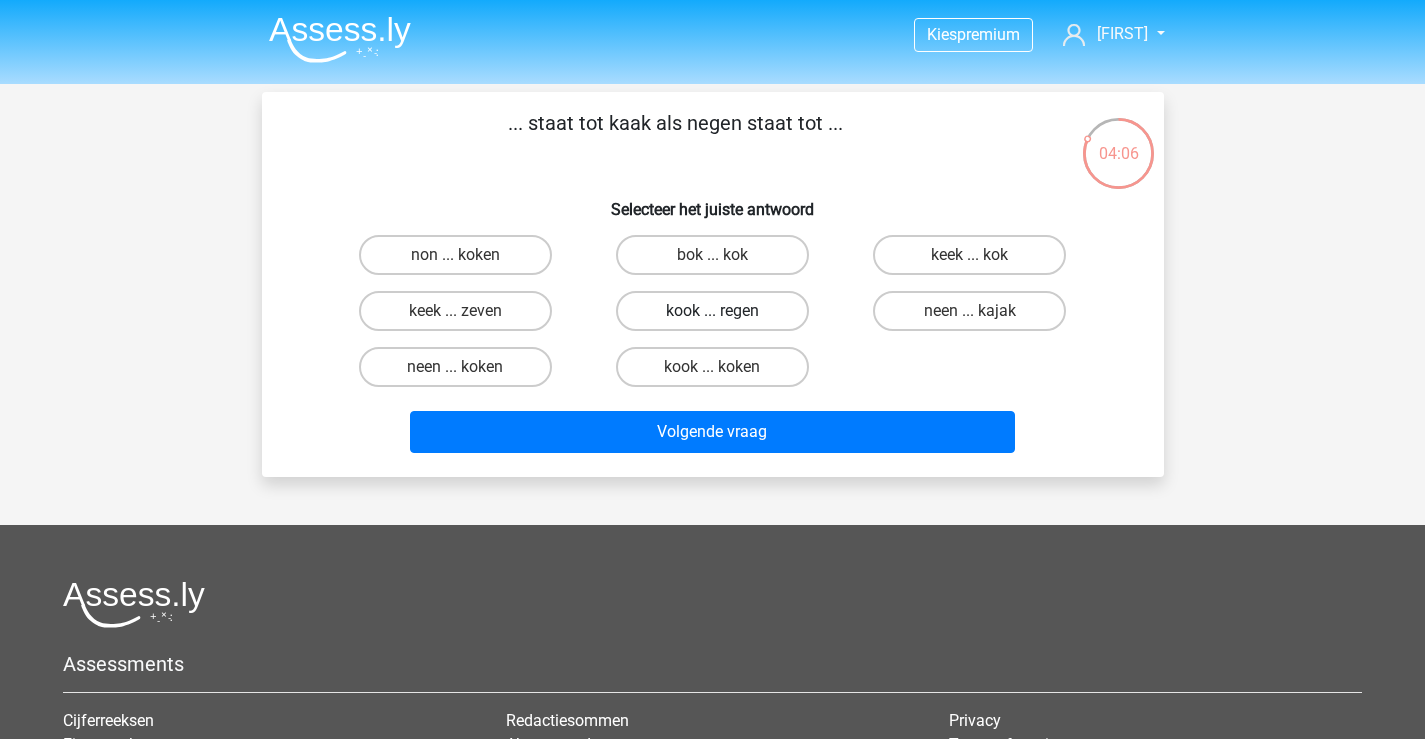 click on "kook ... regen" at bounding box center [712, 311] 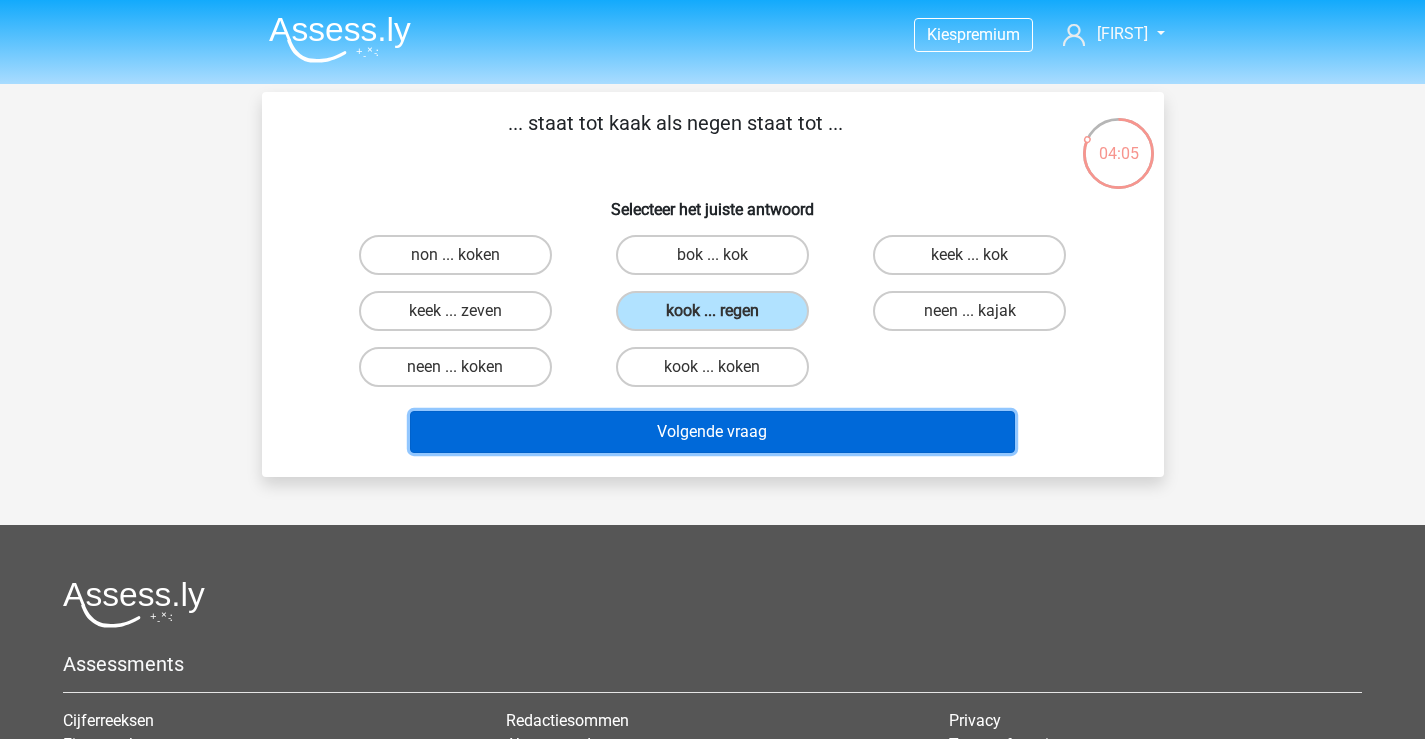 click on "Volgende vraag" at bounding box center [712, 432] 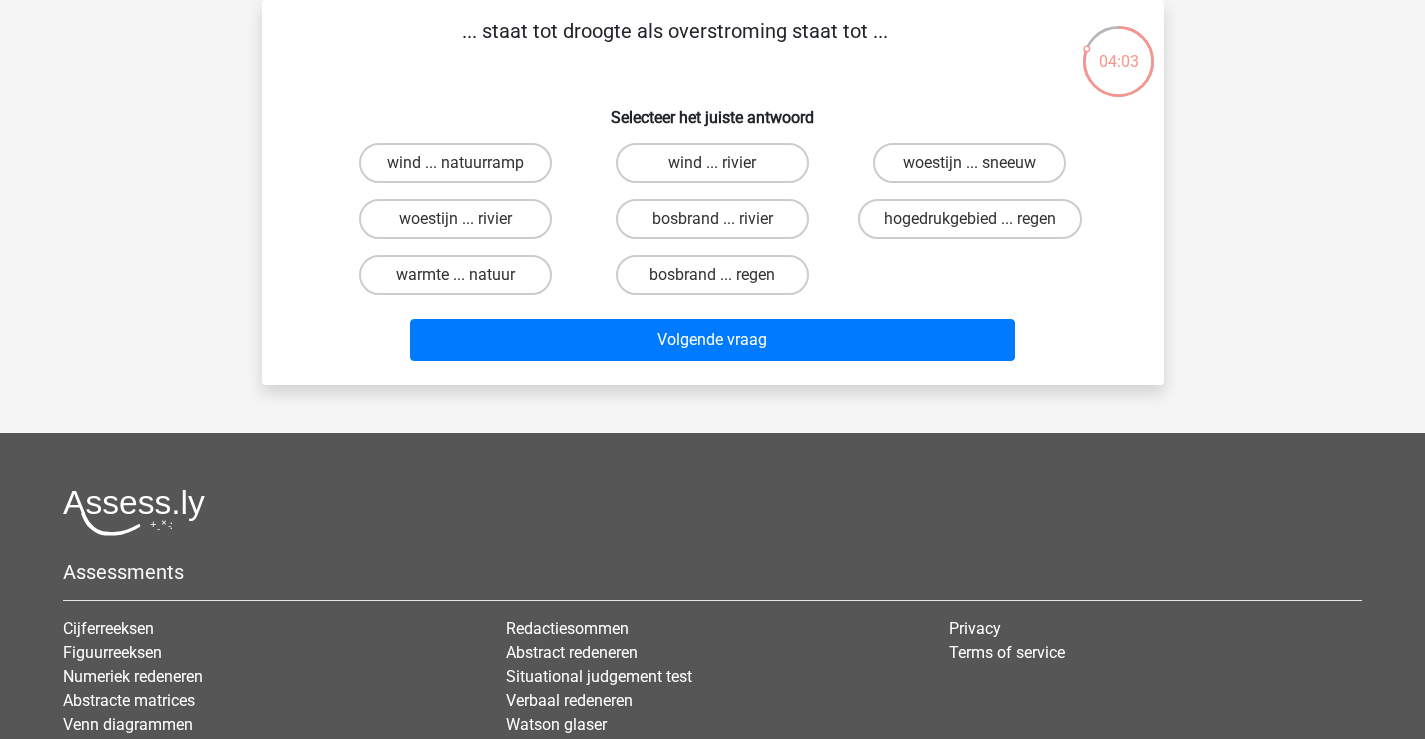 scroll, scrollTop: 0, scrollLeft: 0, axis: both 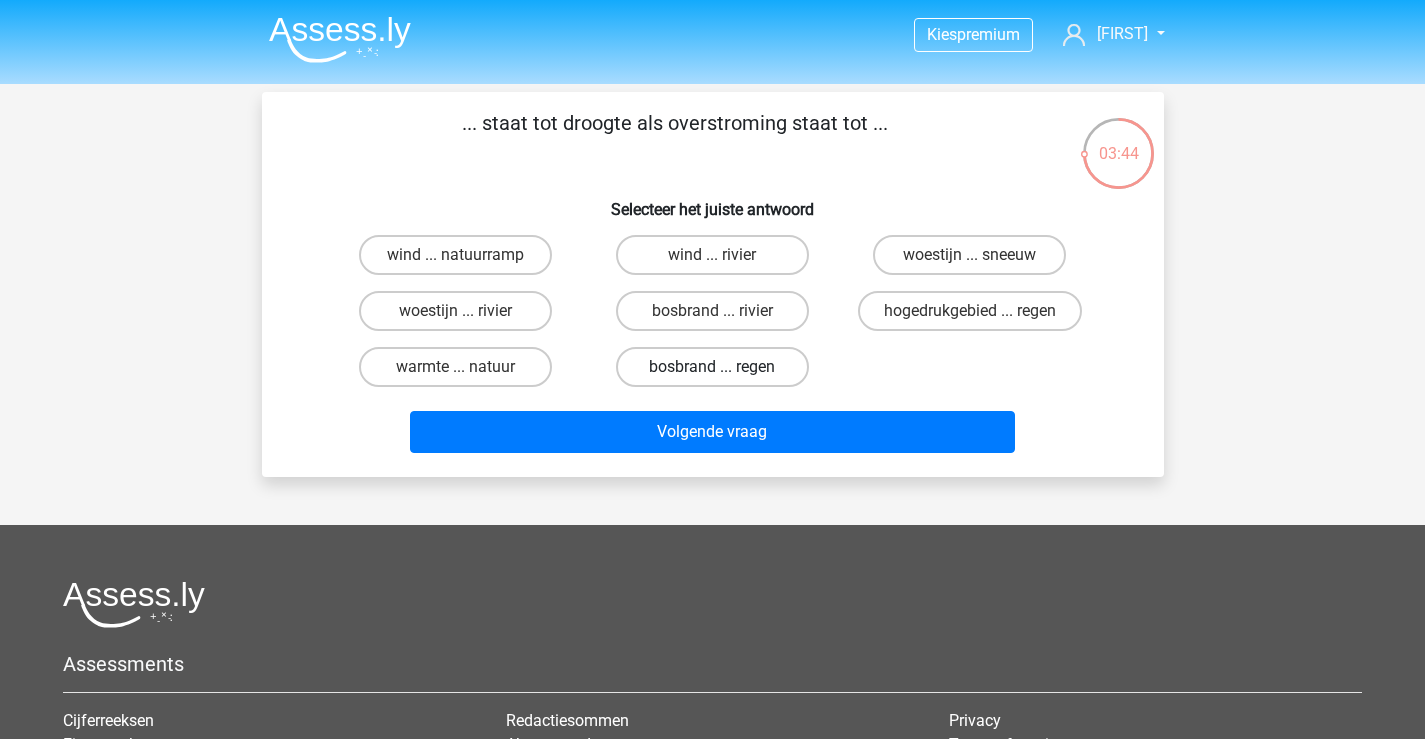 click on "bosbrand ... regen" at bounding box center (712, 367) 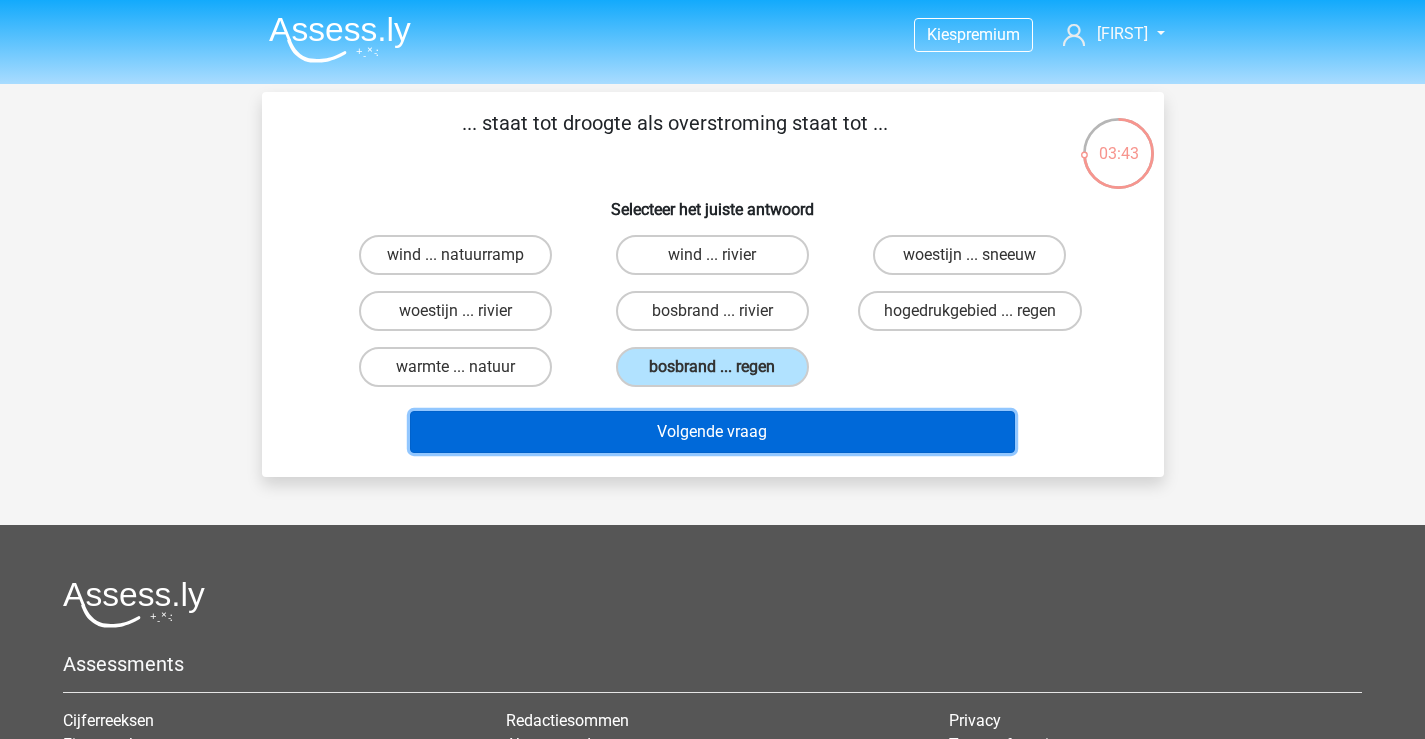 click on "Volgende vraag" at bounding box center [712, 432] 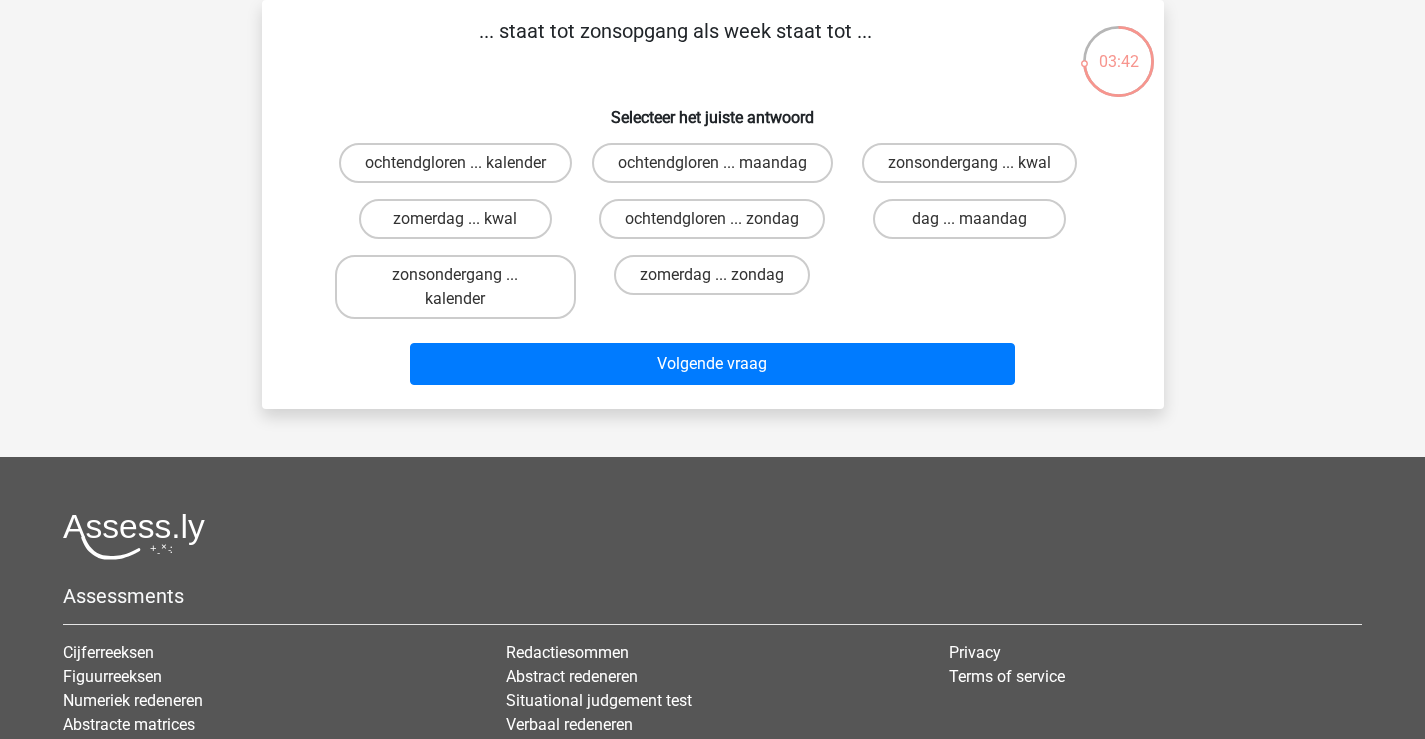 scroll, scrollTop: 0, scrollLeft: 0, axis: both 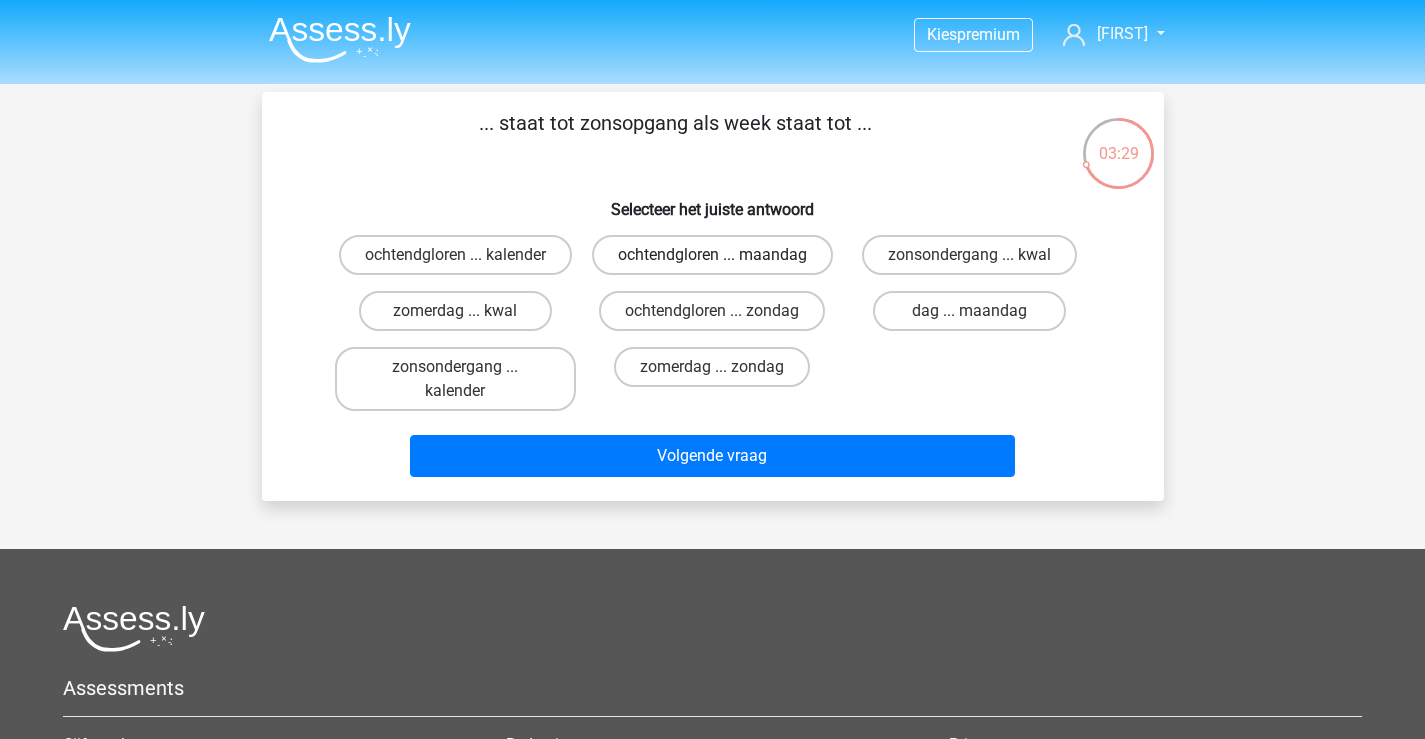 click on "ochtendgloren ... maandag" at bounding box center [712, 255] 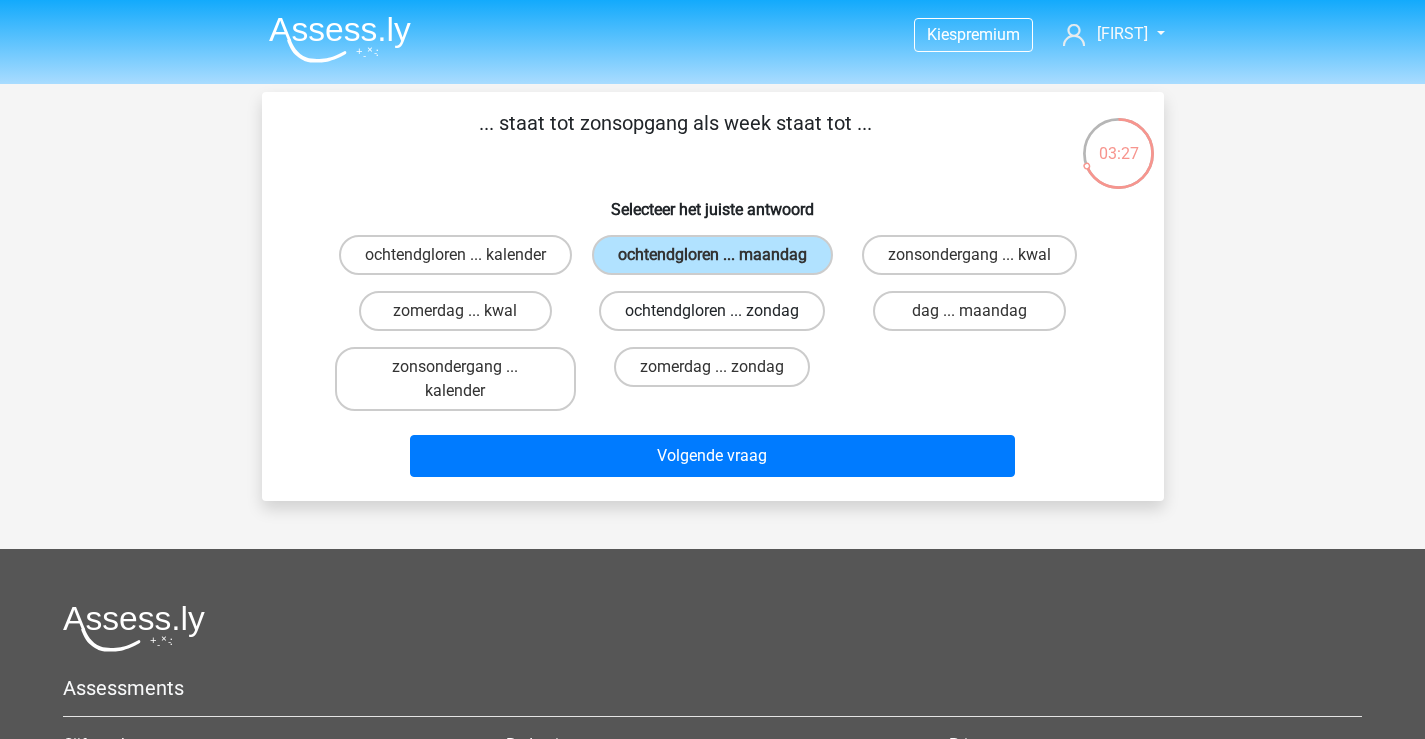 click on "ochtendgloren ... zondag" at bounding box center (712, 311) 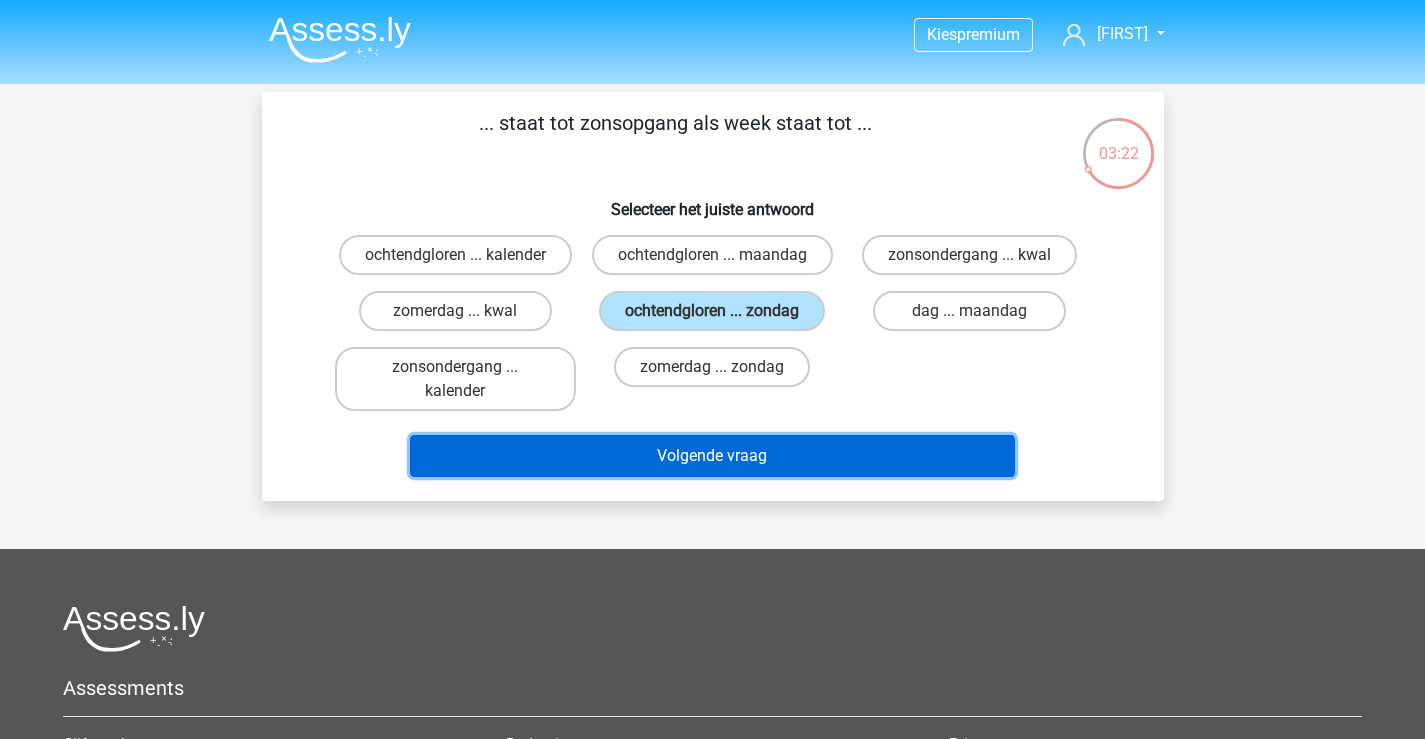 click on "Volgende vraag" at bounding box center (712, 456) 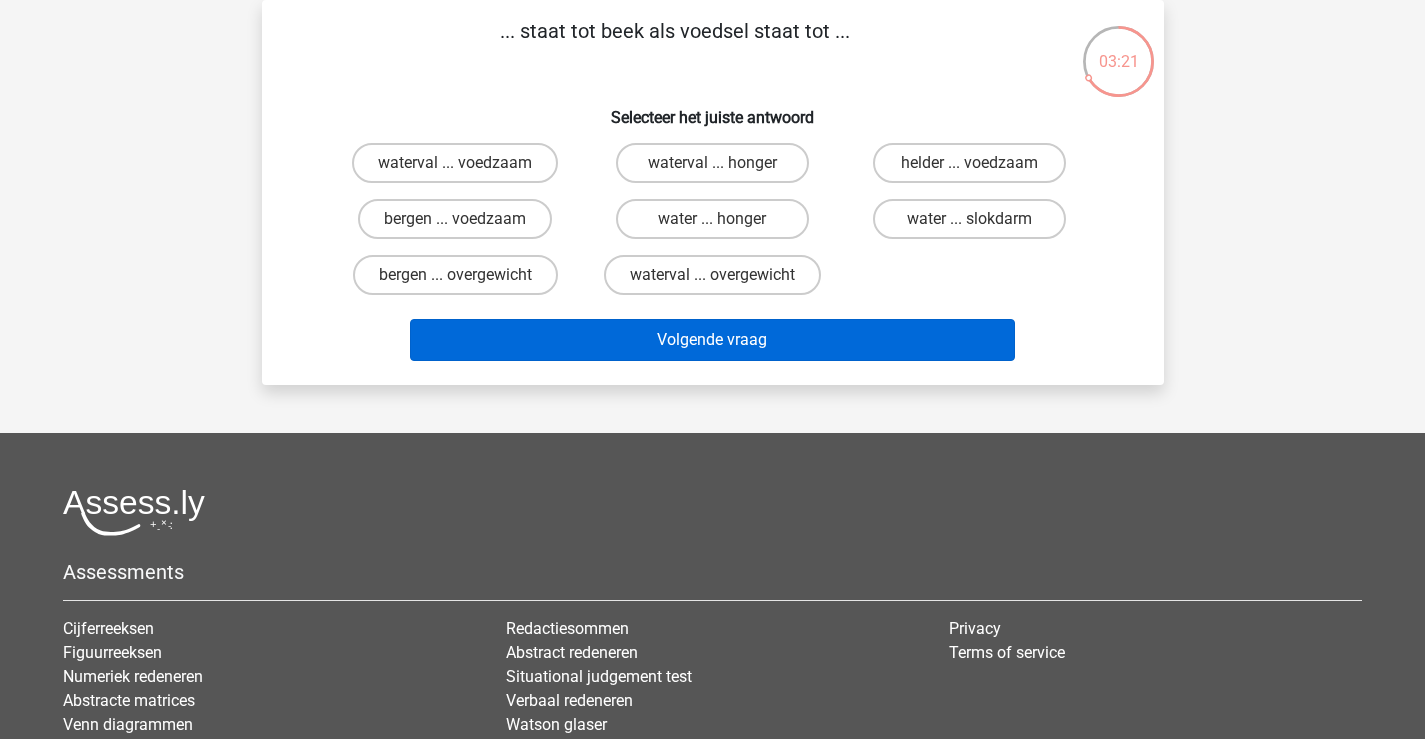scroll, scrollTop: 0, scrollLeft: 0, axis: both 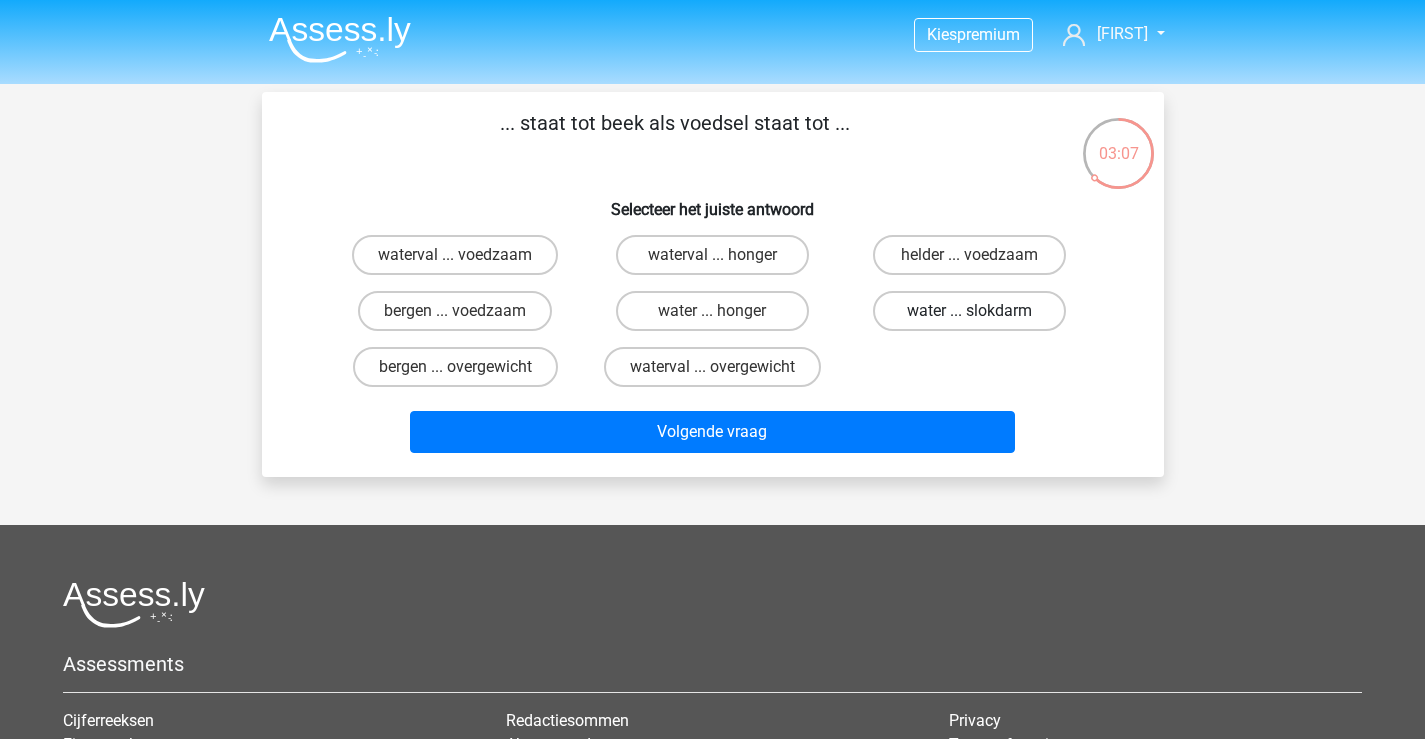 click on "water ... slokdarm" at bounding box center [969, 311] 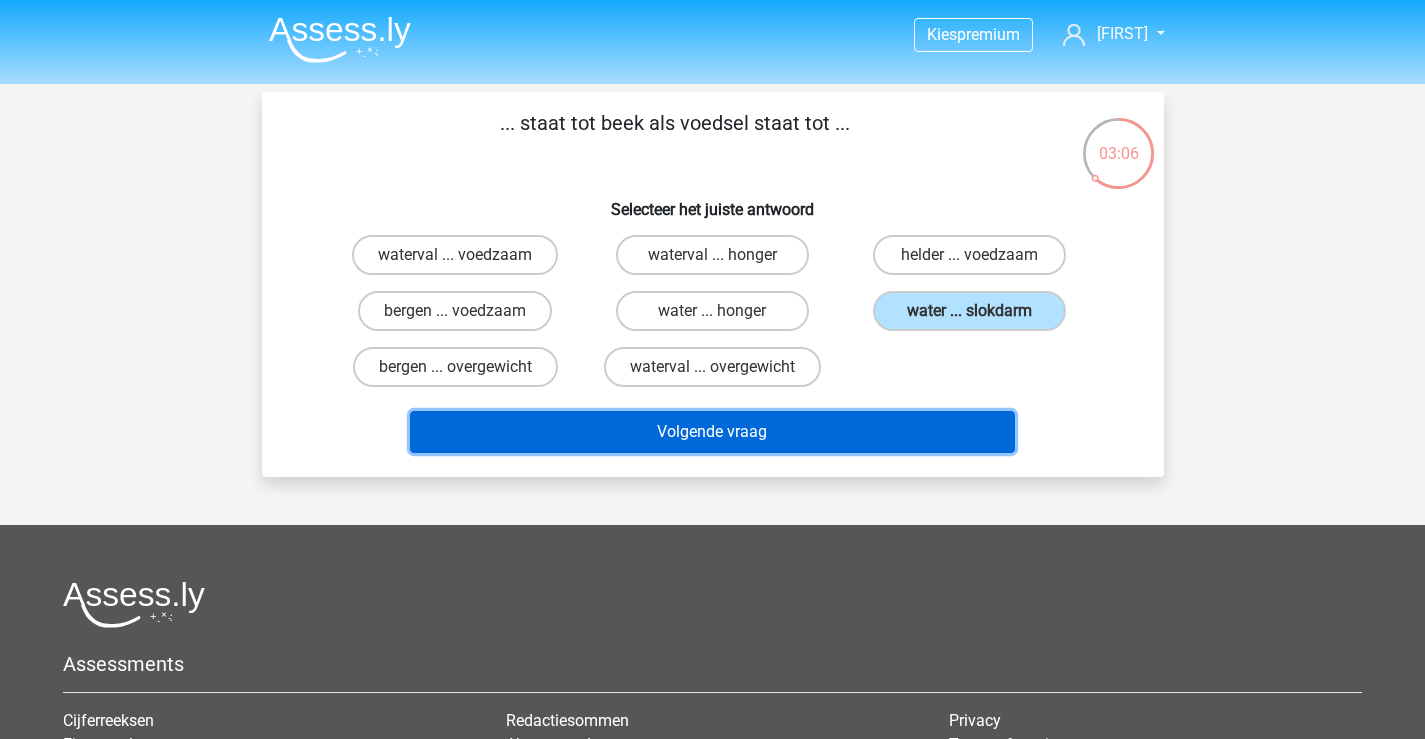 click on "Volgende vraag" at bounding box center (712, 432) 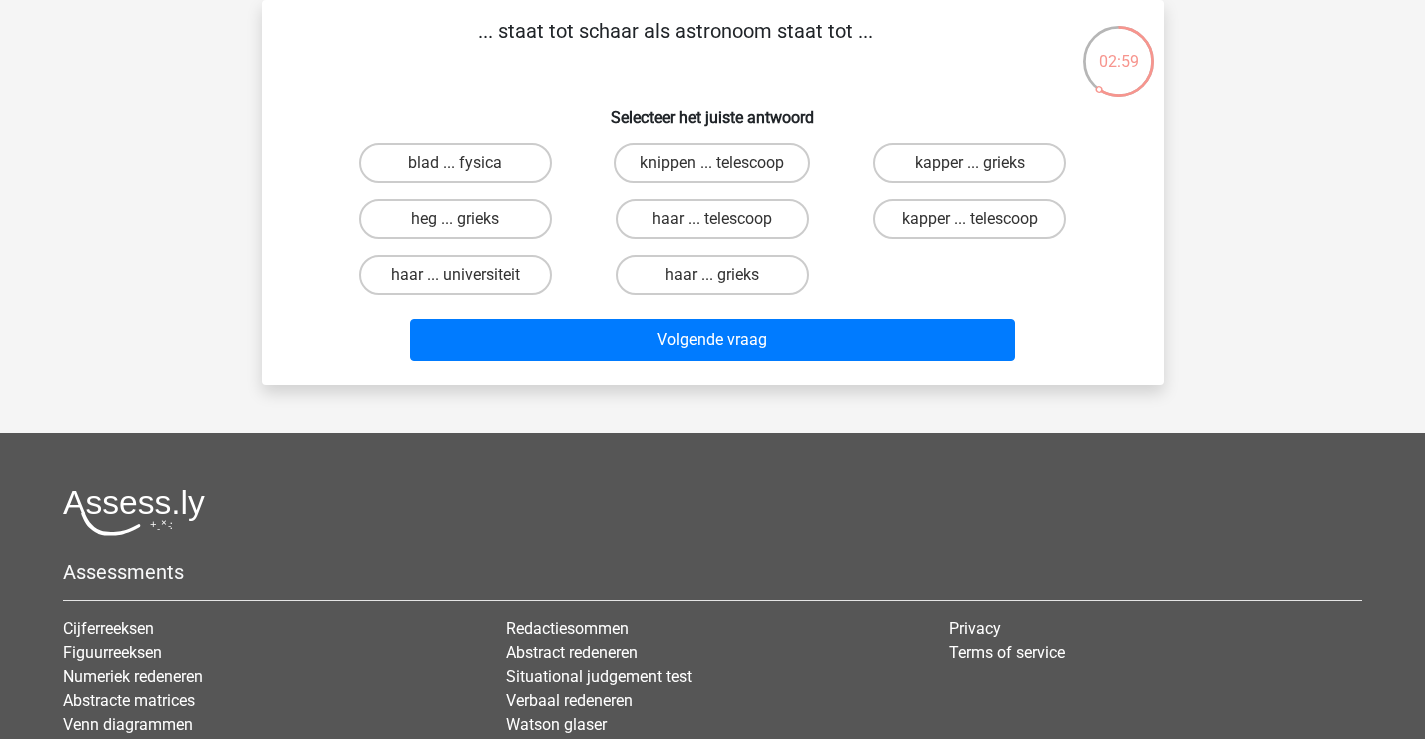 scroll, scrollTop: 0, scrollLeft: 0, axis: both 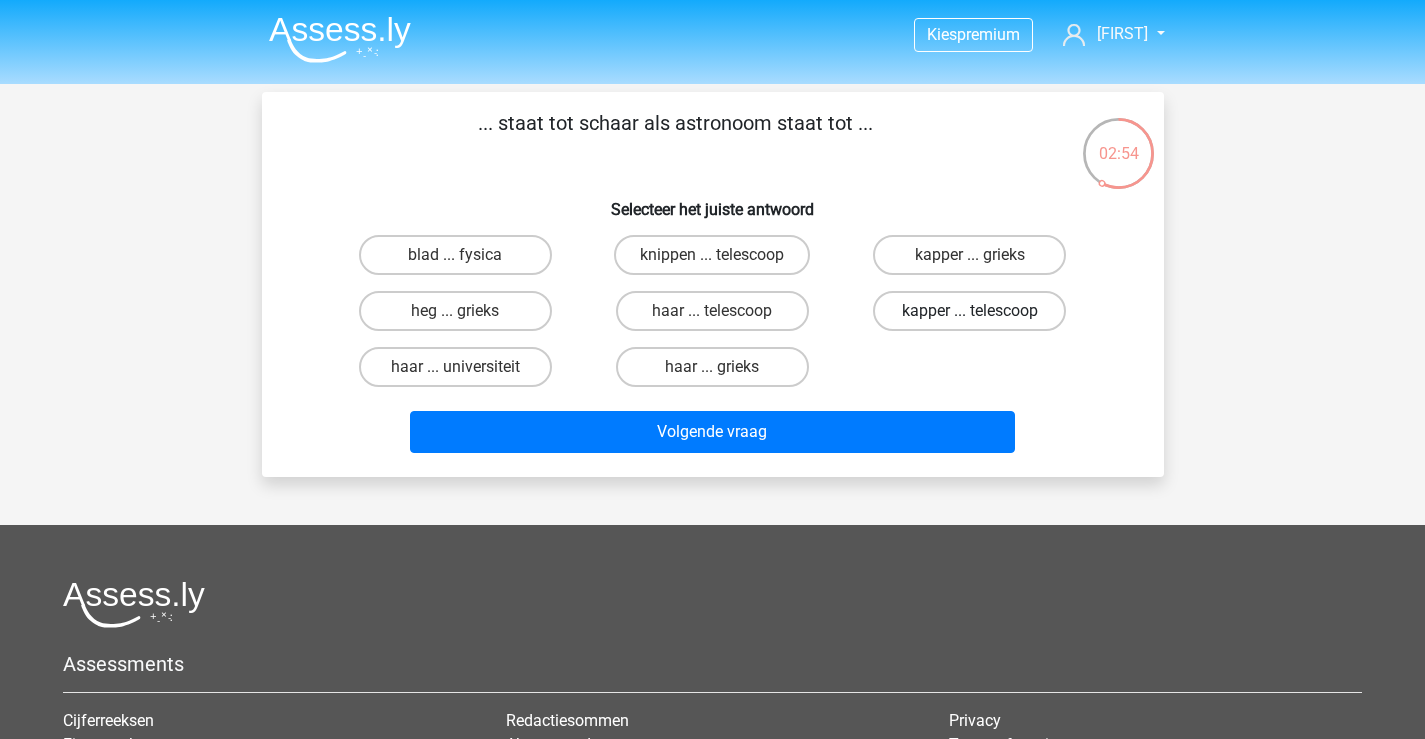 click on "kapper ... telescoop" at bounding box center [969, 311] 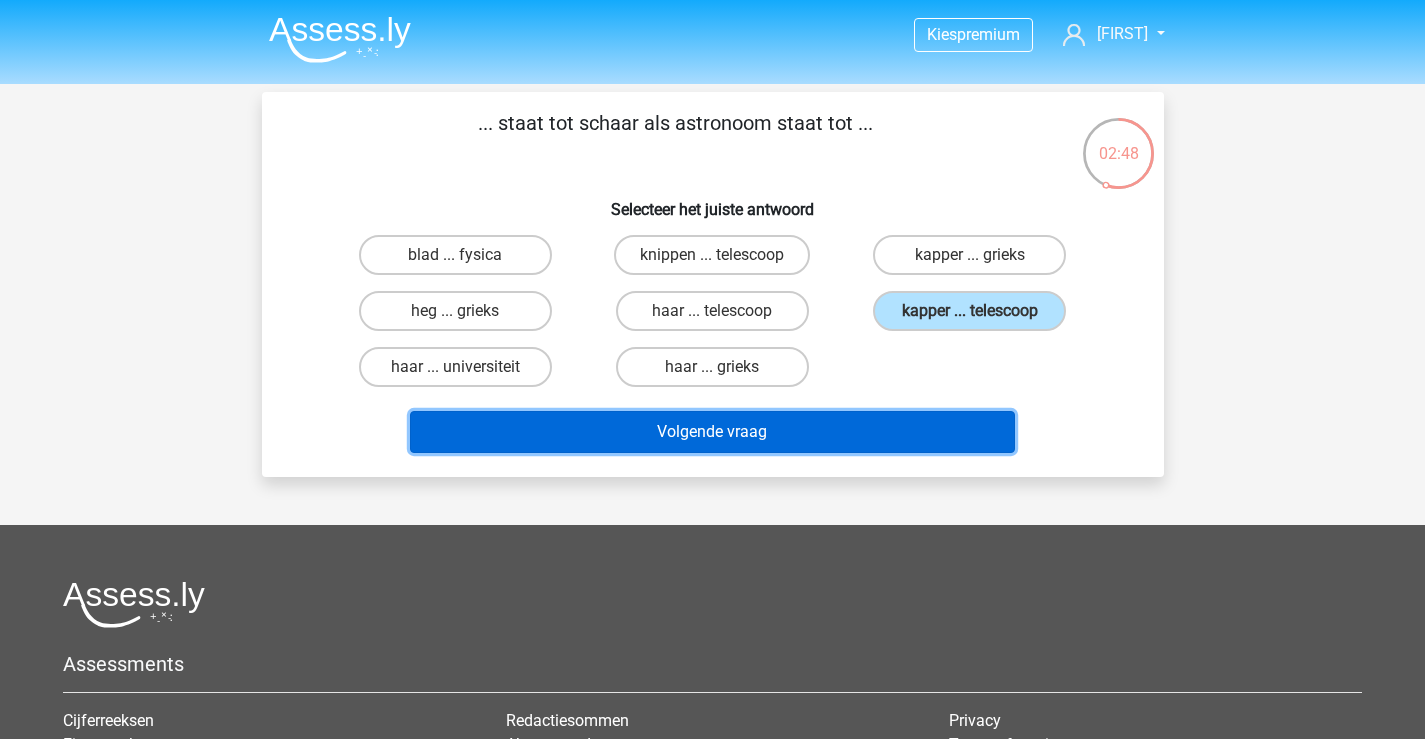 click on "Volgende vraag" at bounding box center [712, 432] 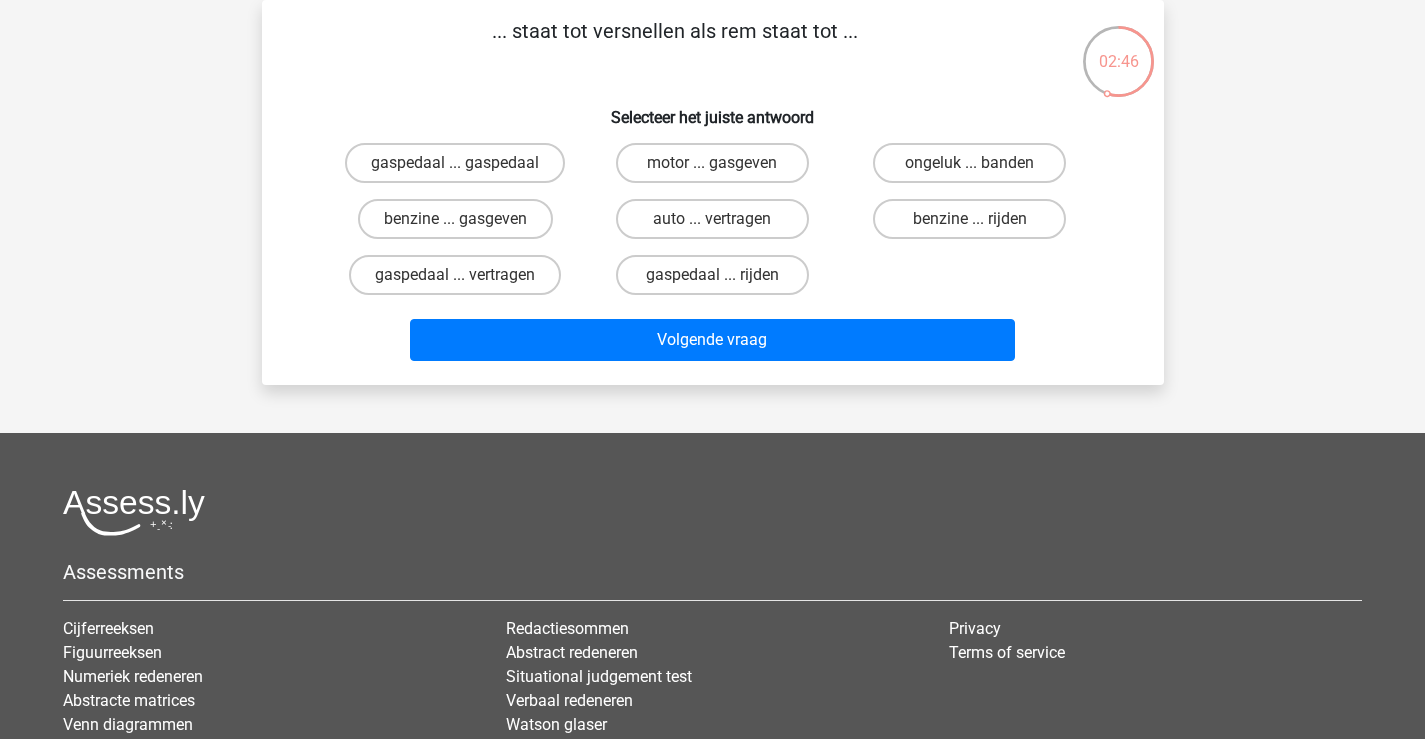 scroll, scrollTop: 0, scrollLeft: 0, axis: both 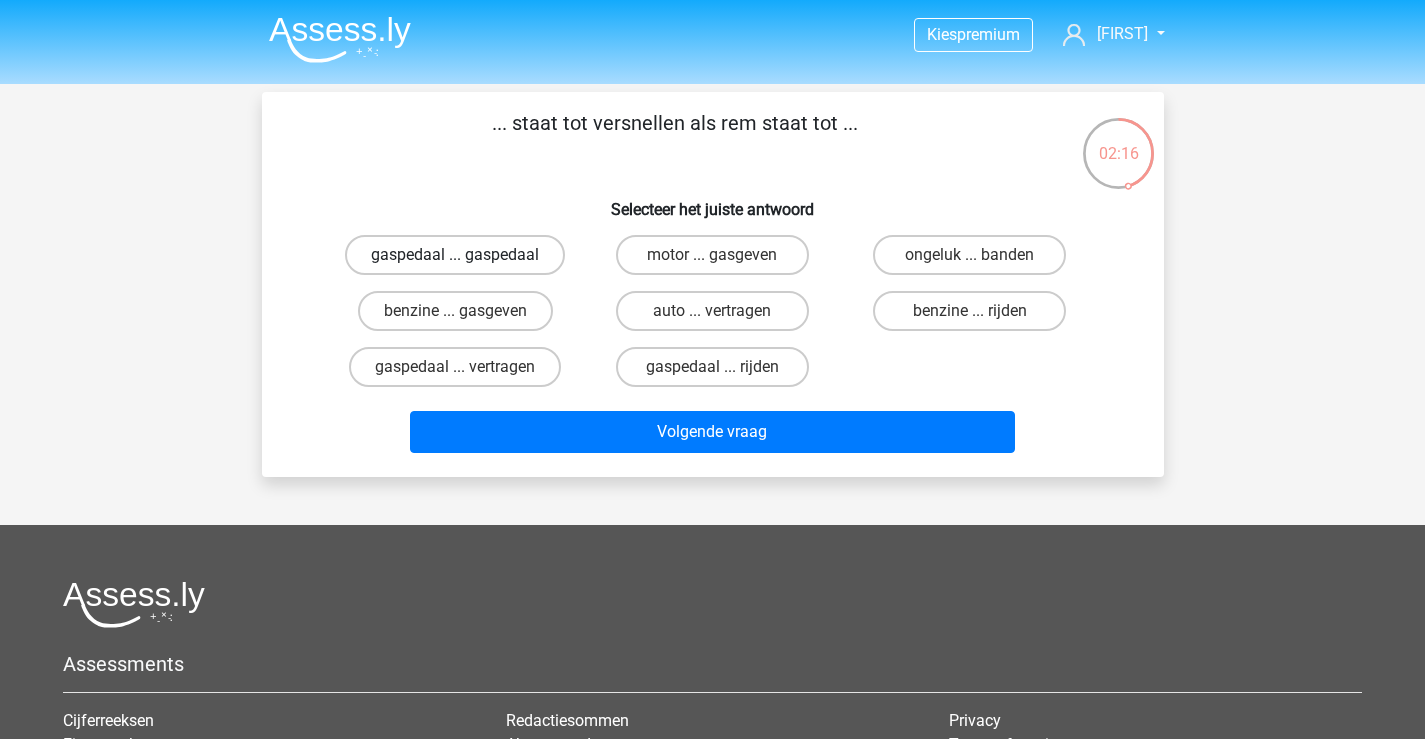 click on "gaspedaal ... gaspedaal" at bounding box center [455, 255] 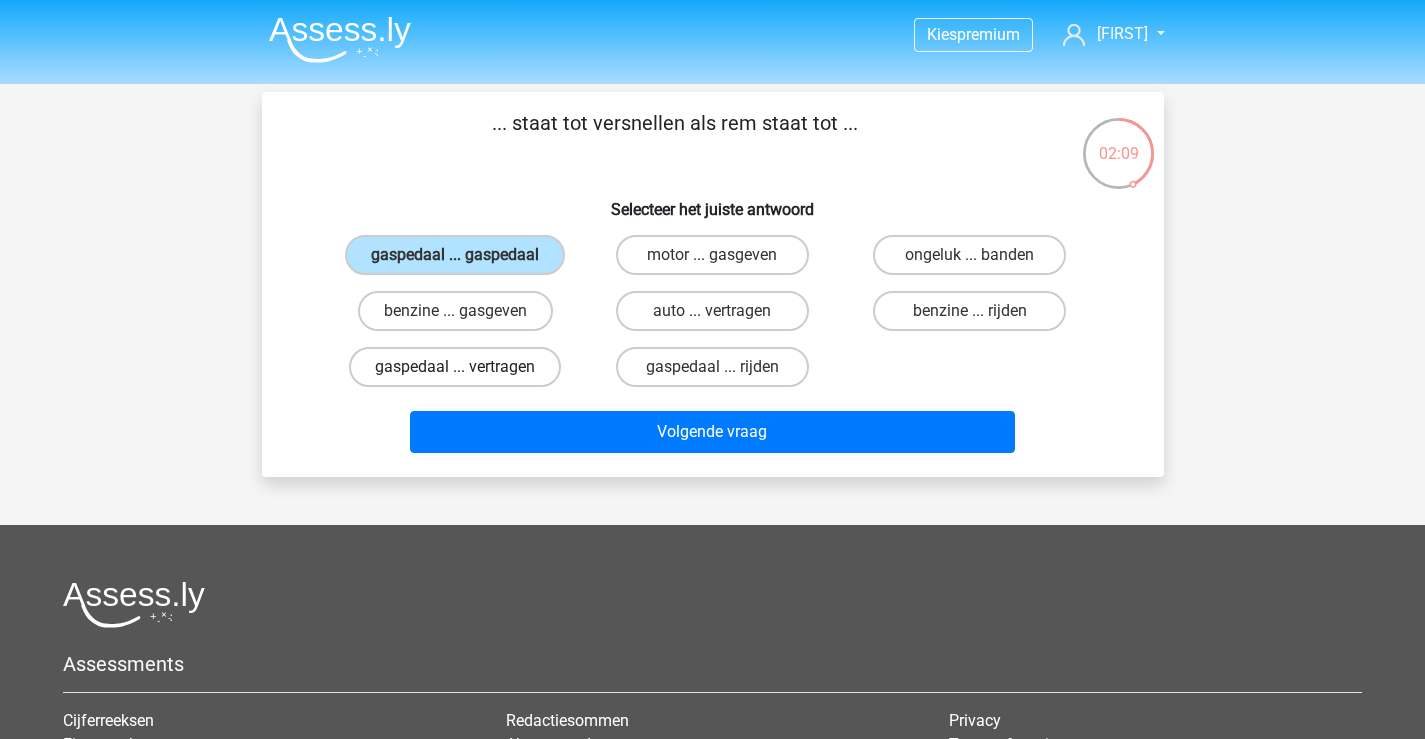 click on "gaspedaal ... vertragen" at bounding box center (455, 367) 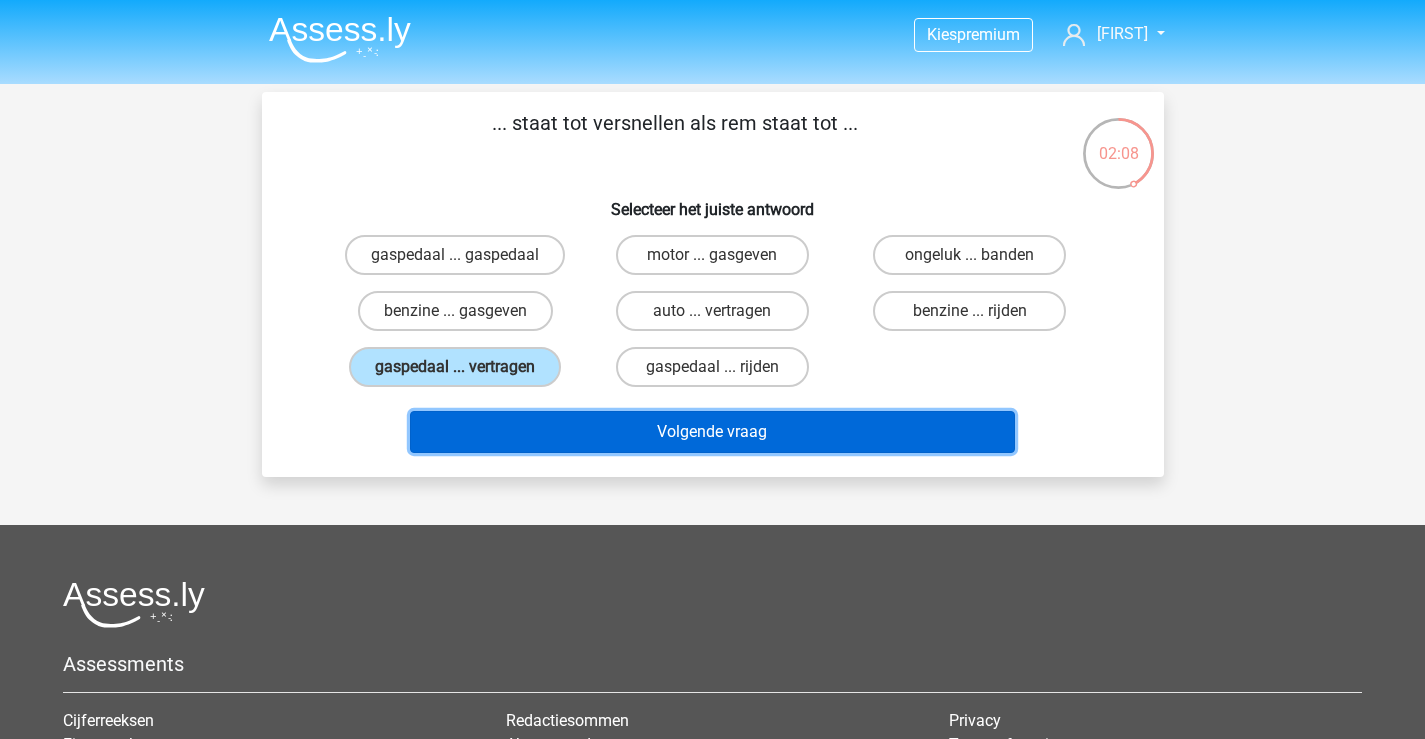 click on "Volgende vraag" at bounding box center [712, 432] 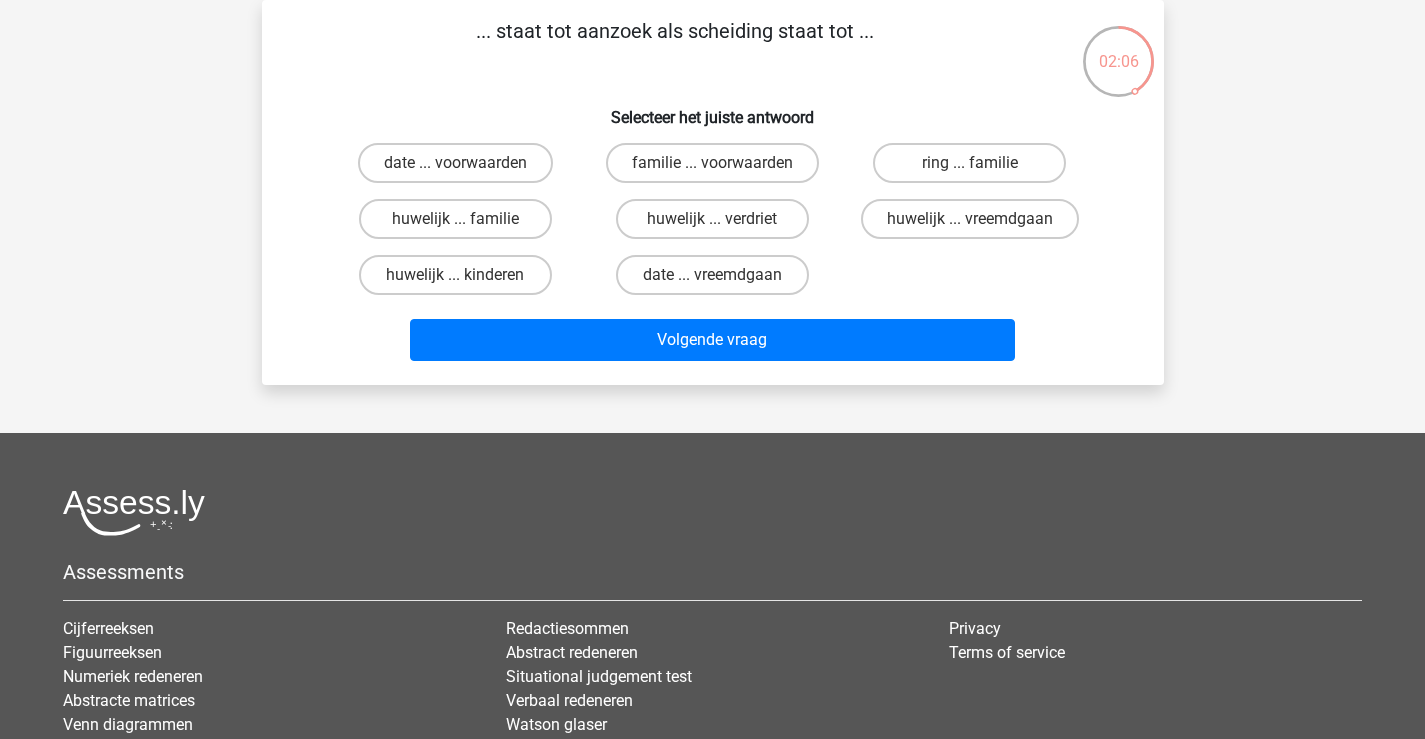 scroll, scrollTop: 0, scrollLeft: 0, axis: both 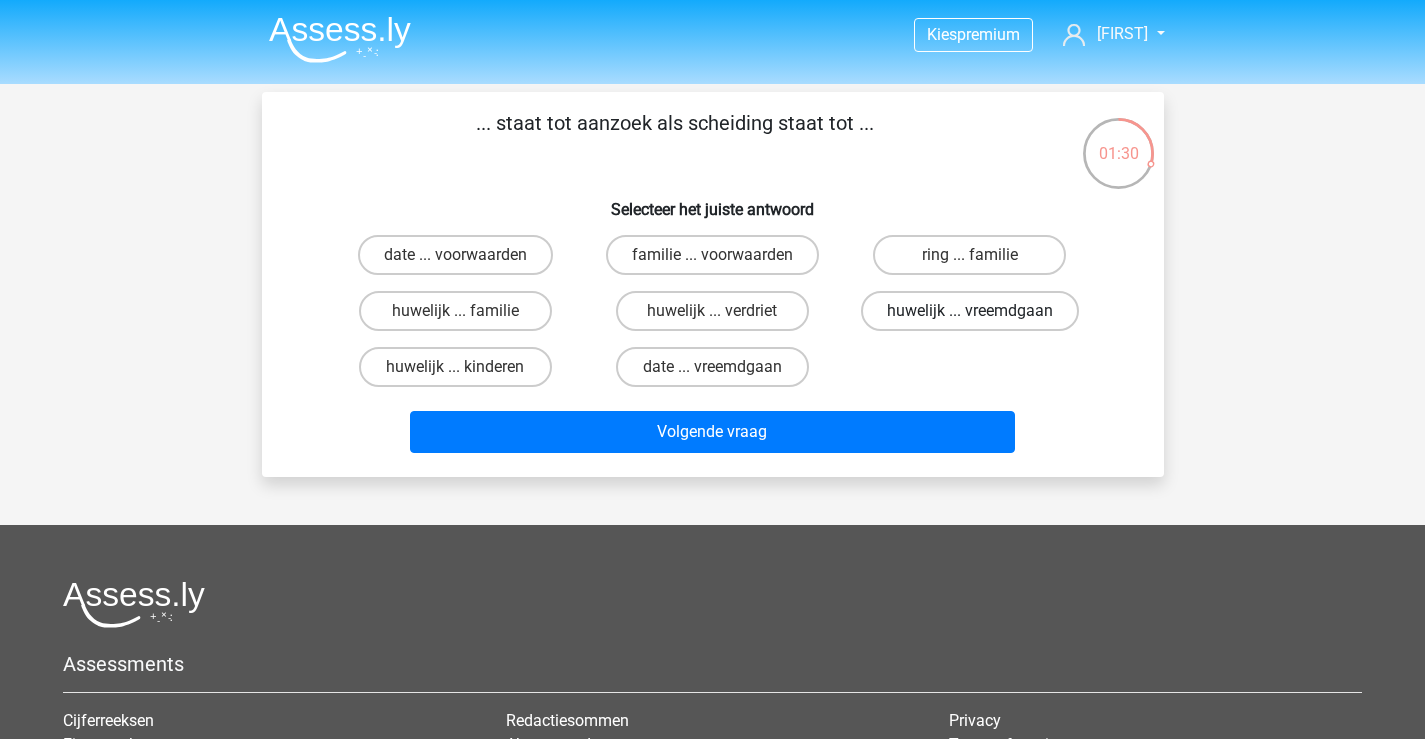 click on "huwelijk ... vreemdgaan" at bounding box center [970, 311] 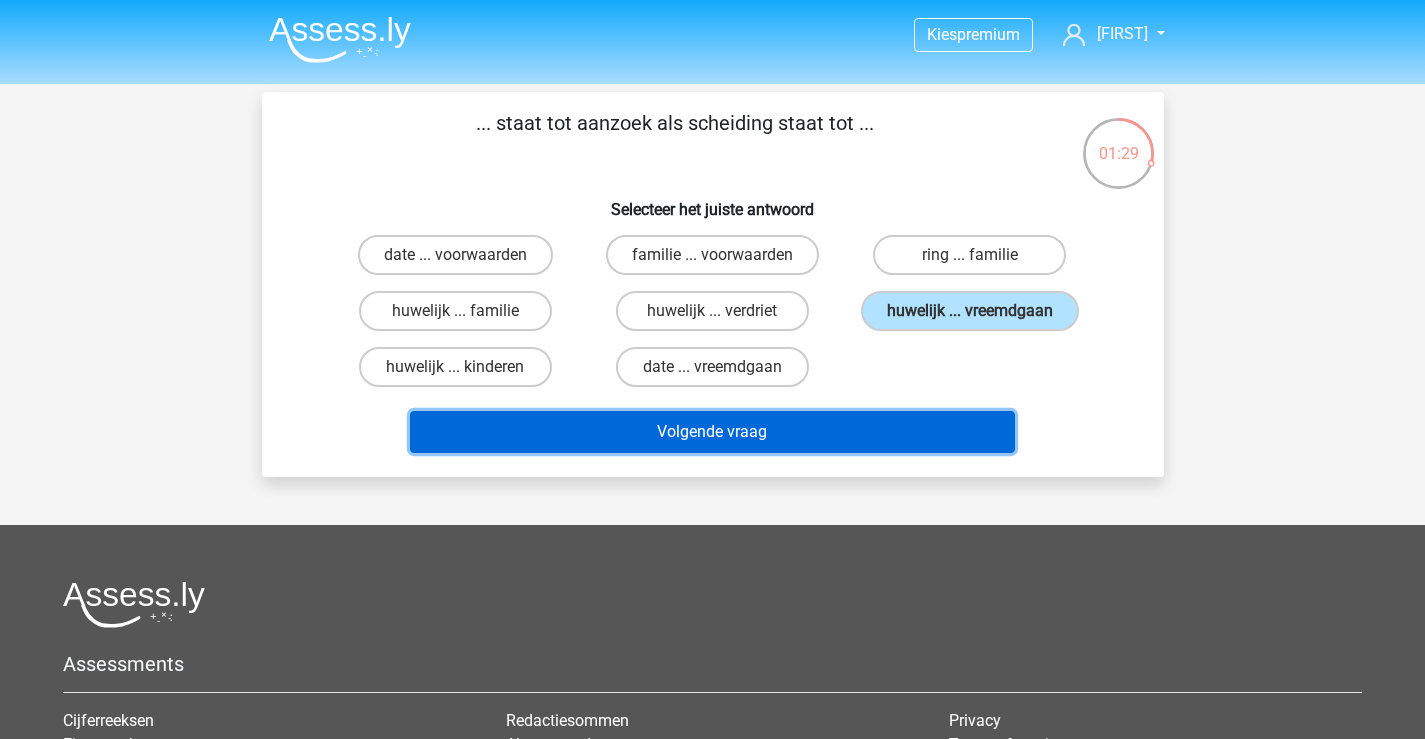 click on "Volgende vraag" at bounding box center (712, 432) 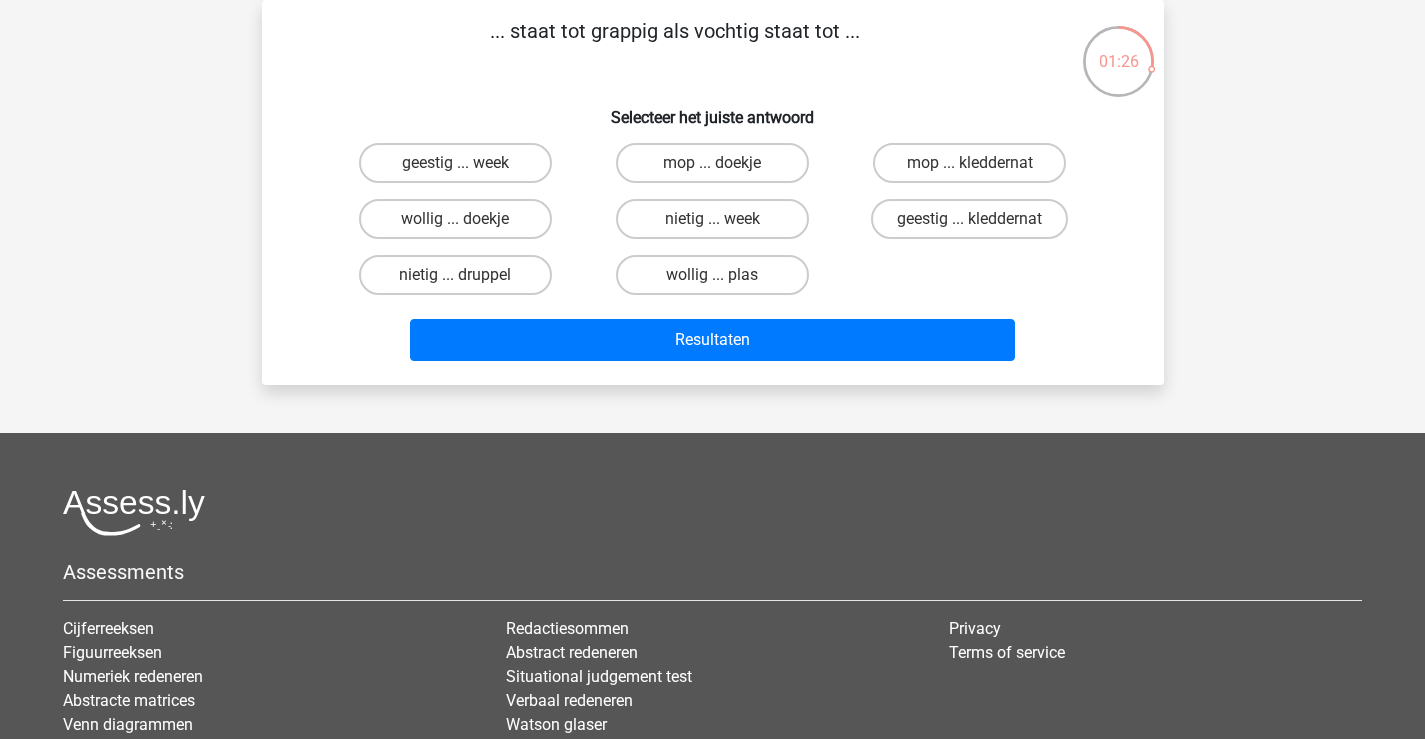 scroll, scrollTop: 0, scrollLeft: 0, axis: both 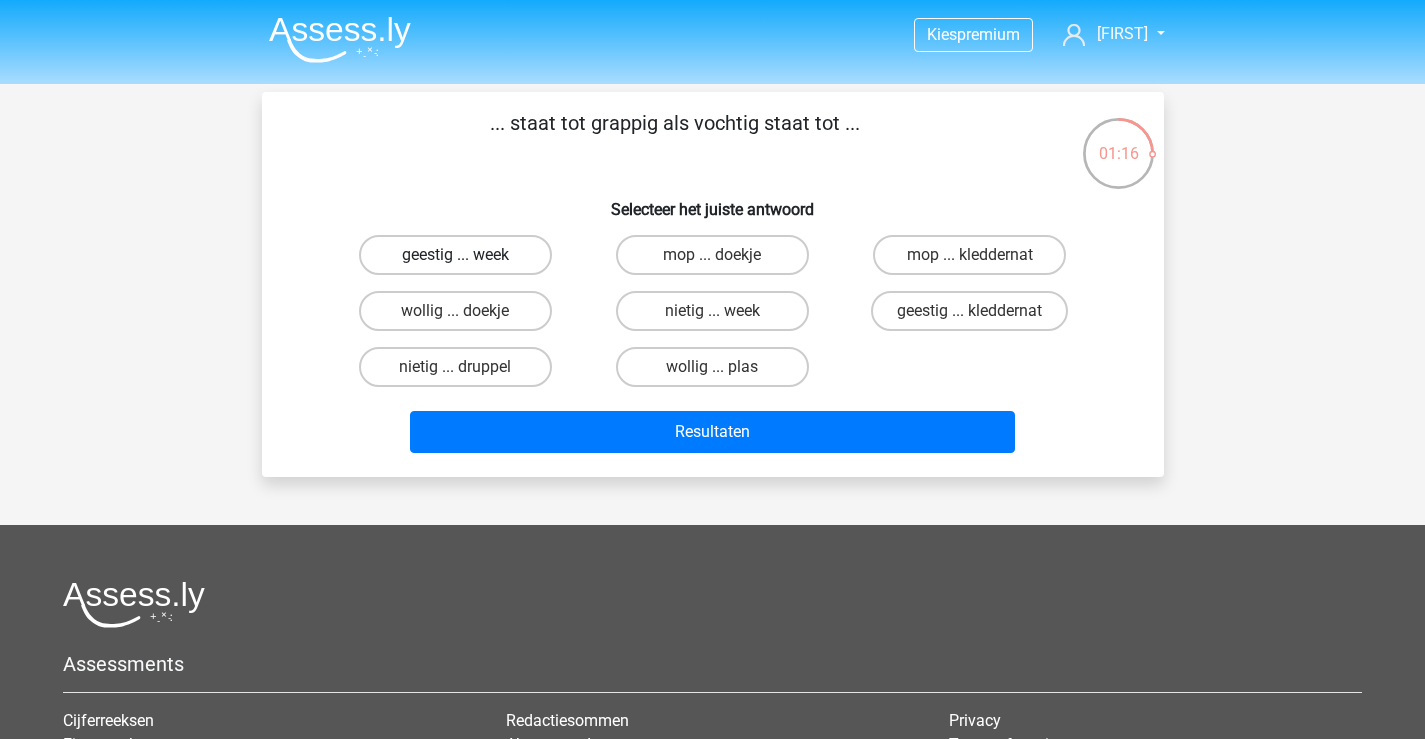 click on "geestig ... week" at bounding box center [455, 255] 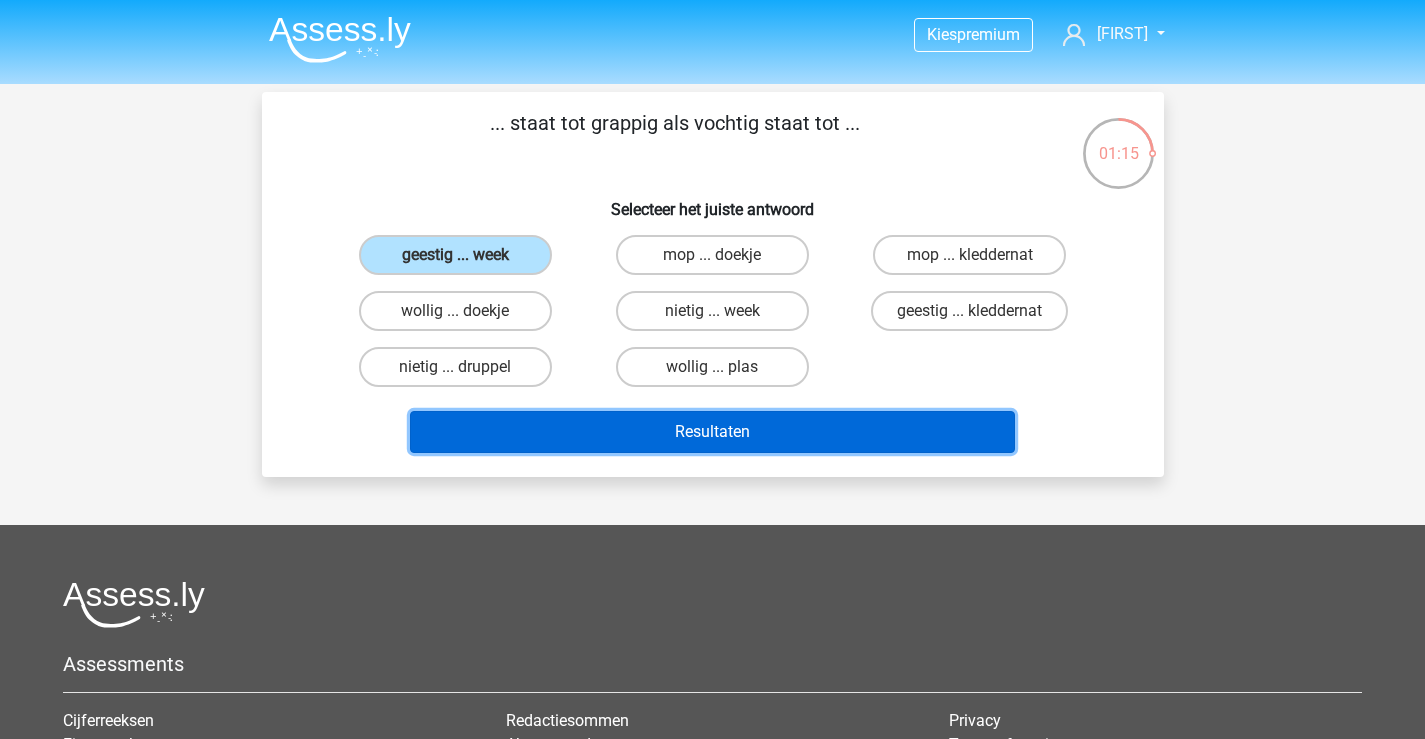 click on "Resultaten" at bounding box center (712, 432) 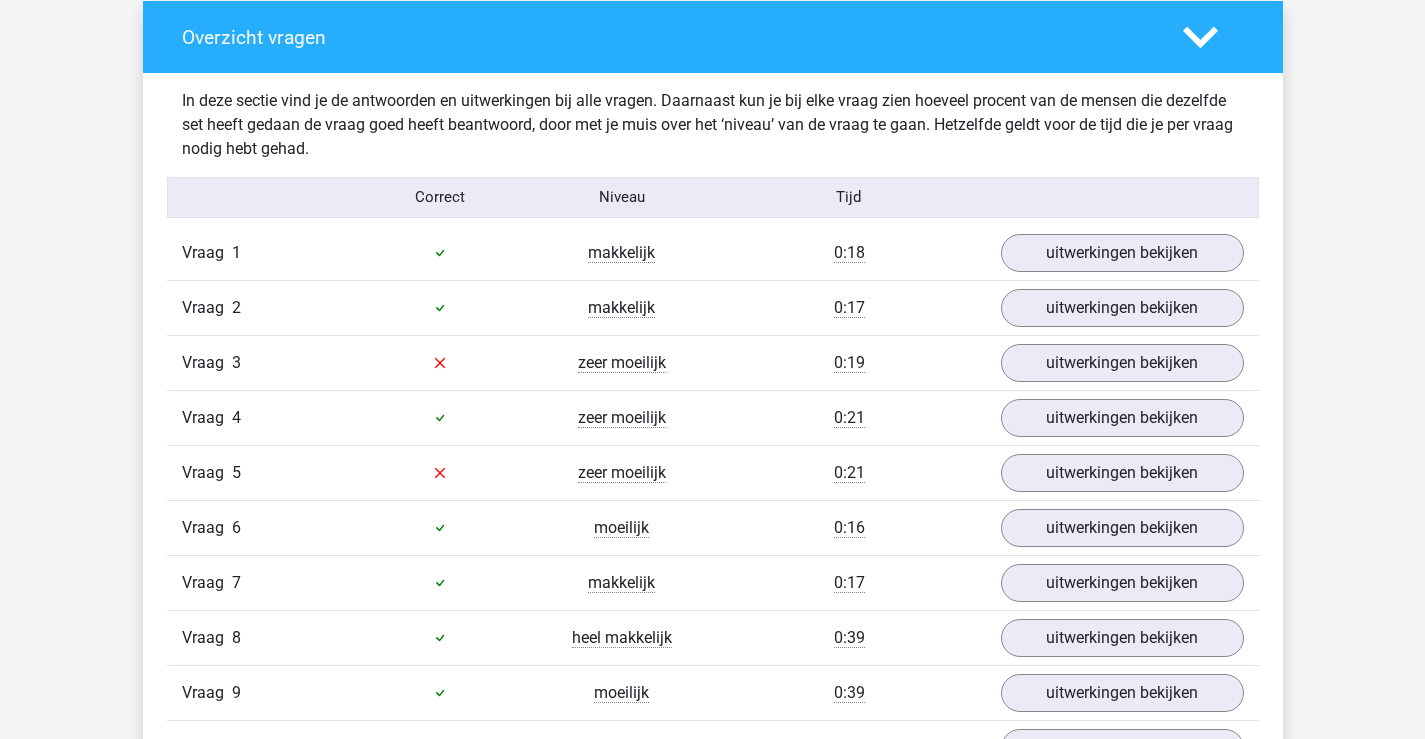 scroll, scrollTop: 1700, scrollLeft: 0, axis: vertical 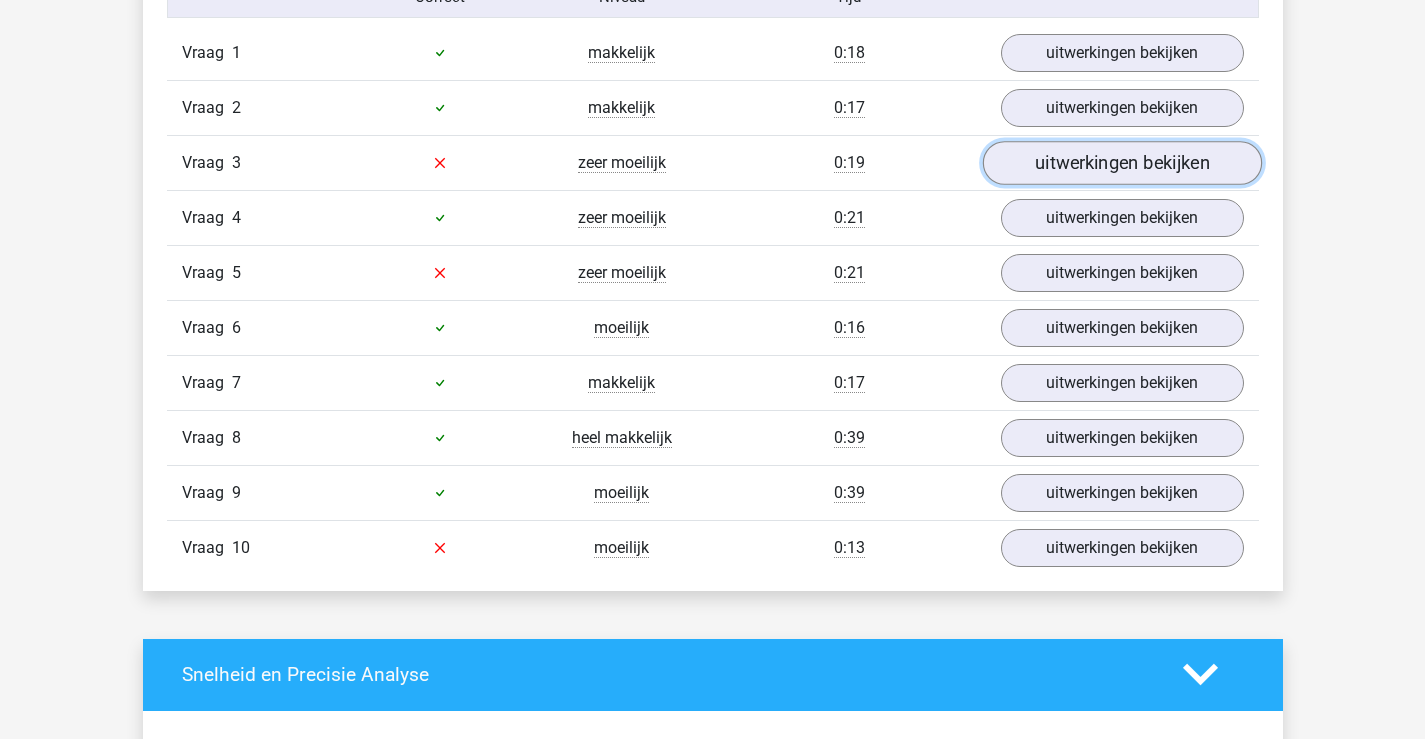 click on "uitwerkingen bekijken" at bounding box center [1121, 163] 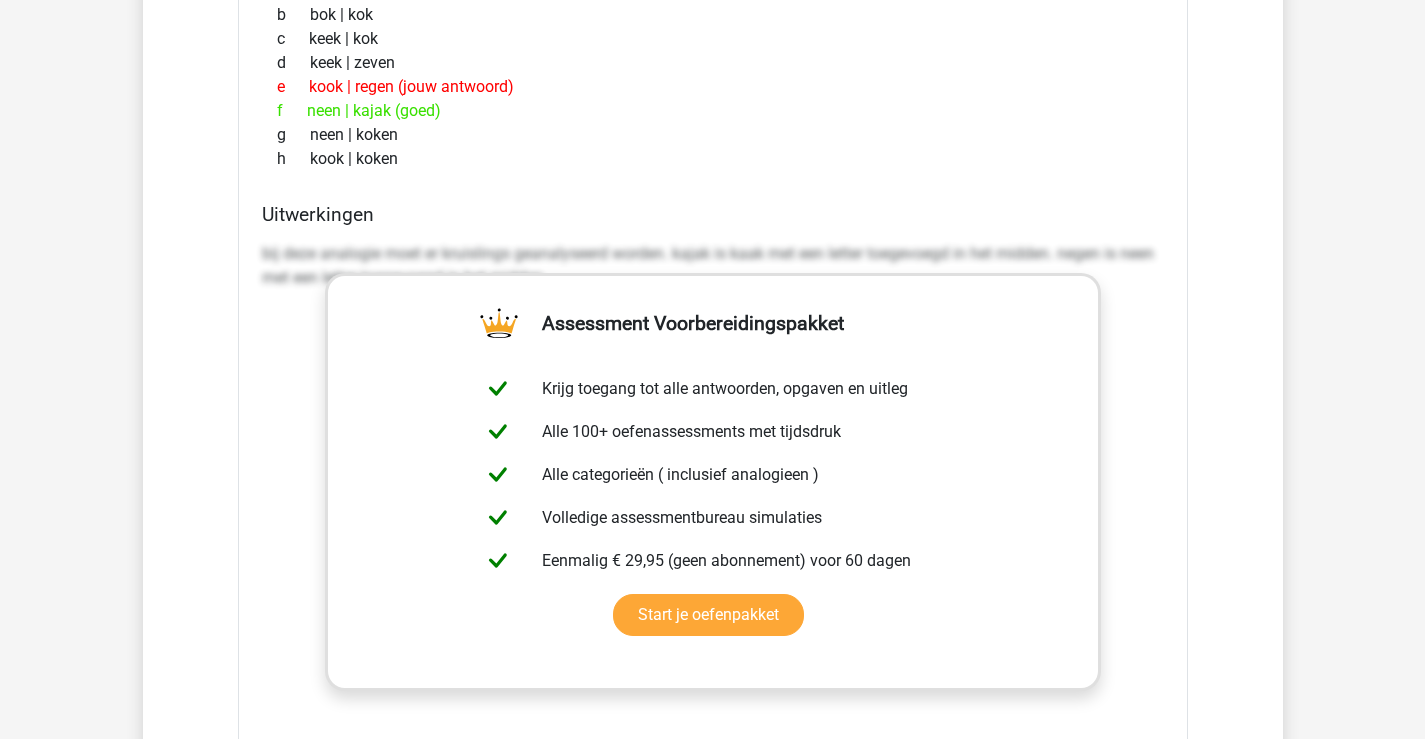 scroll, scrollTop: 1900, scrollLeft: 0, axis: vertical 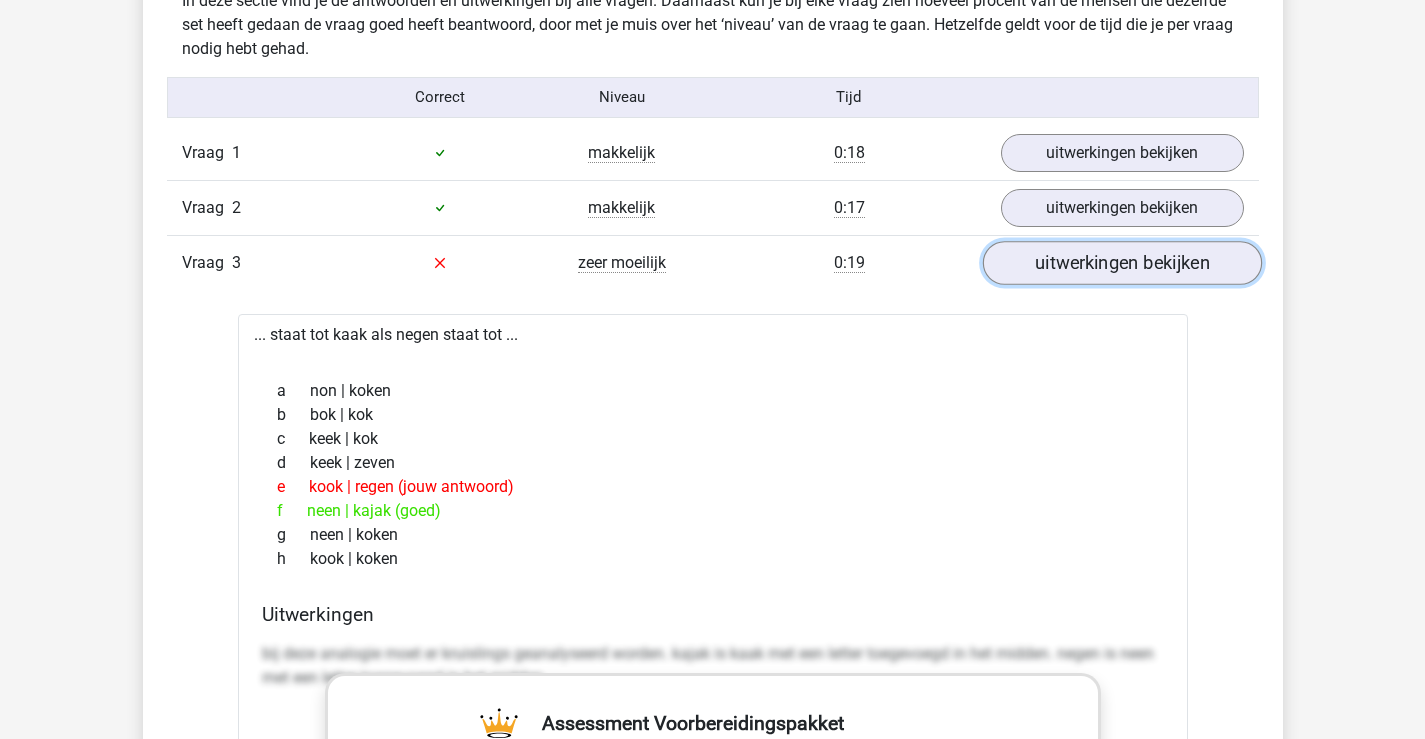 click on "uitwerkingen bekijken" at bounding box center [1121, 263] 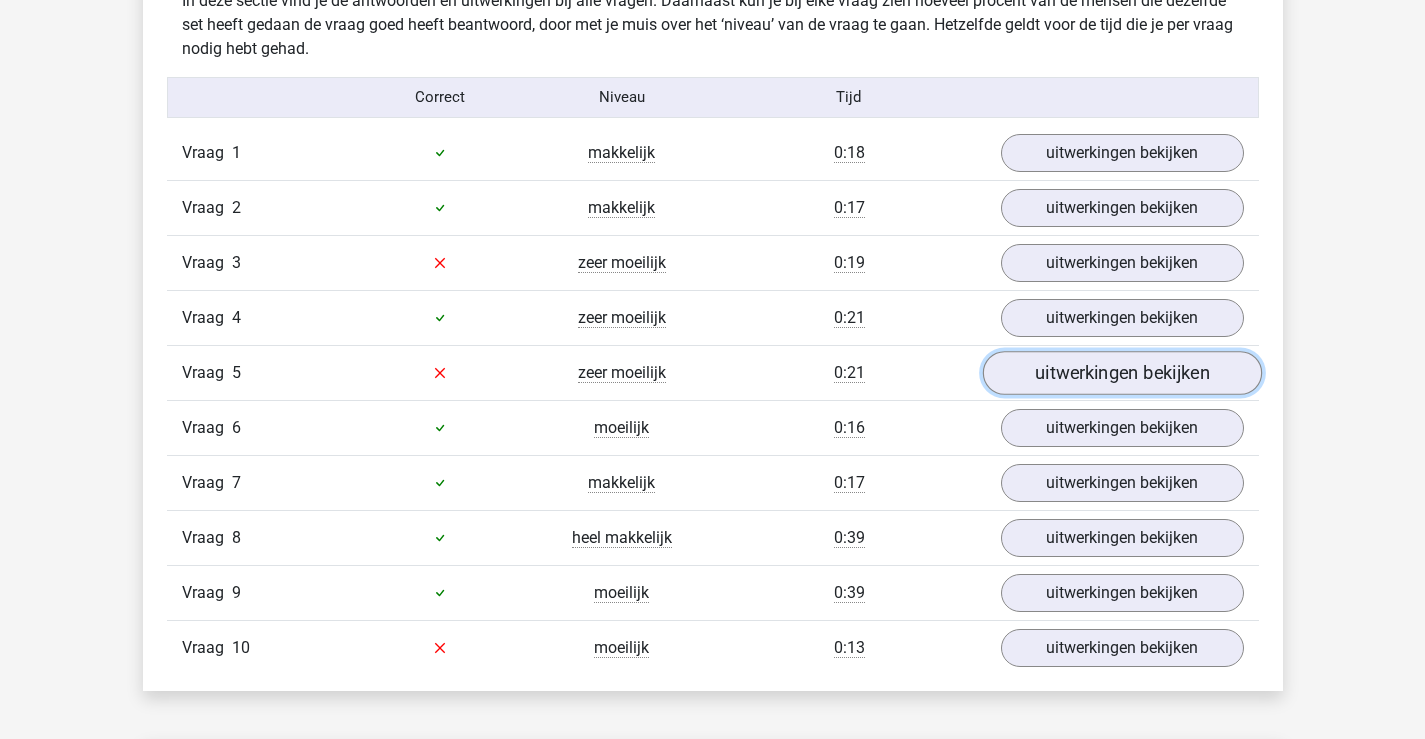 click on "uitwerkingen bekijken" at bounding box center [1121, 373] 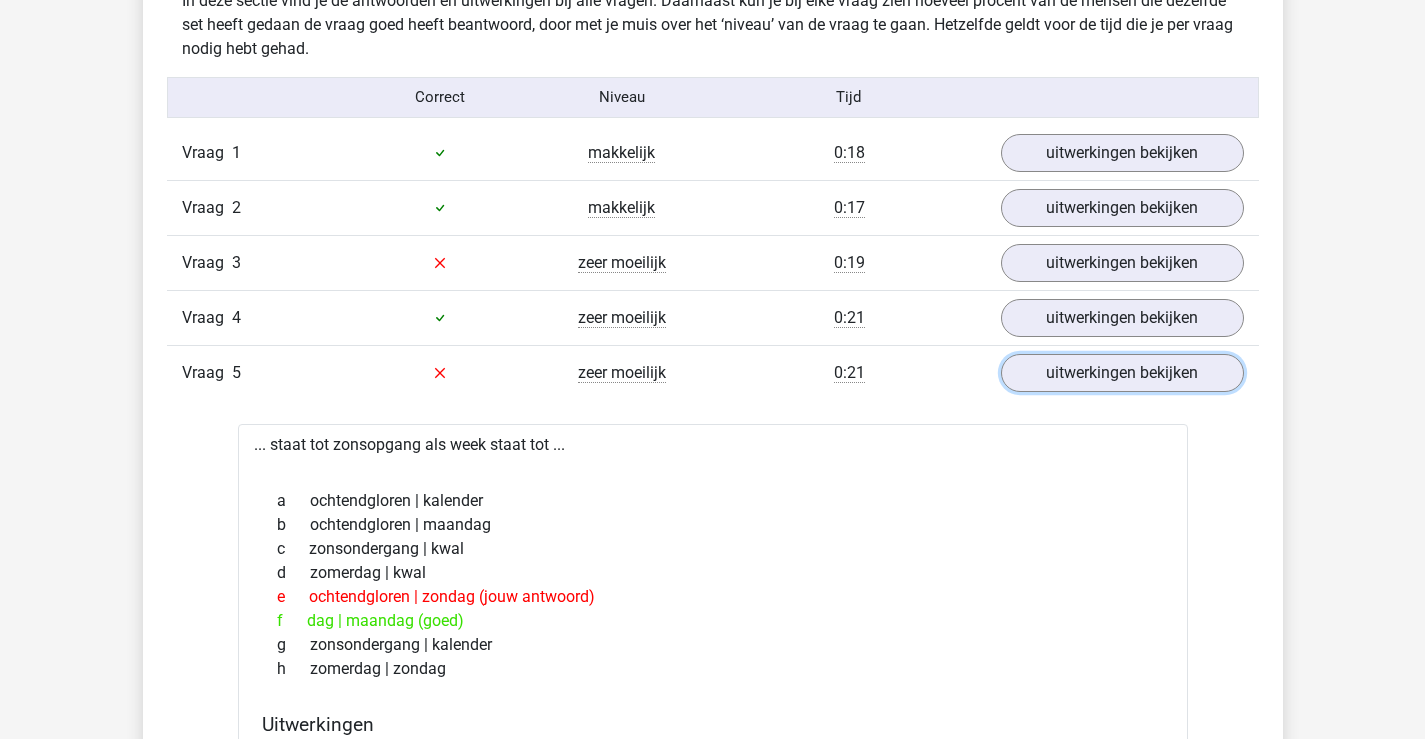 scroll, scrollTop: 1700, scrollLeft: 0, axis: vertical 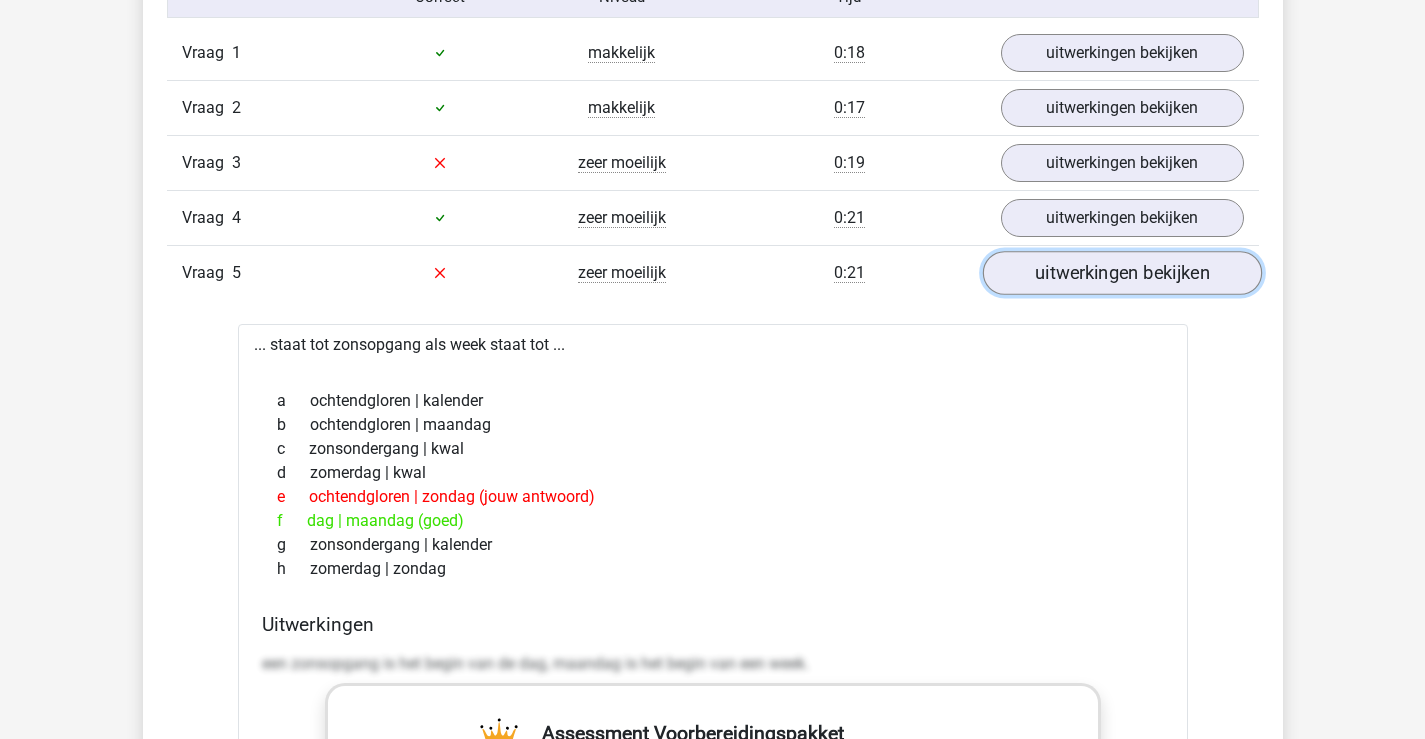 click on "uitwerkingen bekijken" at bounding box center (1121, 273) 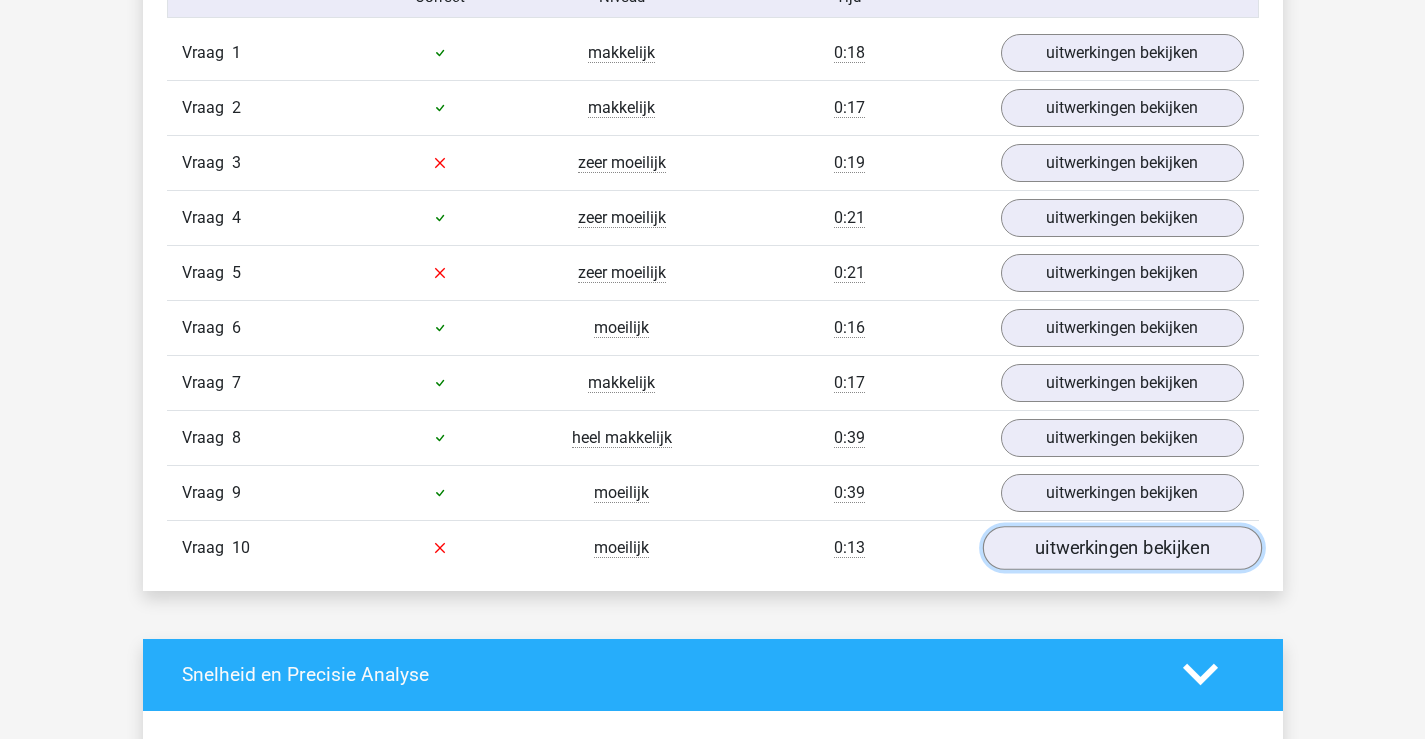 click on "uitwerkingen bekijken" at bounding box center [1121, 548] 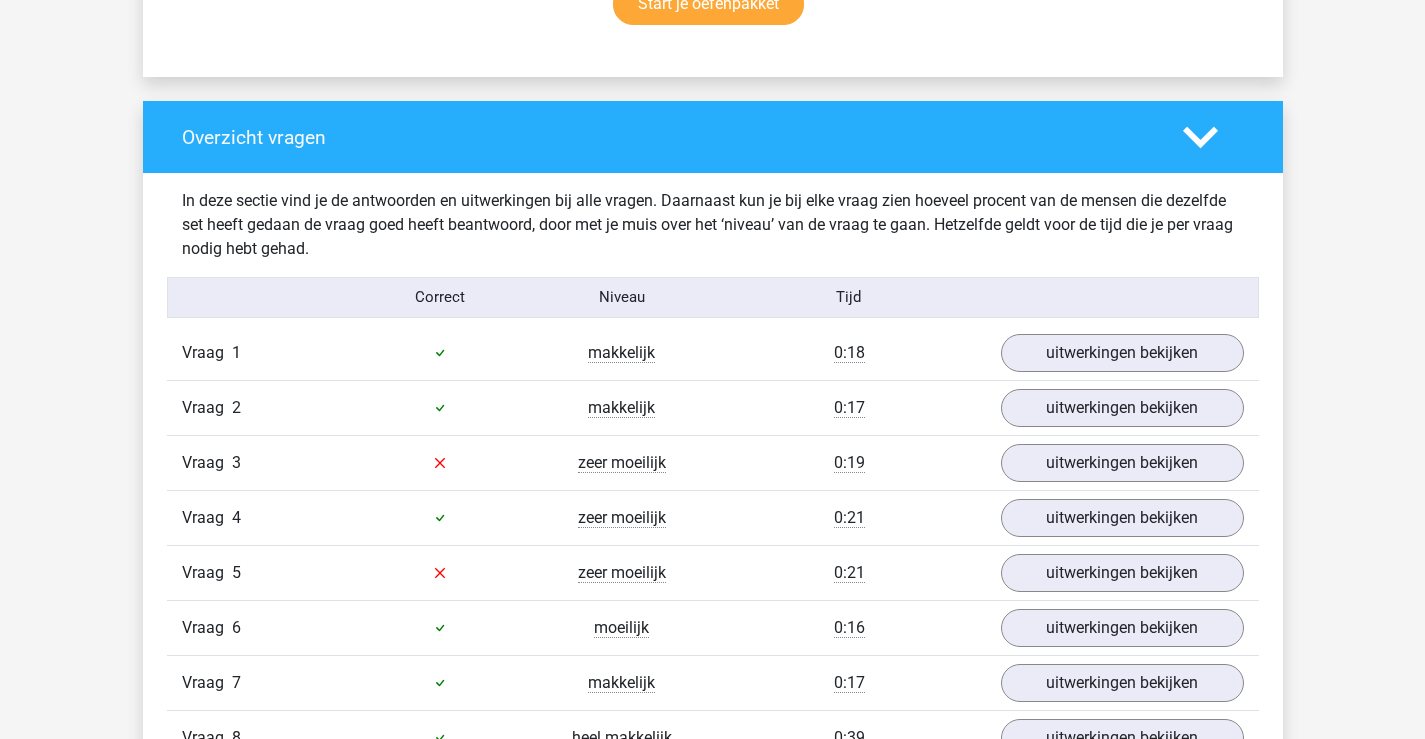 scroll, scrollTop: 1600, scrollLeft: 0, axis: vertical 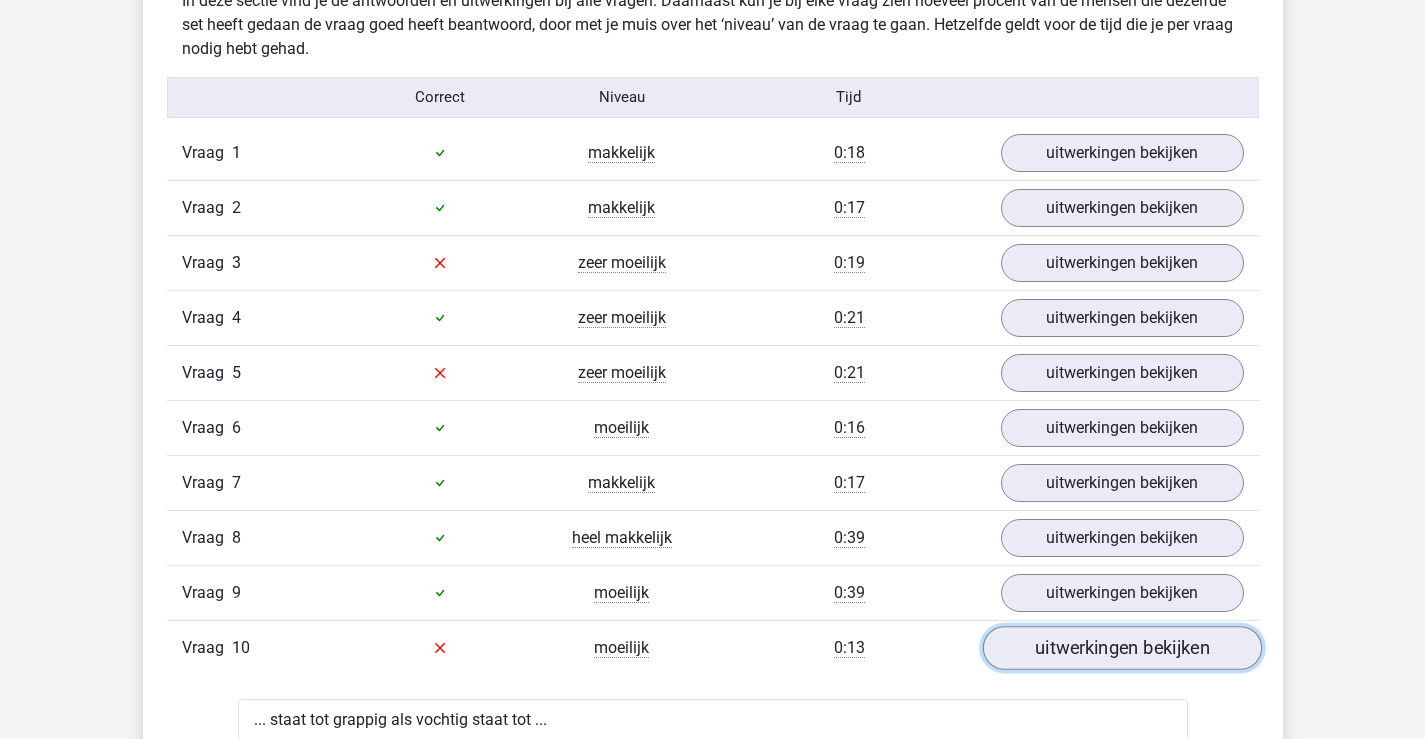 click on "uitwerkingen bekijken" at bounding box center (1121, 648) 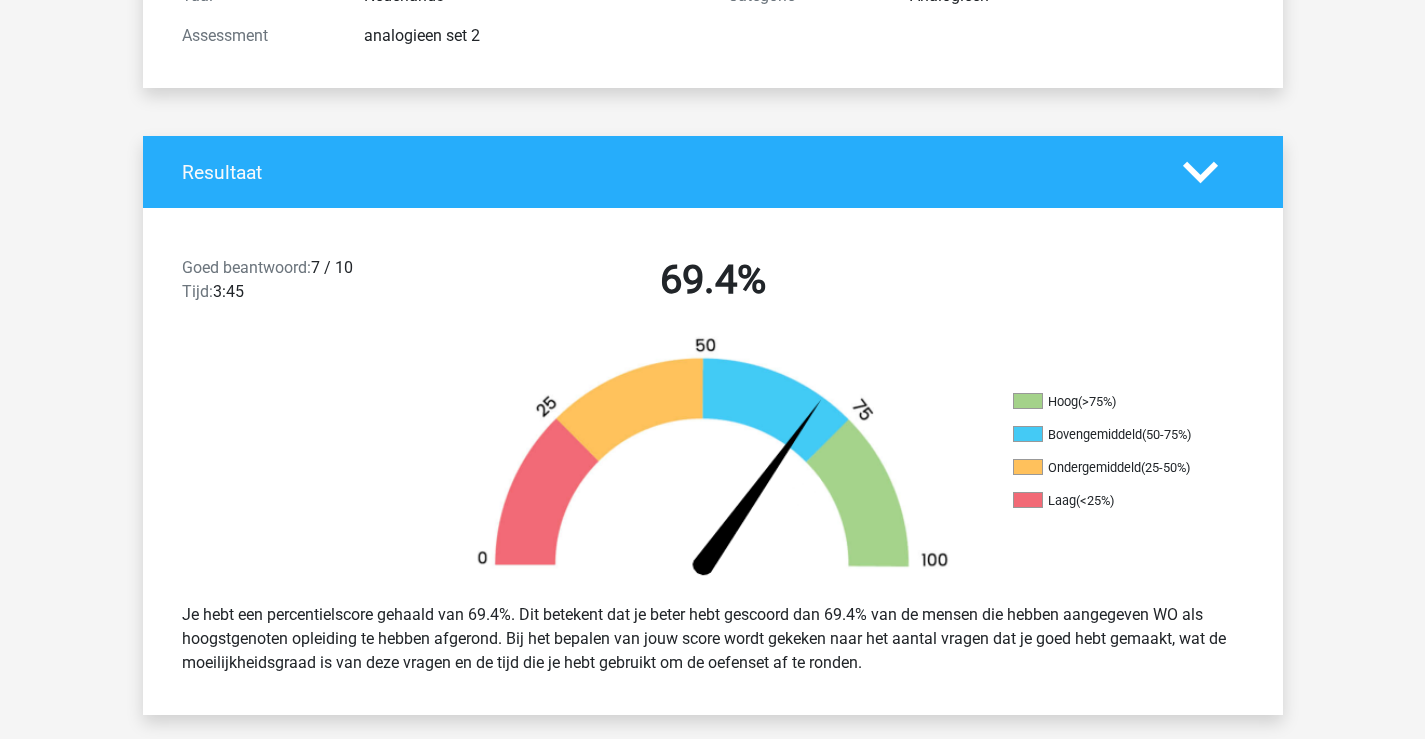 scroll, scrollTop: 100, scrollLeft: 0, axis: vertical 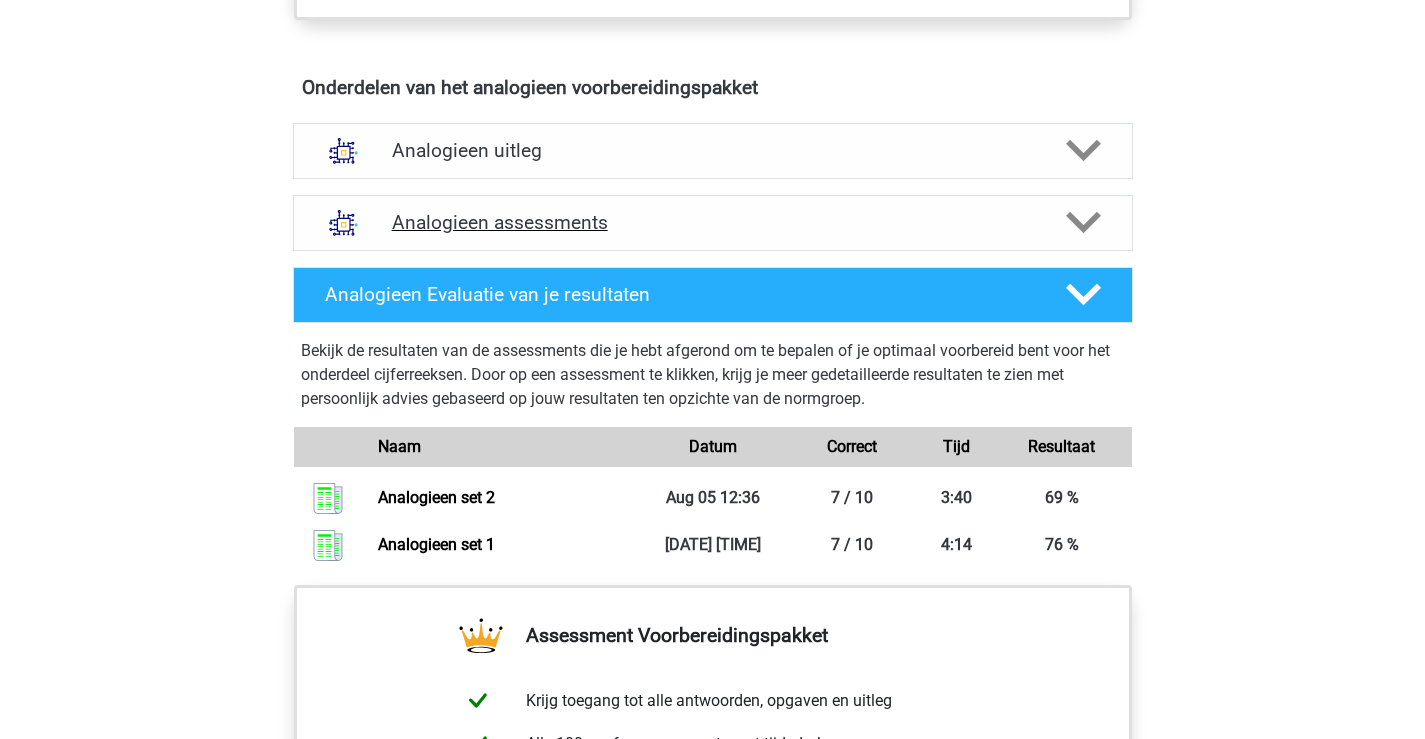 click on "Analogieen assessments" at bounding box center [713, 222] 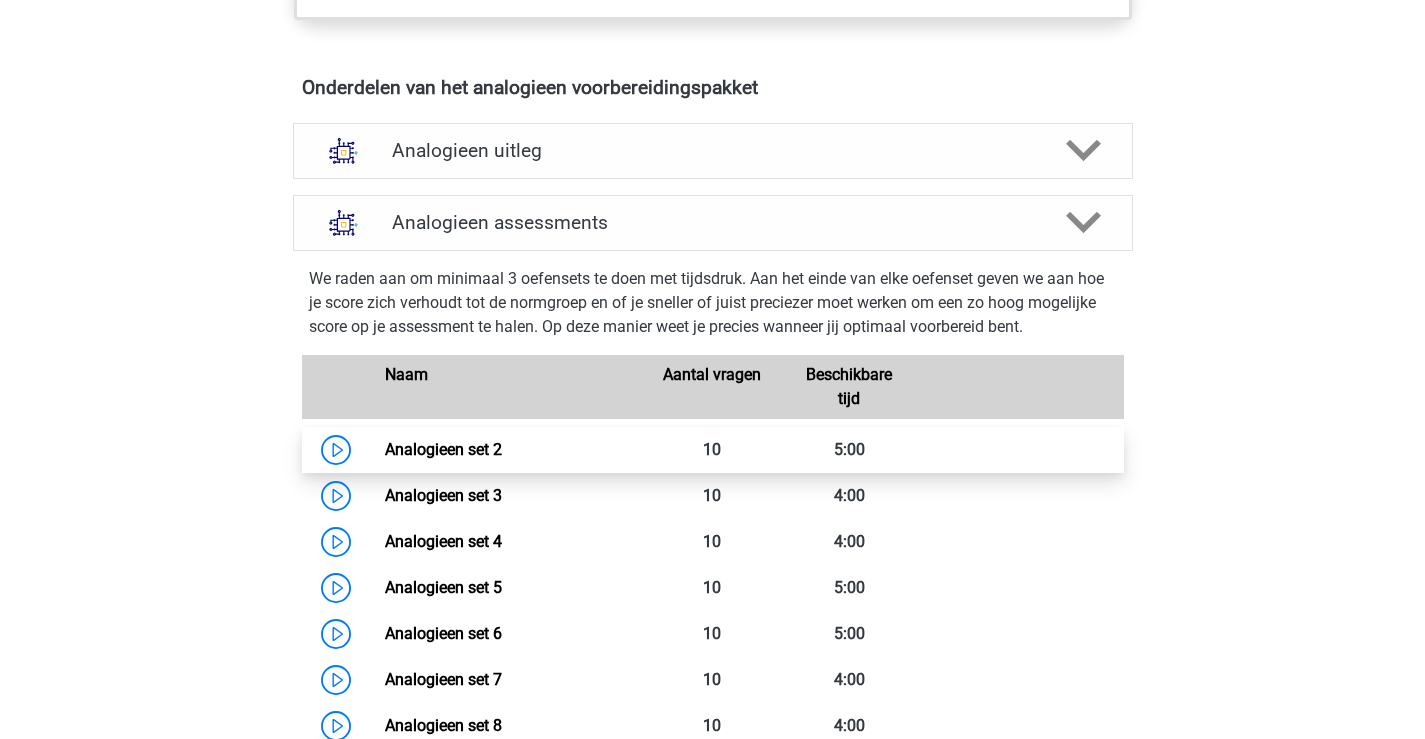 scroll, scrollTop: 1200, scrollLeft: 0, axis: vertical 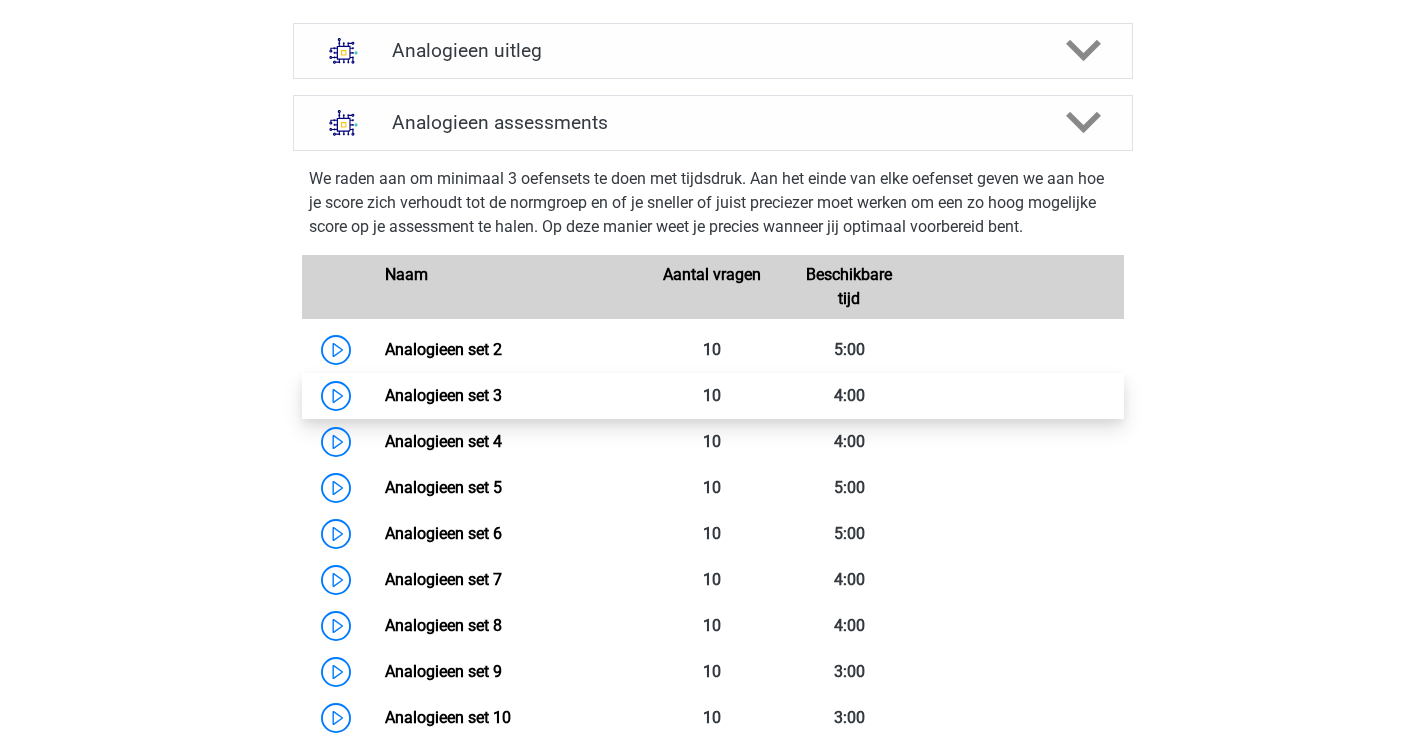 click on "Analogieen
set 3" at bounding box center (443, 395) 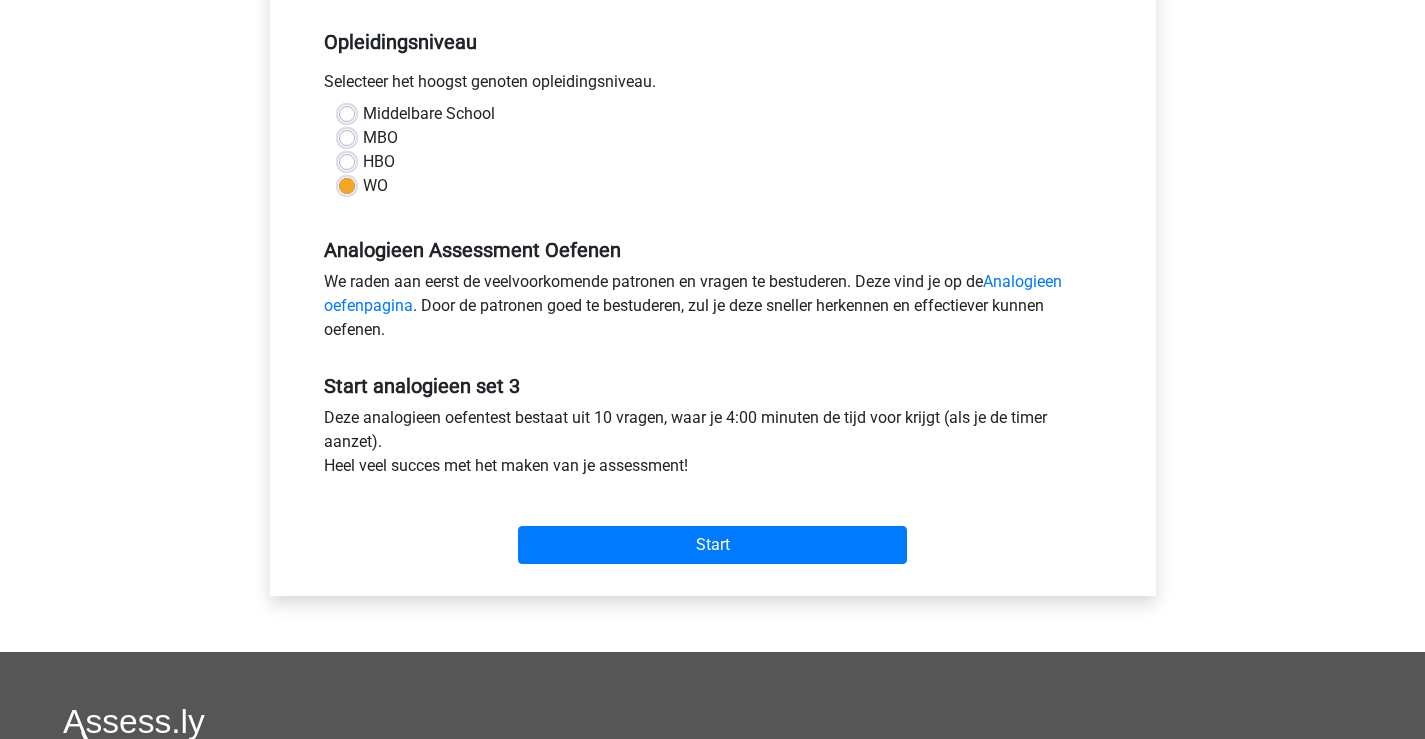 scroll, scrollTop: 500, scrollLeft: 0, axis: vertical 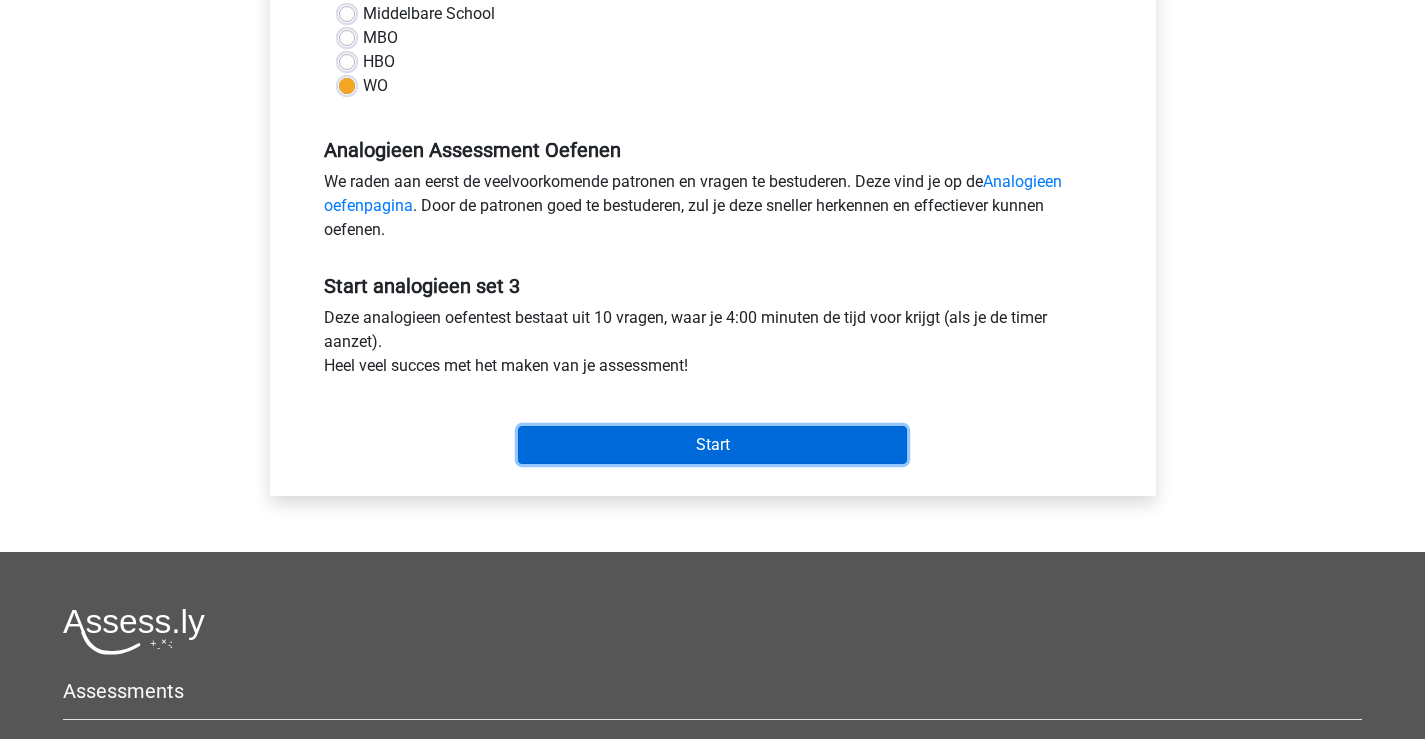 click on "Start" at bounding box center (712, 445) 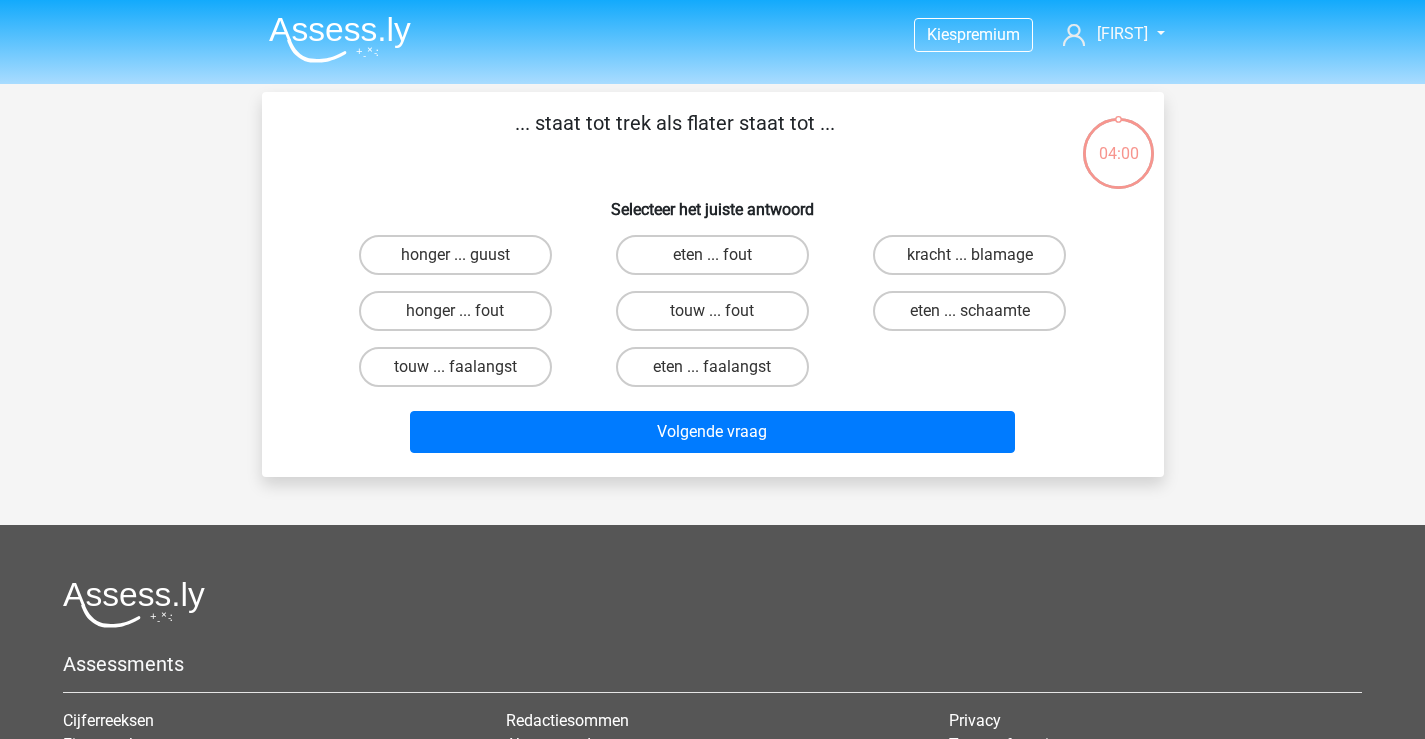 scroll, scrollTop: 0, scrollLeft: 0, axis: both 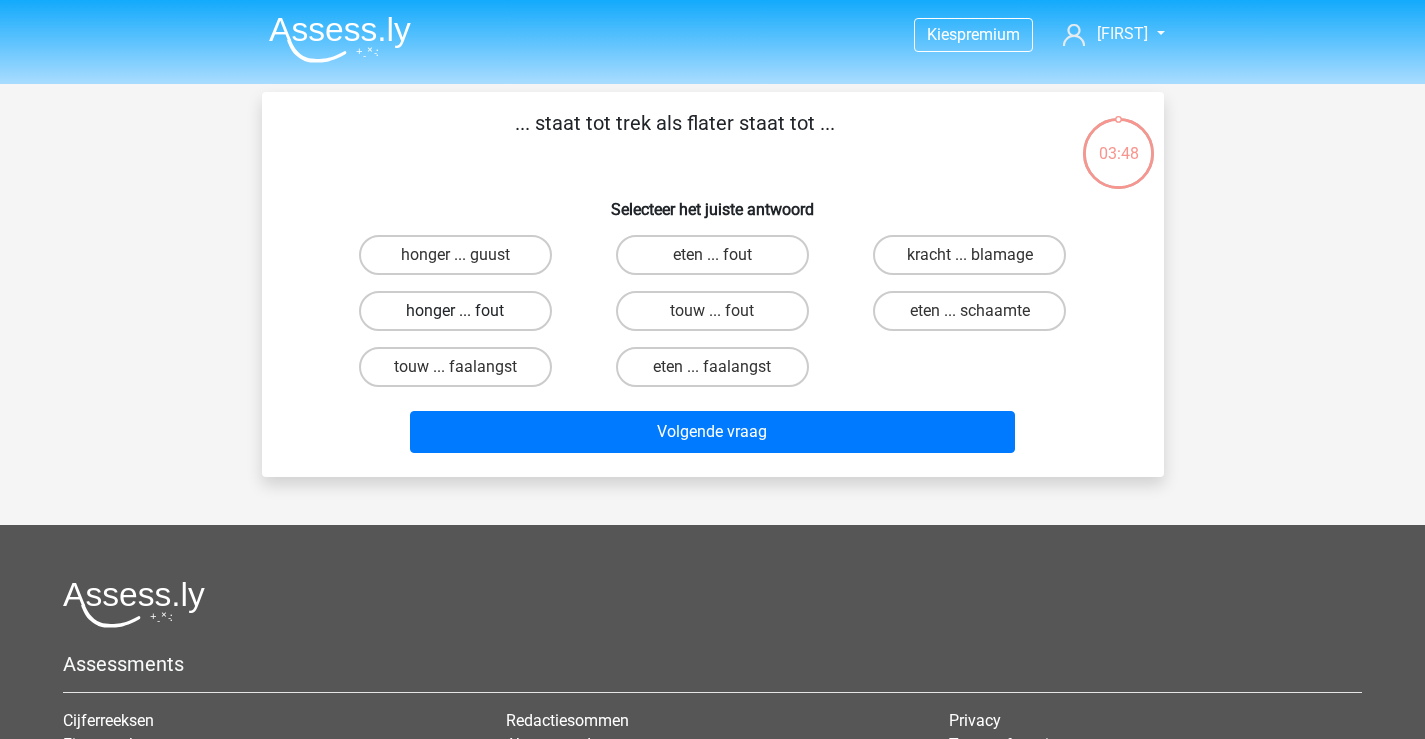 click on "honger ... fout" at bounding box center (455, 311) 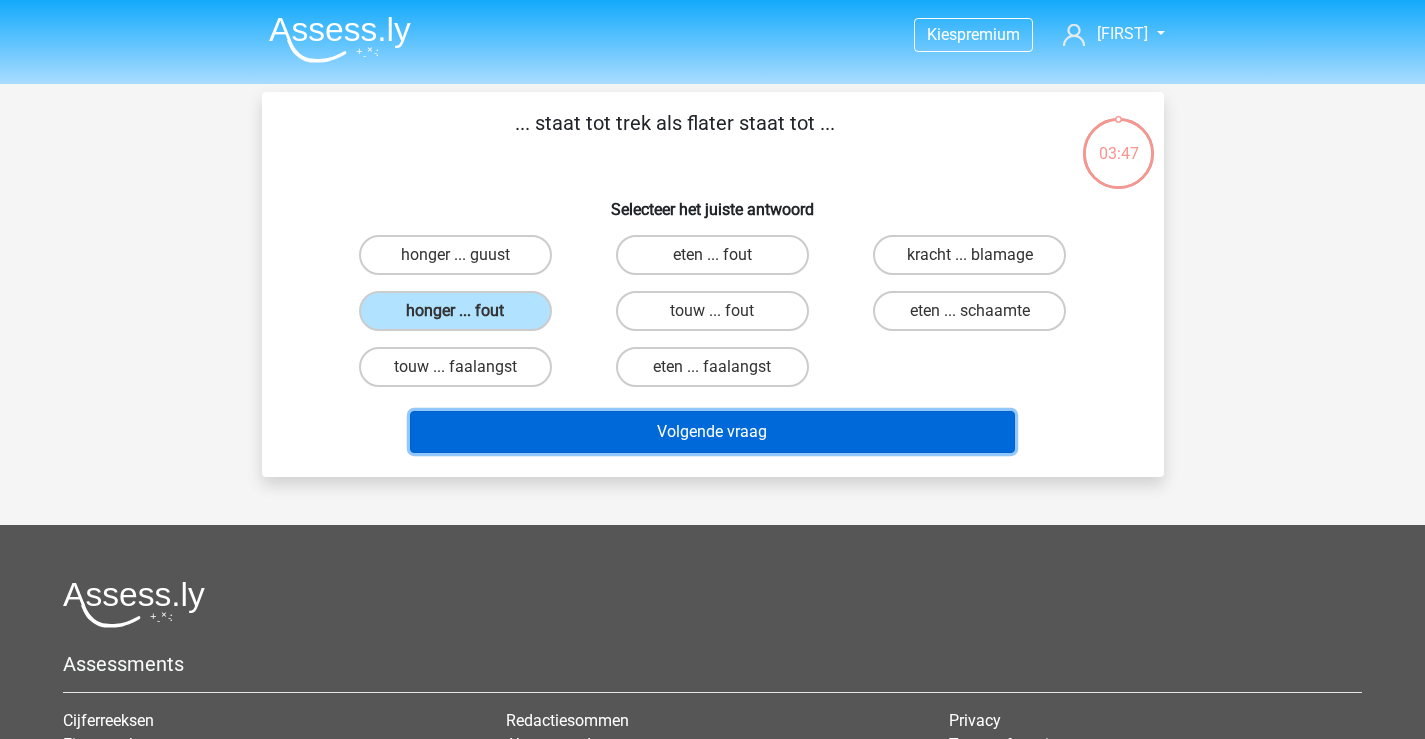 click on "Volgende vraag" at bounding box center [712, 432] 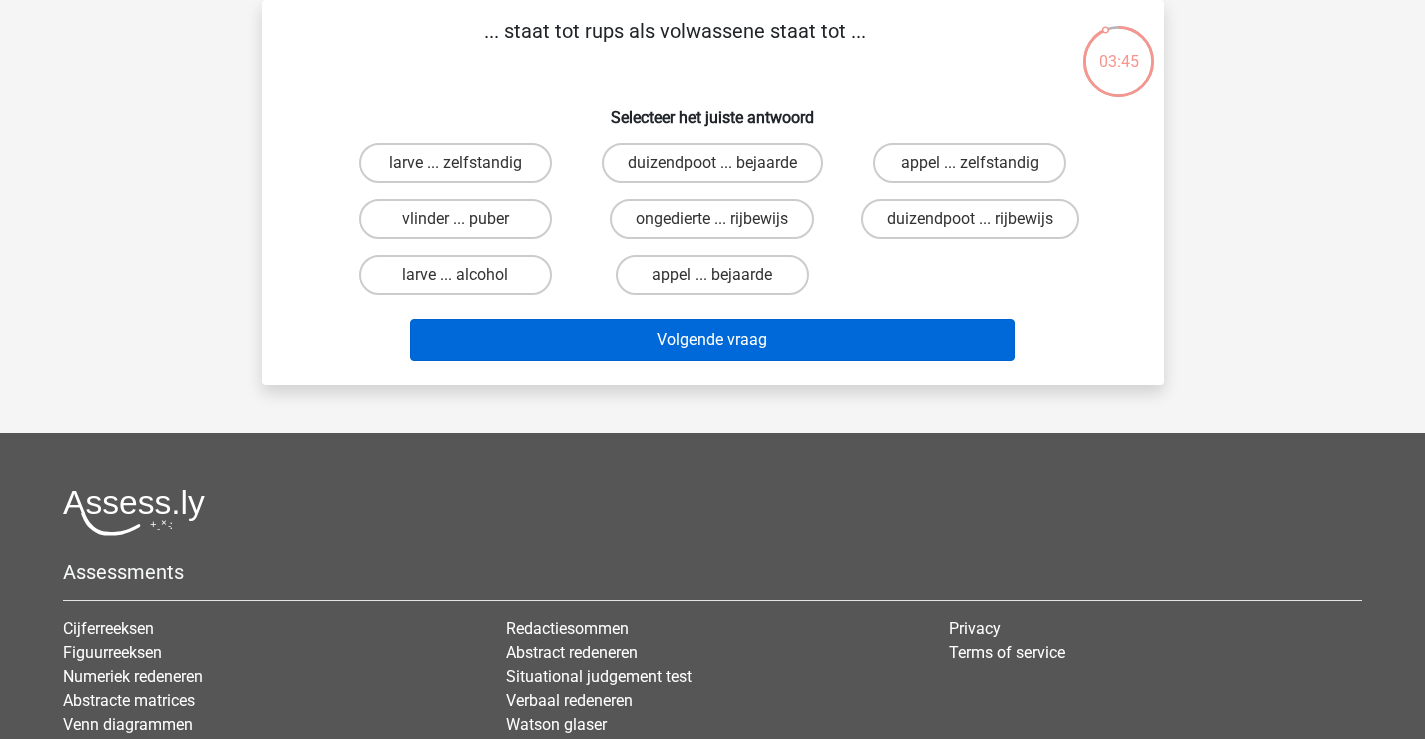 scroll, scrollTop: 0, scrollLeft: 0, axis: both 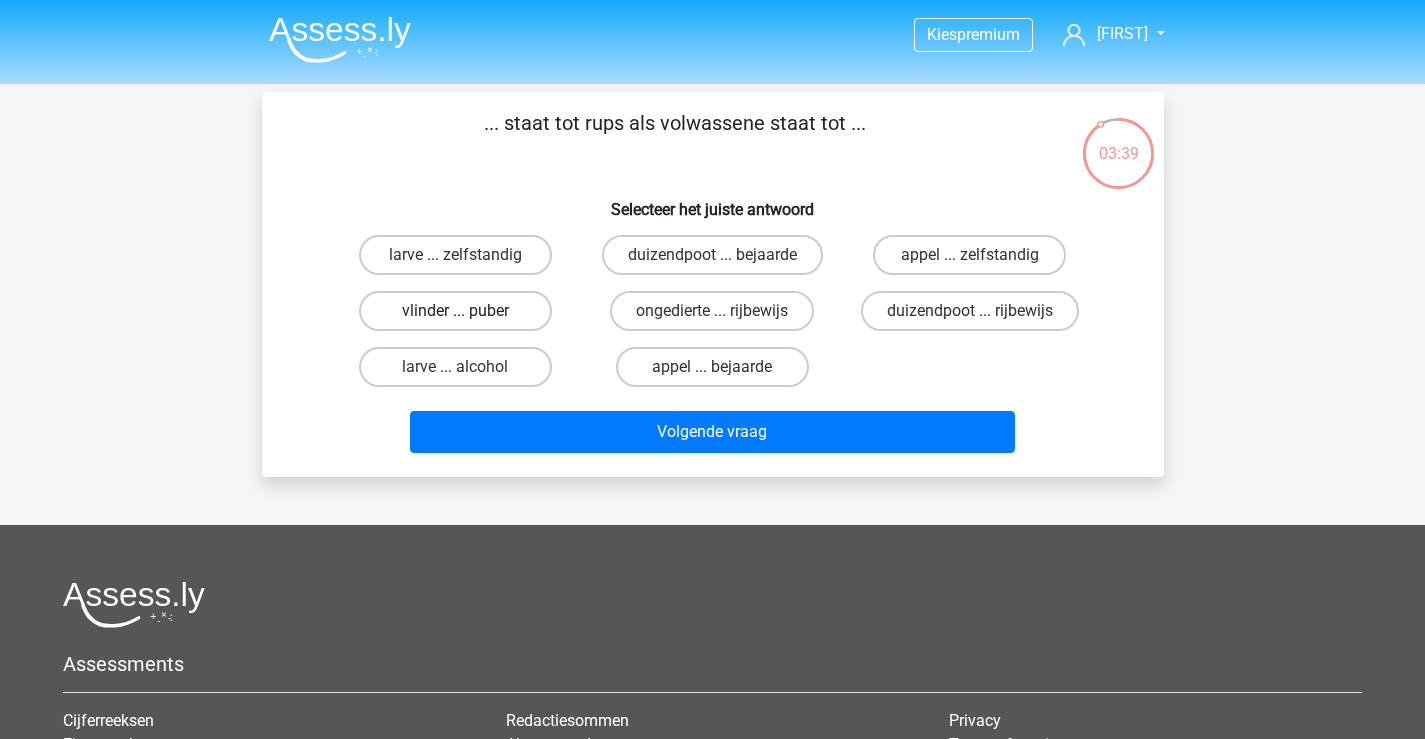 click on "vlinder ... puber" at bounding box center (455, 311) 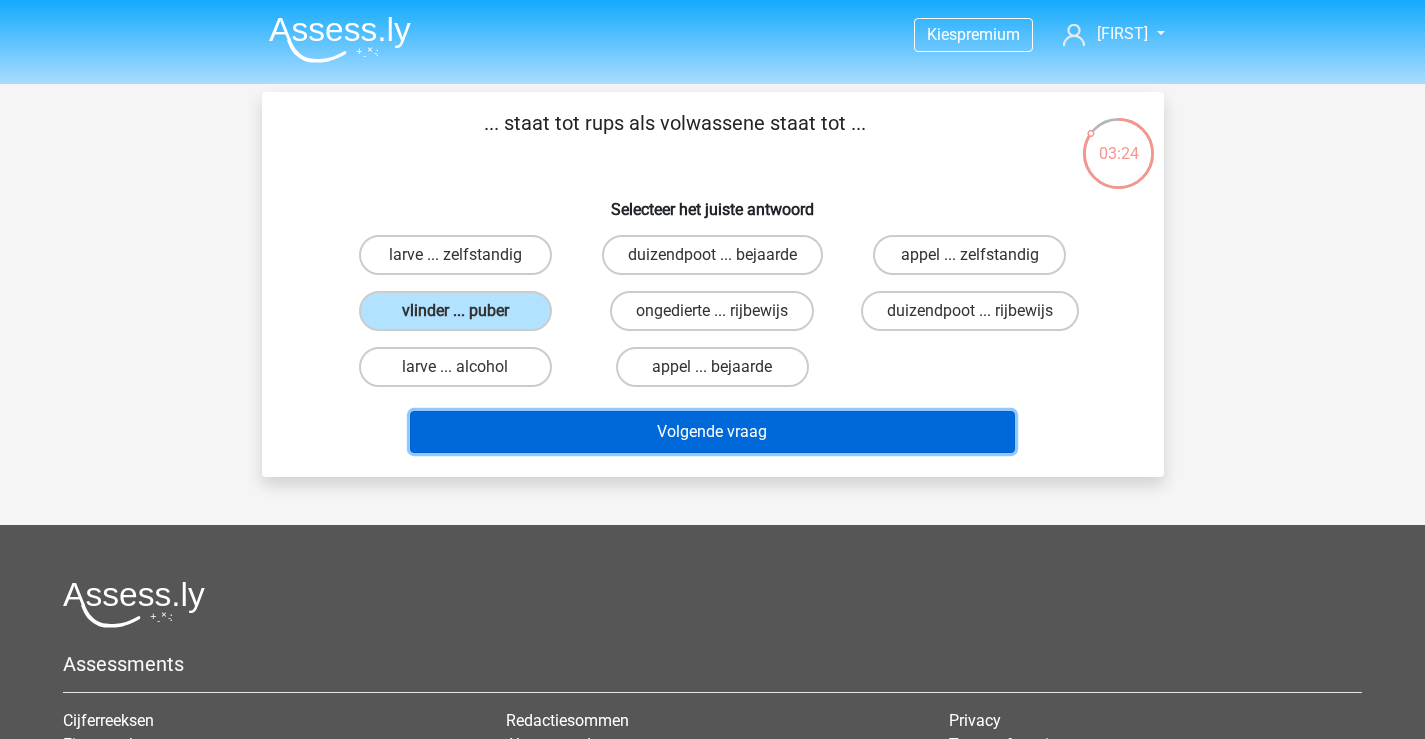 click on "Volgende vraag" at bounding box center [712, 432] 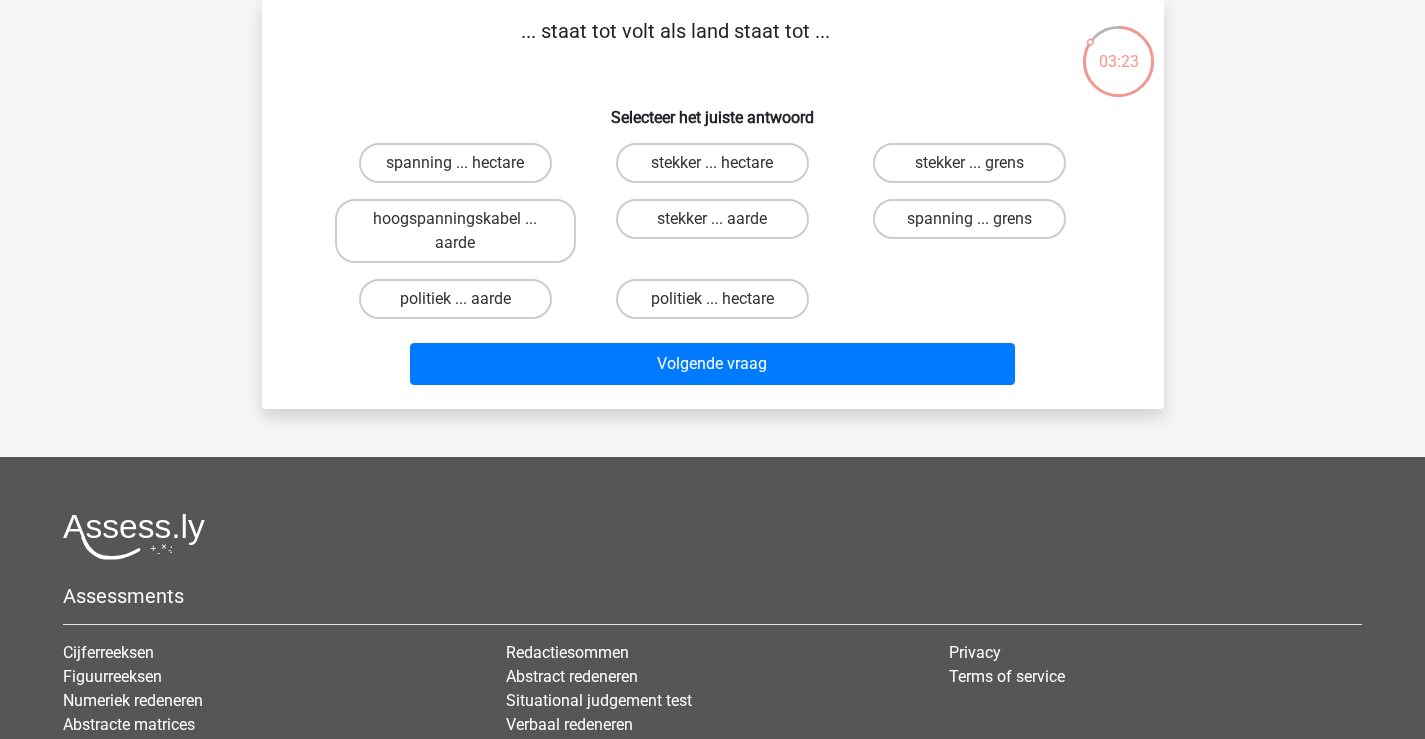 scroll, scrollTop: 0, scrollLeft: 0, axis: both 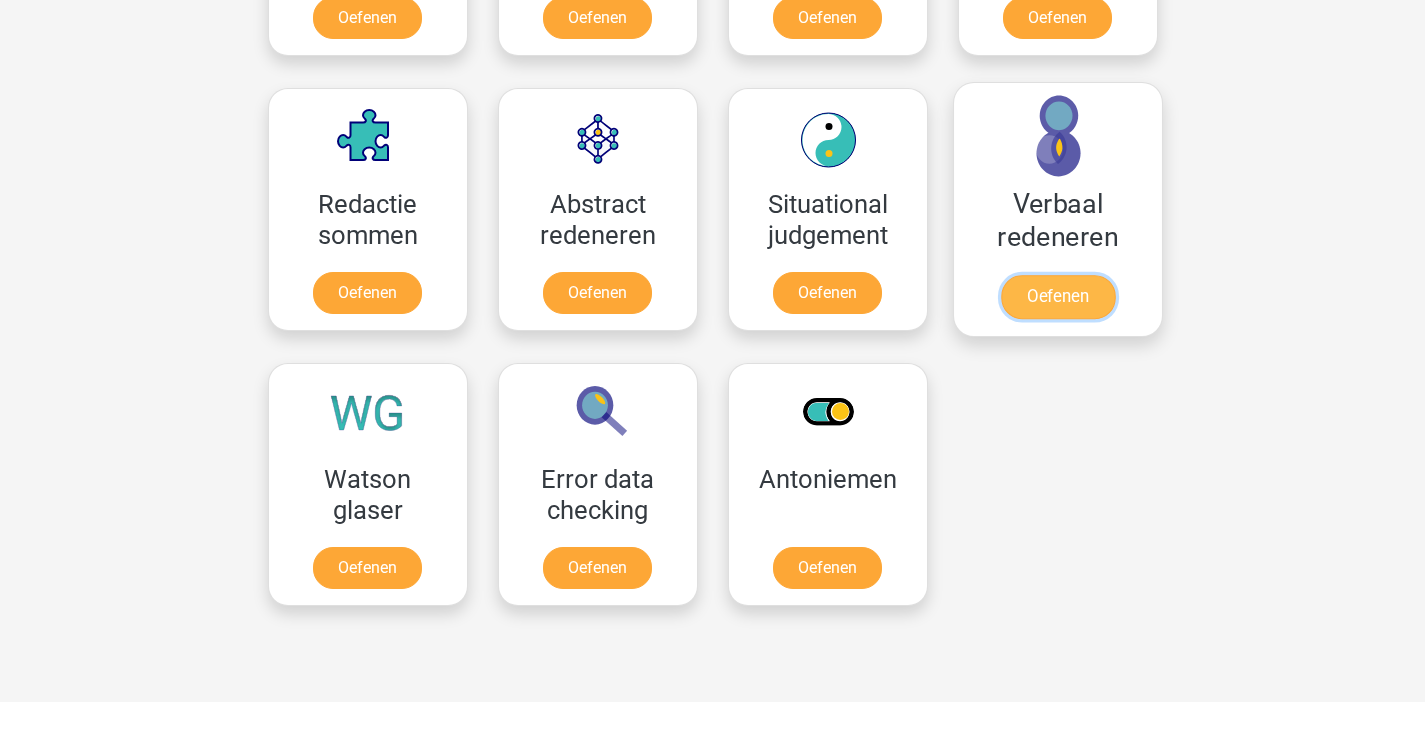 click on "Oefenen" at bounding box center [1057, 297] 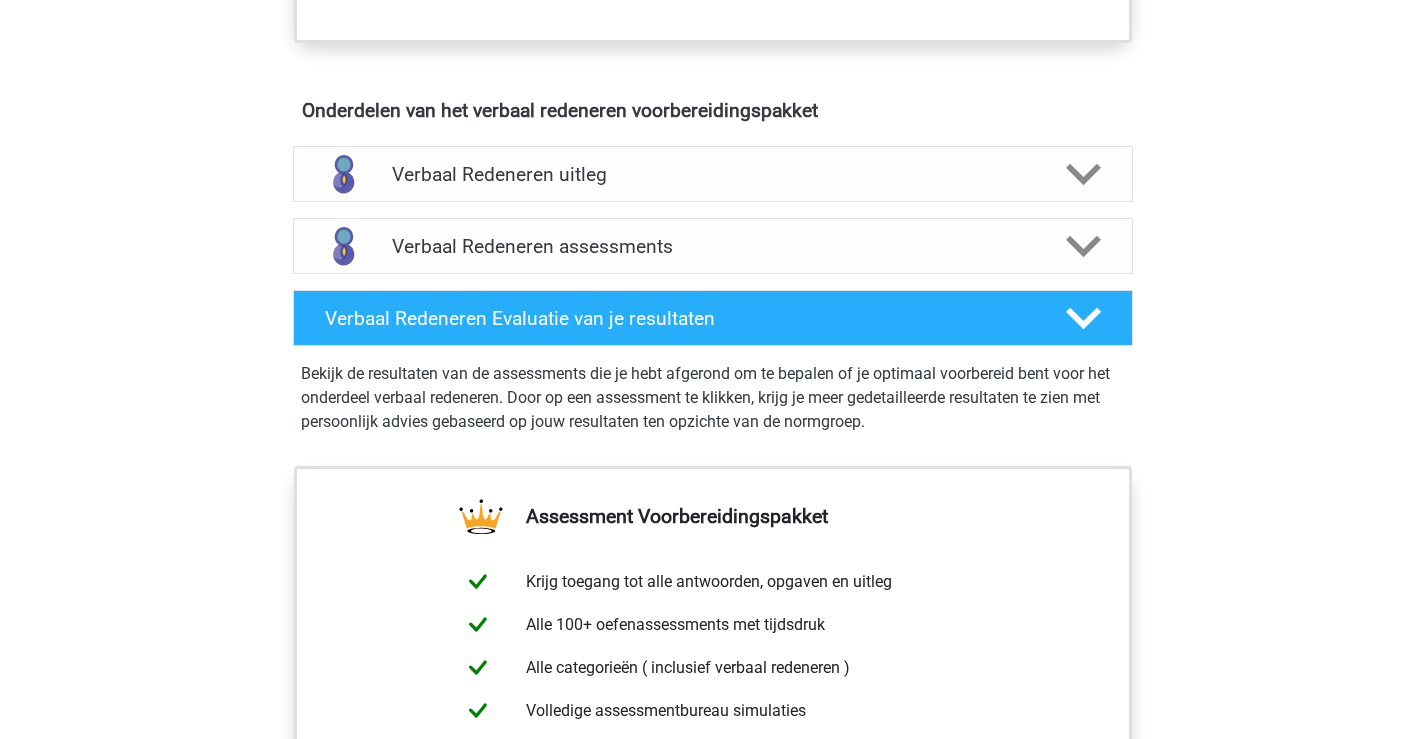 scroll, scrollTop: 1200, scrollLeft: 0, axis: vertical 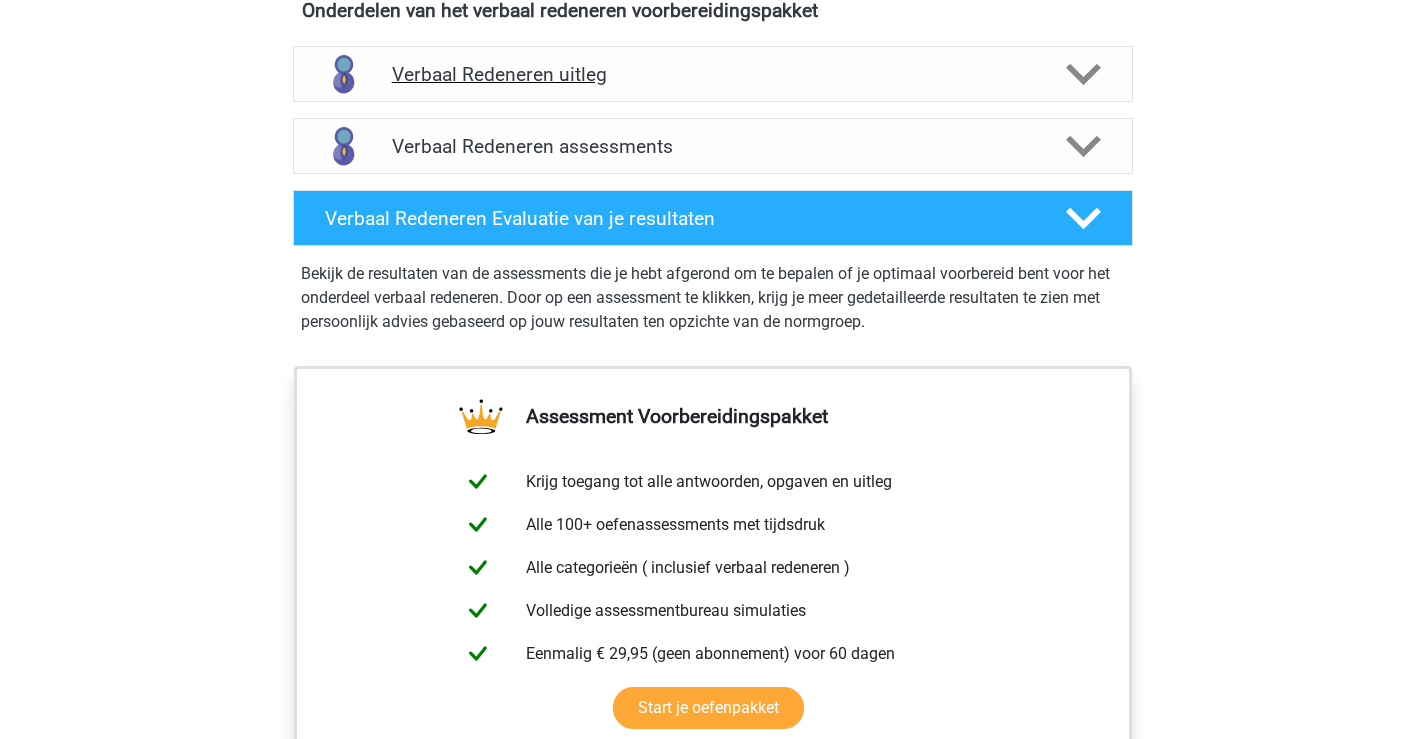 click on "Verbaal Redeneren uitleg" at bounding box center [713, 74] 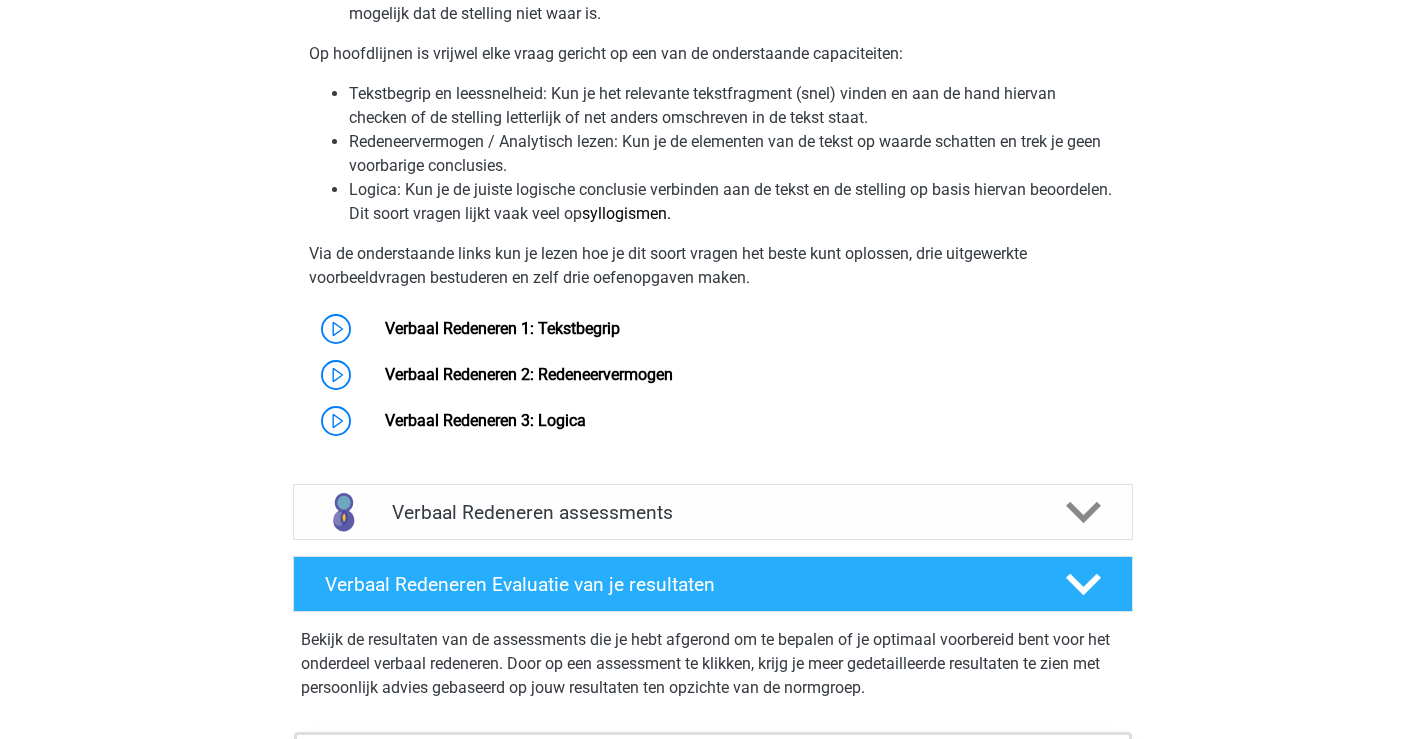 scroll, scrollTop: 1600, scrollLeft: 0, axis: vertical 